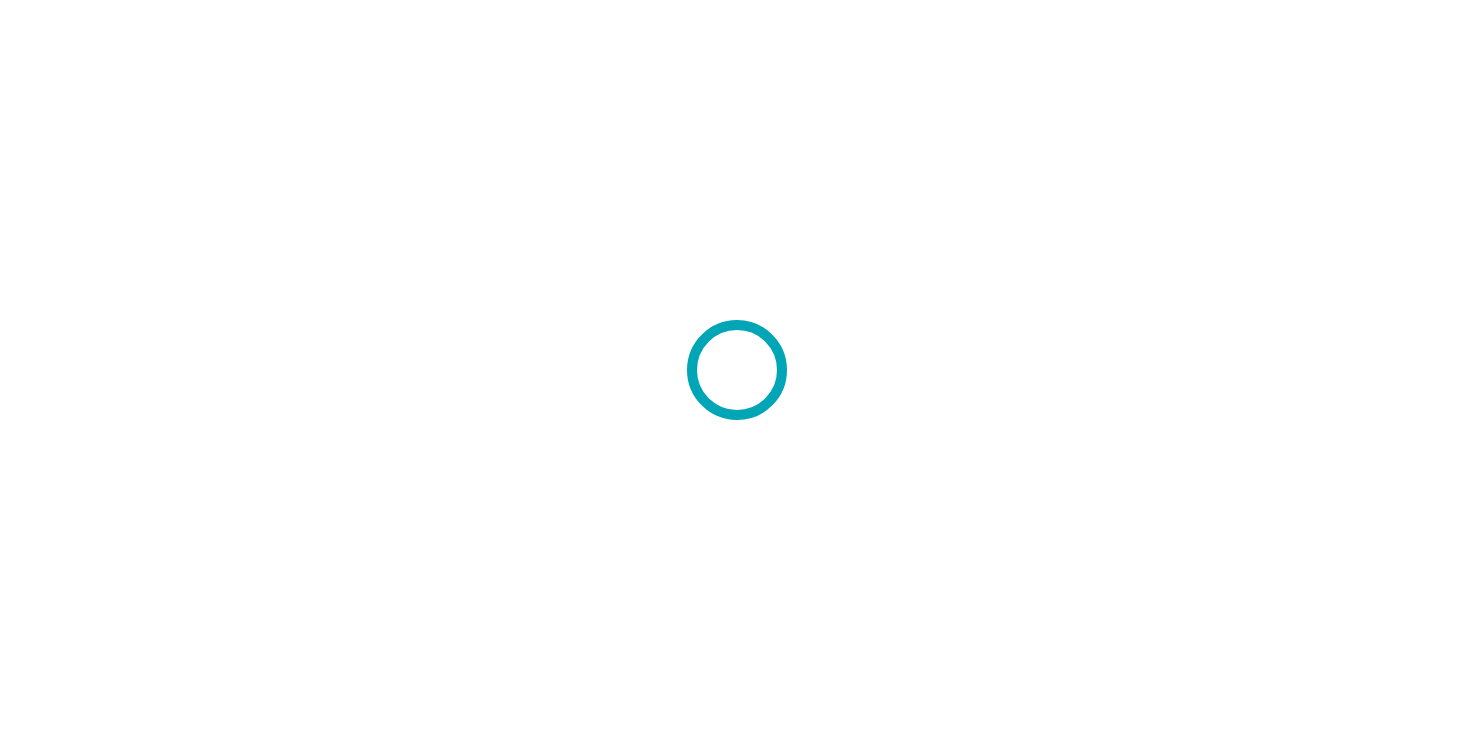 scroll, scrollTop: 0, scrollLeft: 0, axis: both 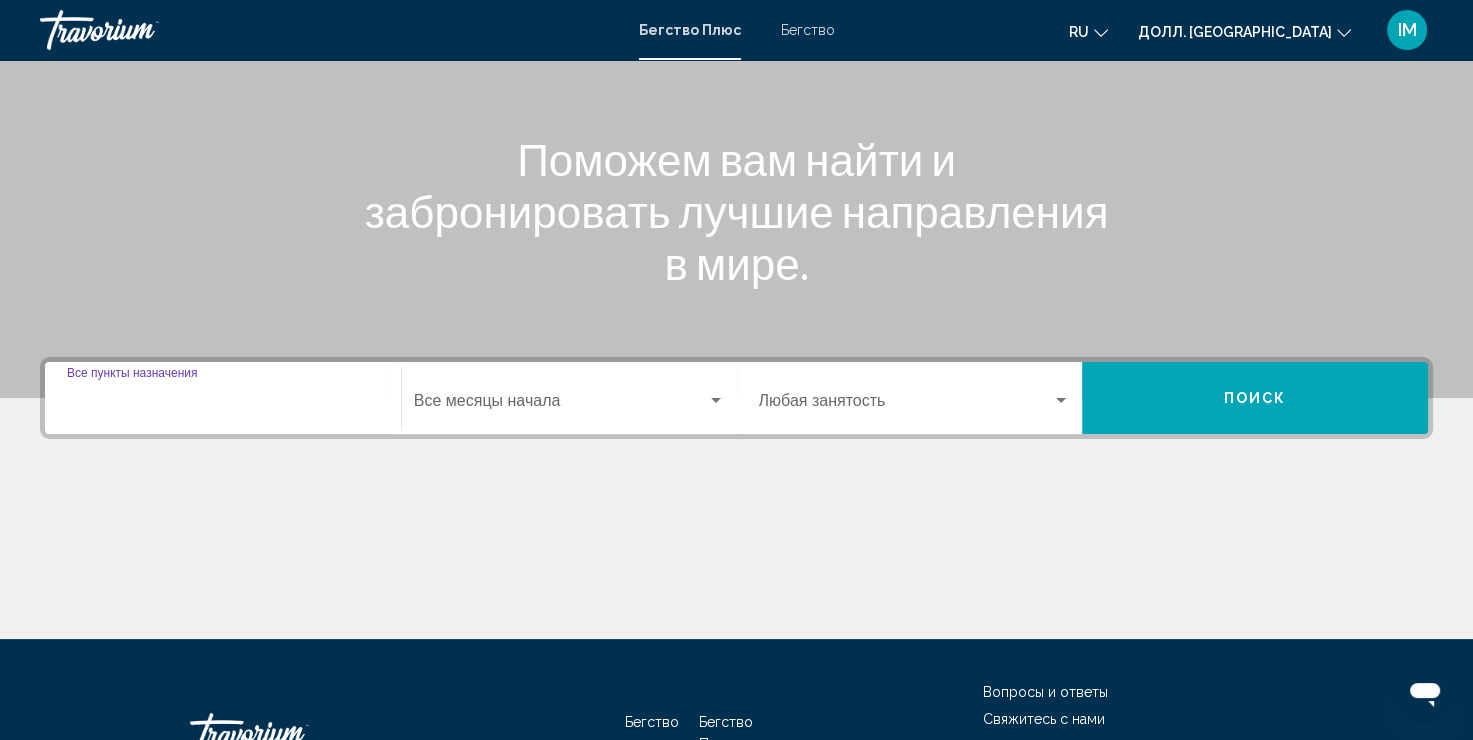 click on "Пункт назначения Все пункты назначения" at bounding box center (223, 405) 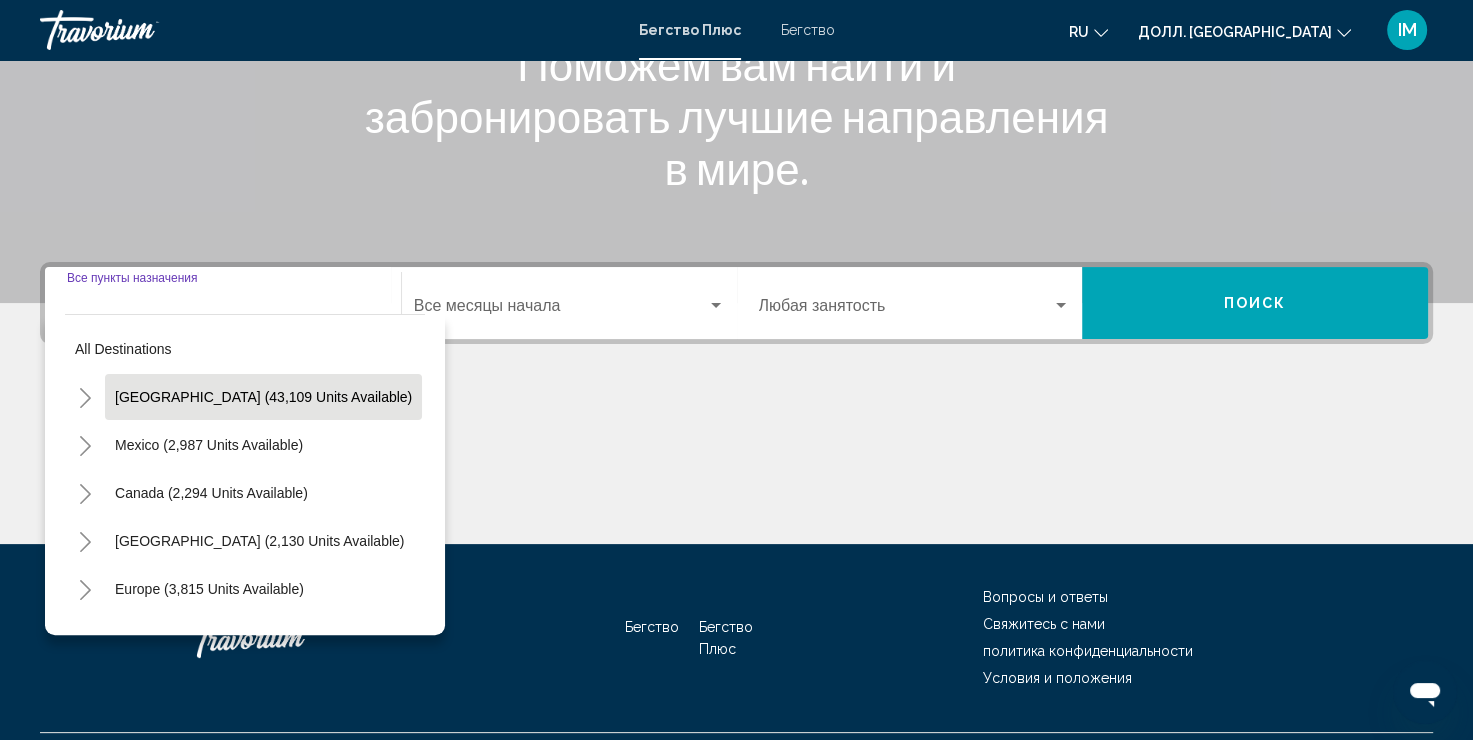 scroll, scrollTop: 345, scrollLeft: 0, axis: vertical 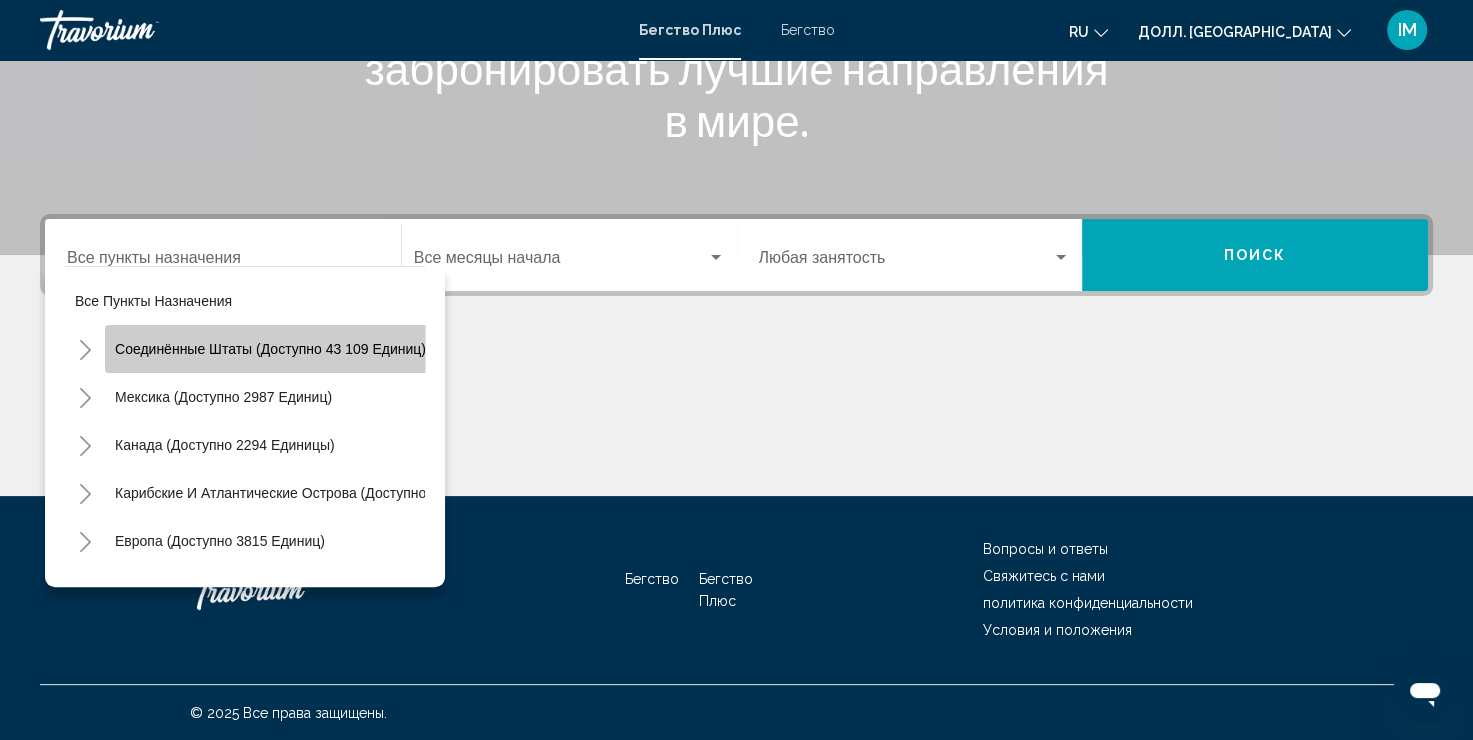 click on "Соединённые Штаты (доступно 43 109 единиц)" 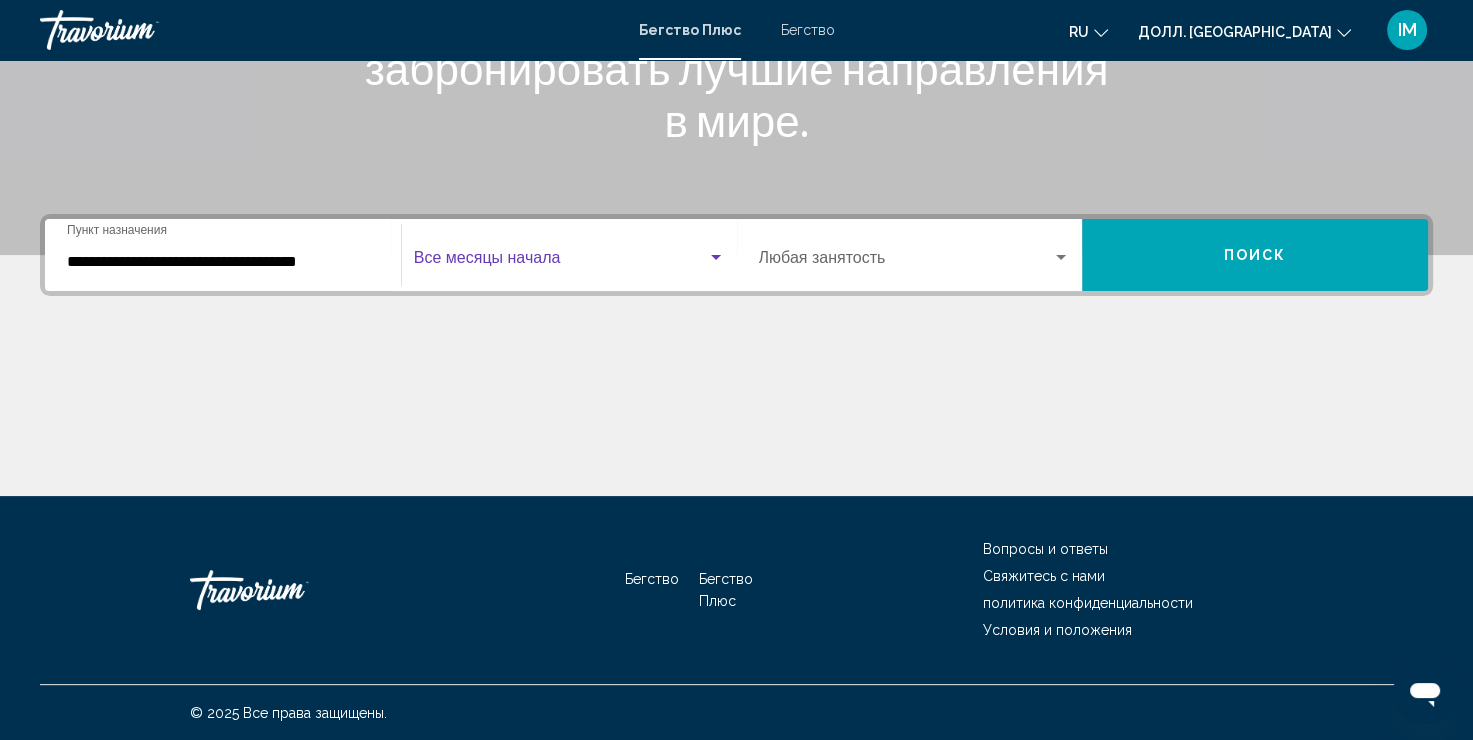 click at bounding box center (560, 262) 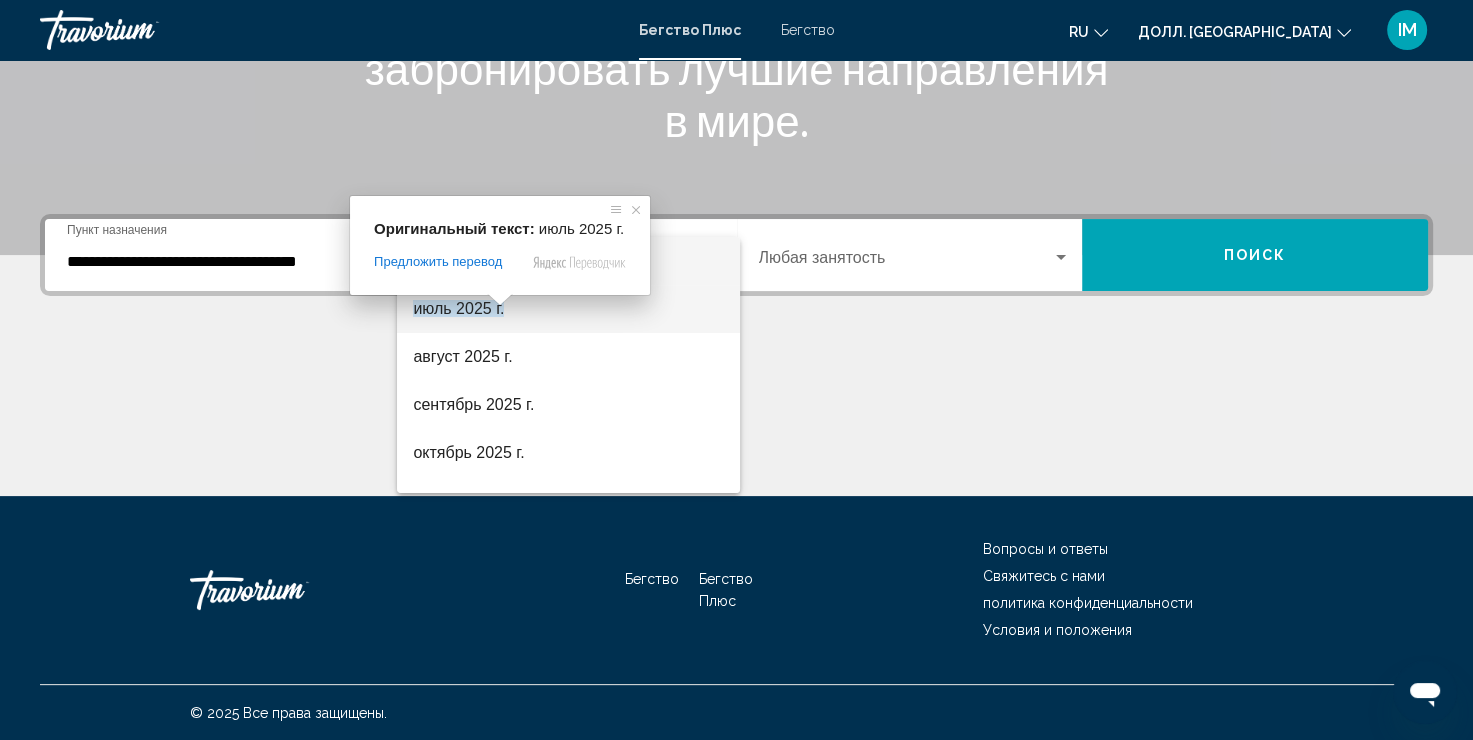 click at bounding box center [500, 300] 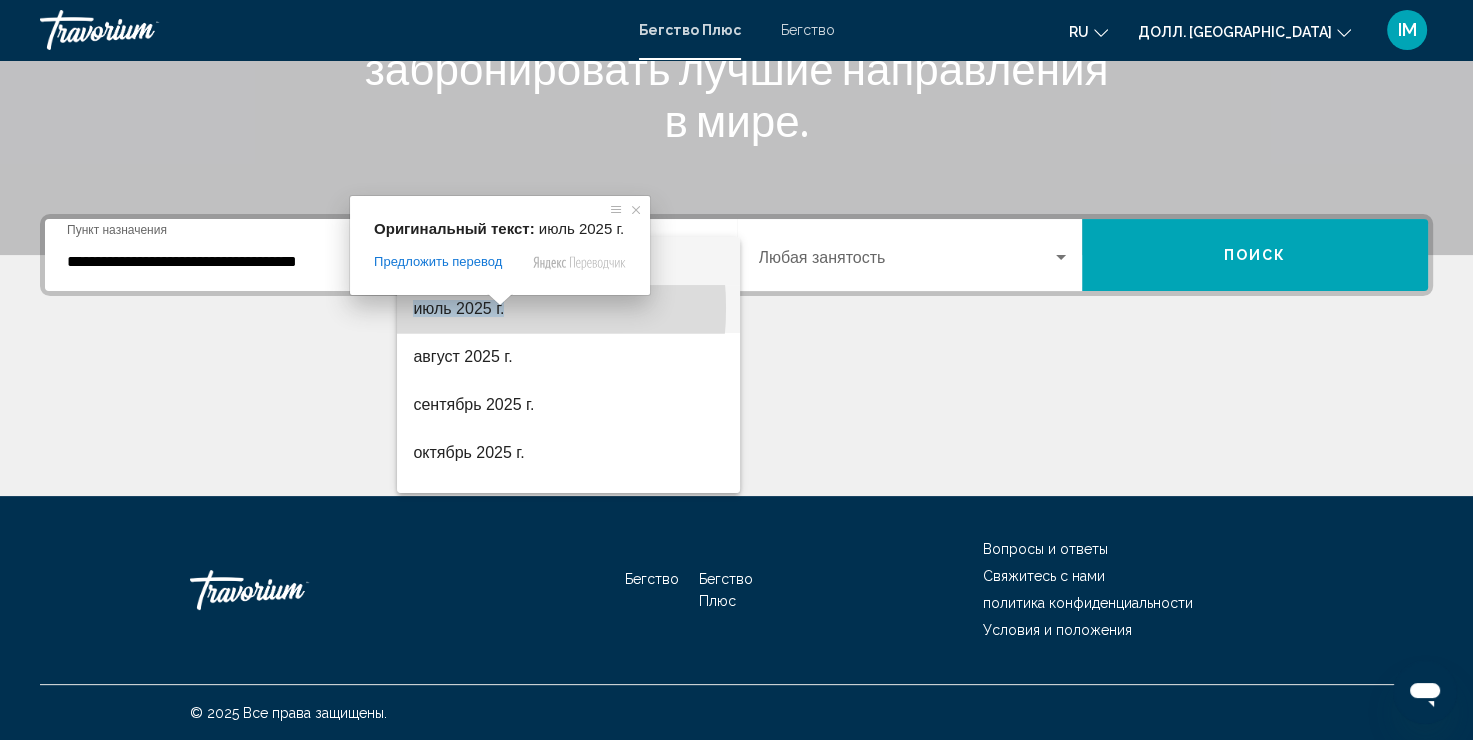 click on "июль 2025 г." at bounding box center (458, 308) 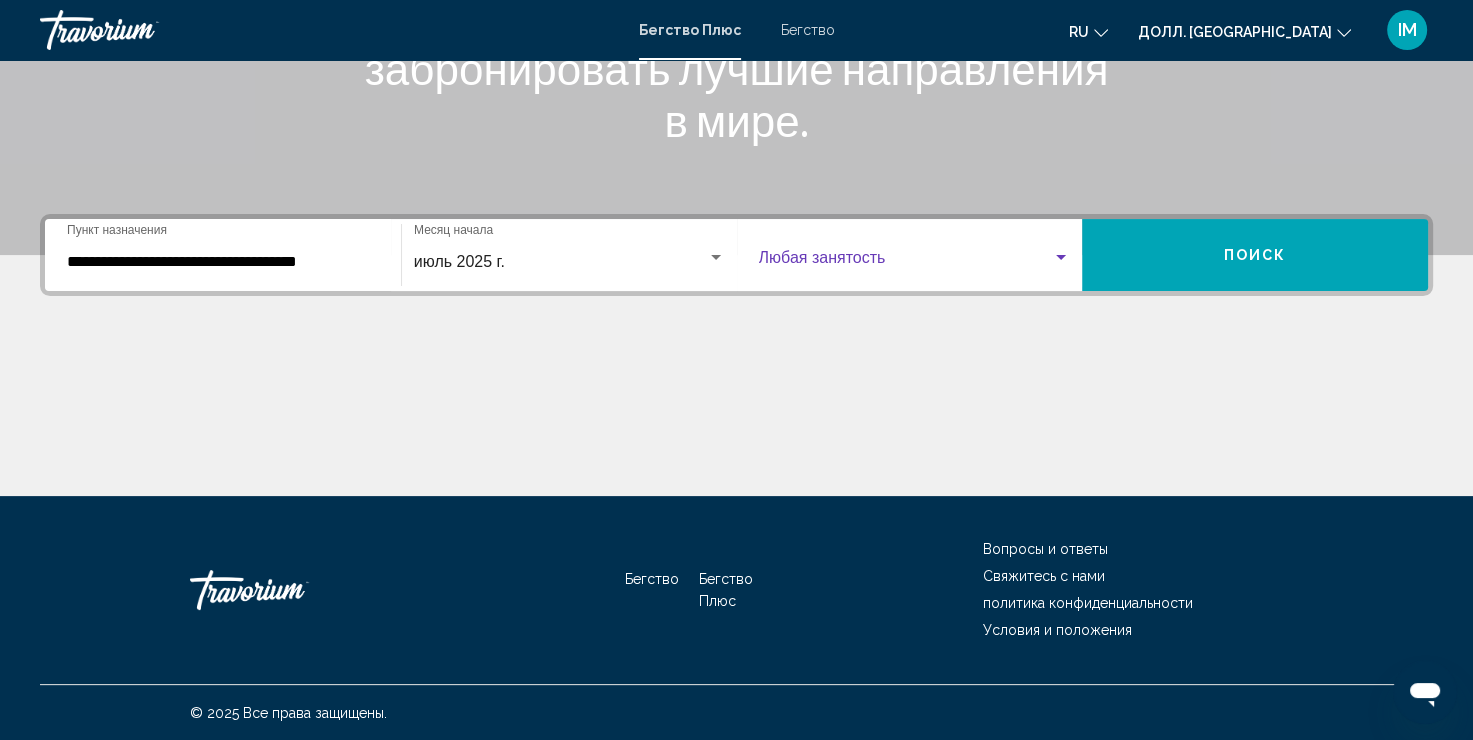 click at bounding box center (906, 262) 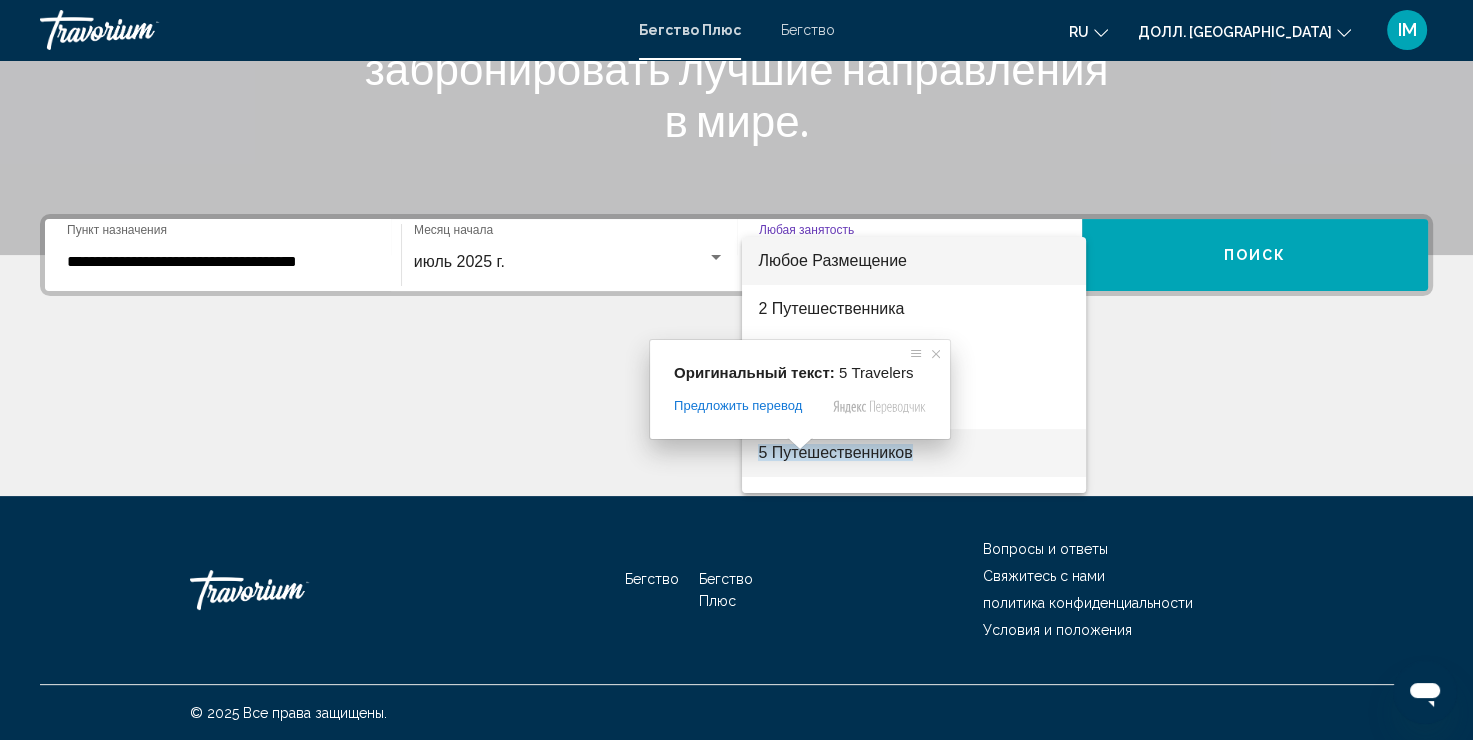 click at bounding box center (800, 444) 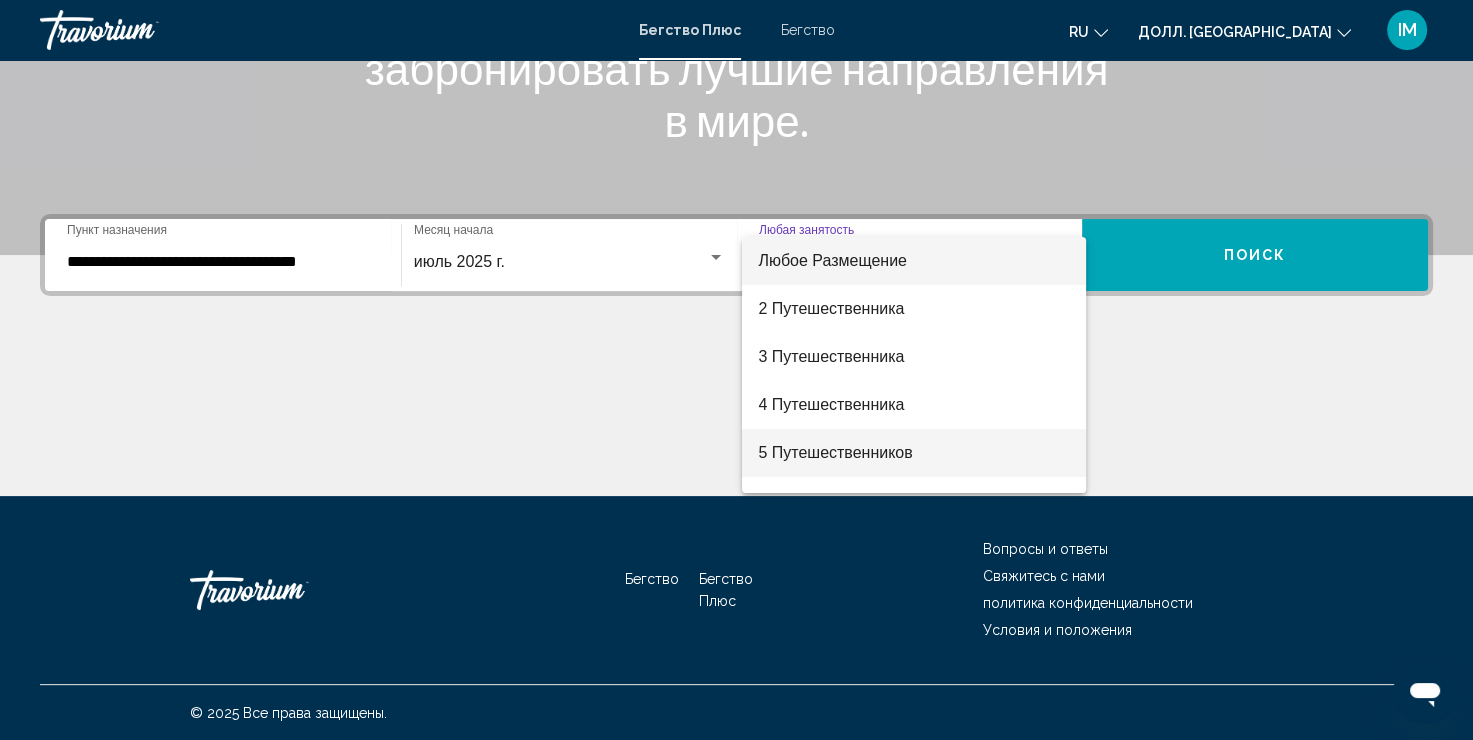 click on "5 Путешественников" at bounding box center [835, 452] 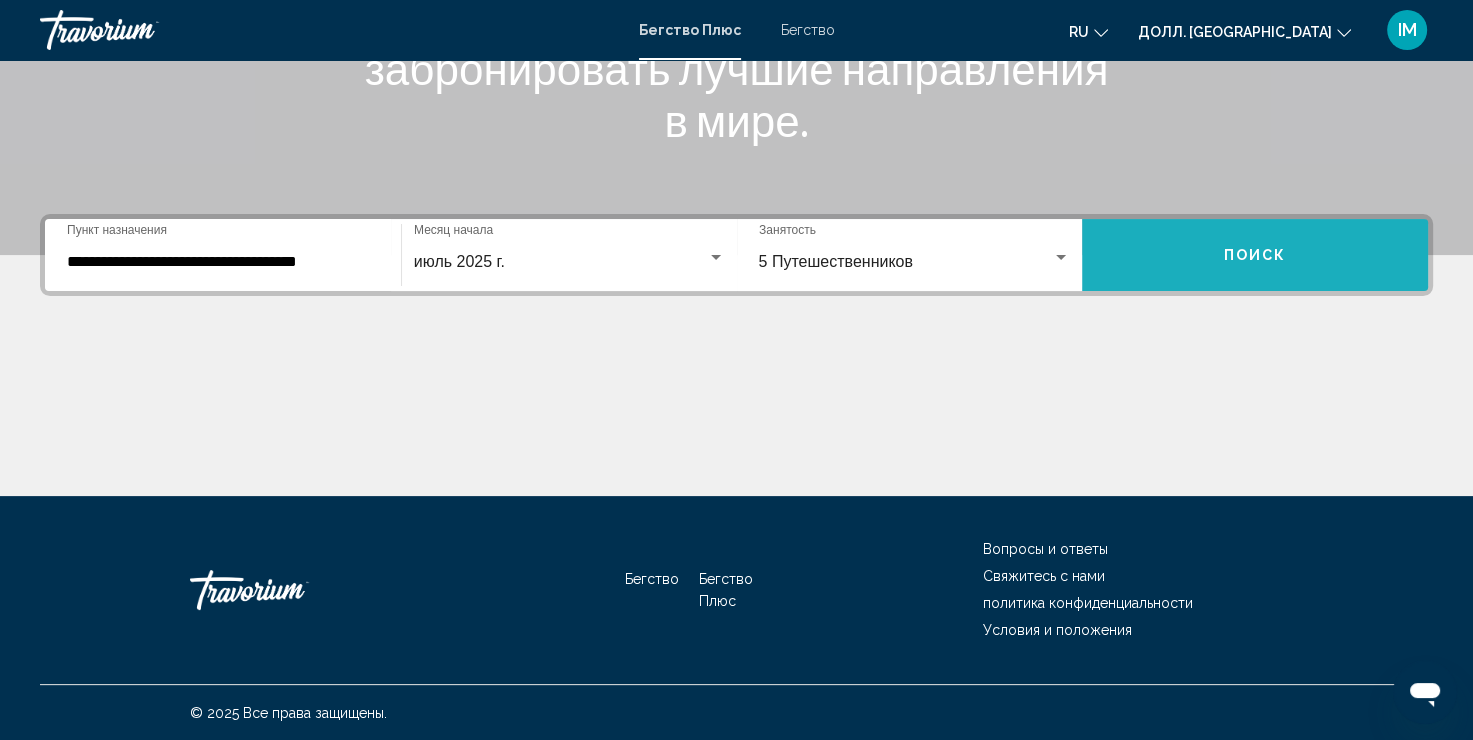 click on "Поиск" at bounding box center (1255, 255) 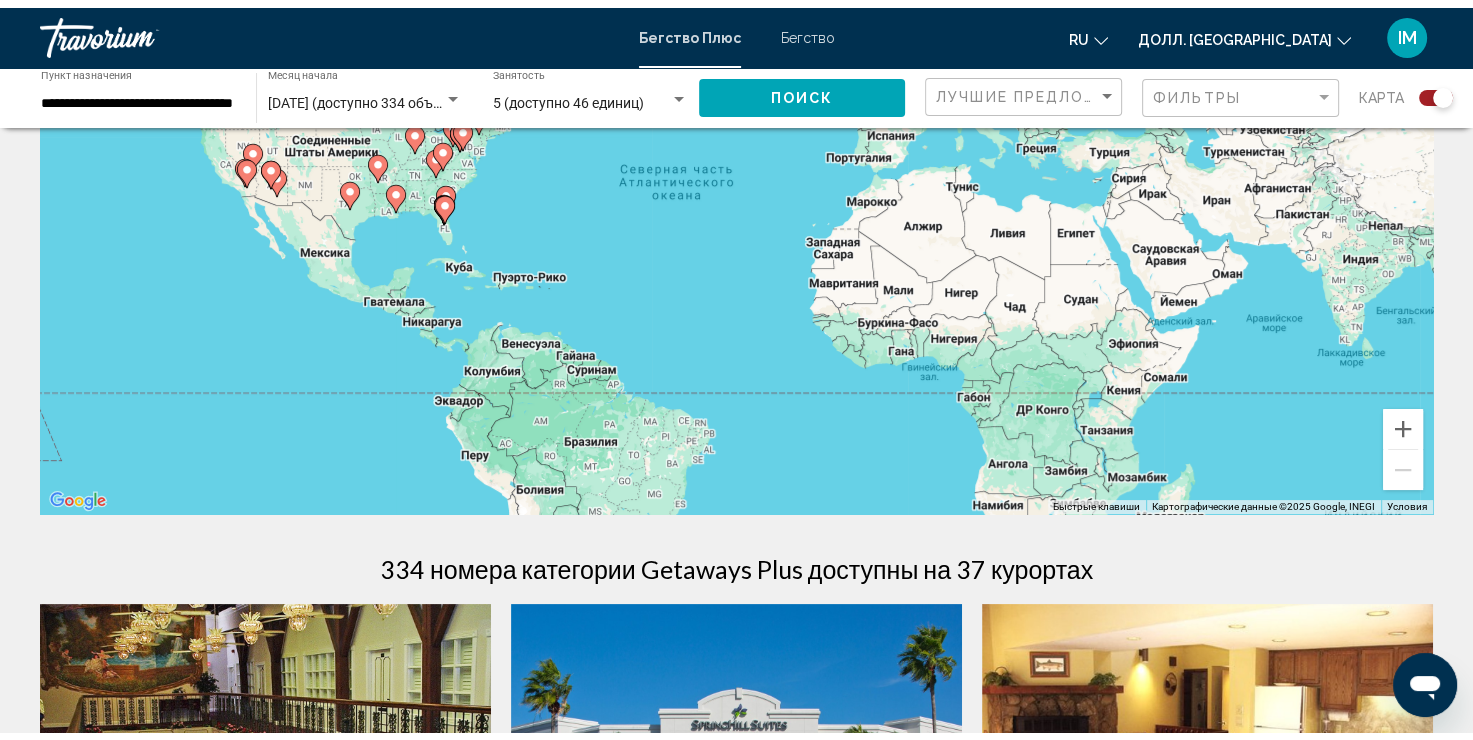 scroll, scrollTop: 0, scrollLeft: 0, axis: both 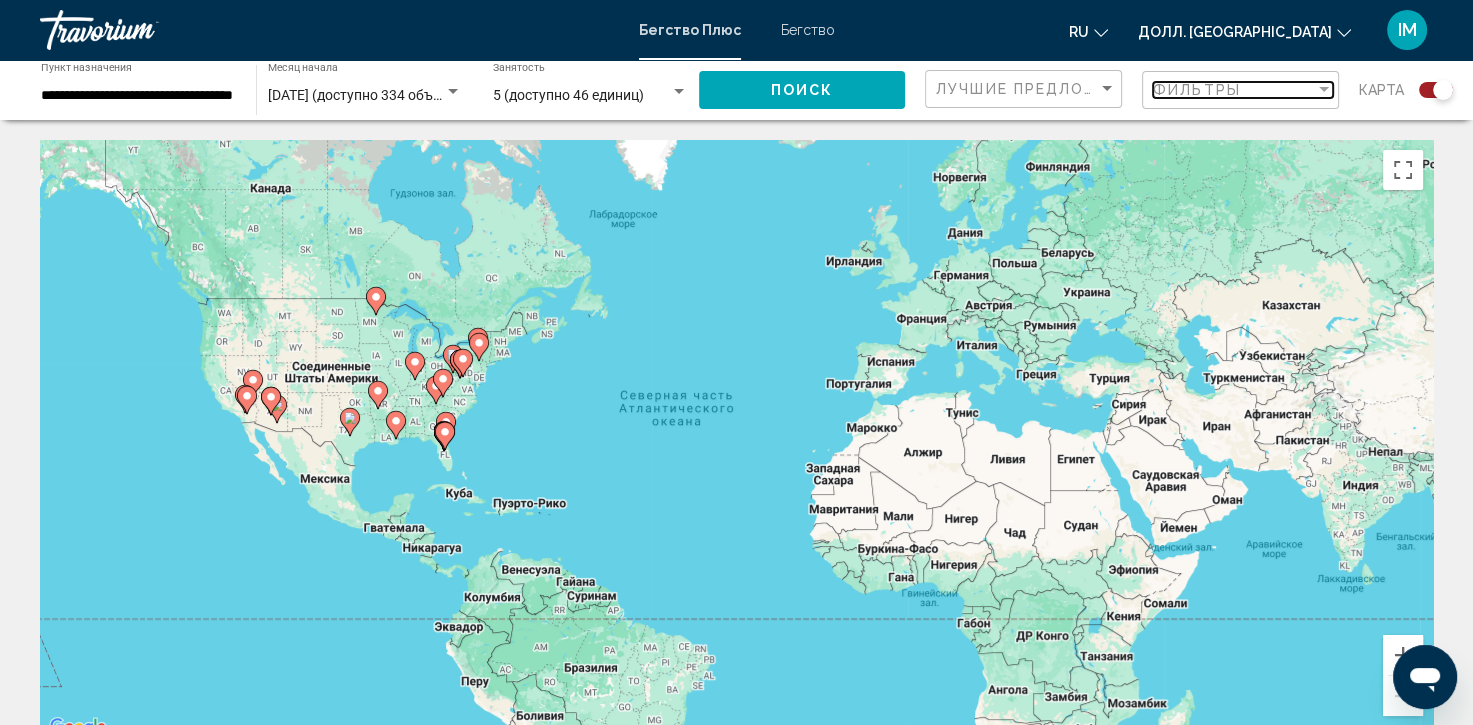 click at bounding box center (1324, 90) 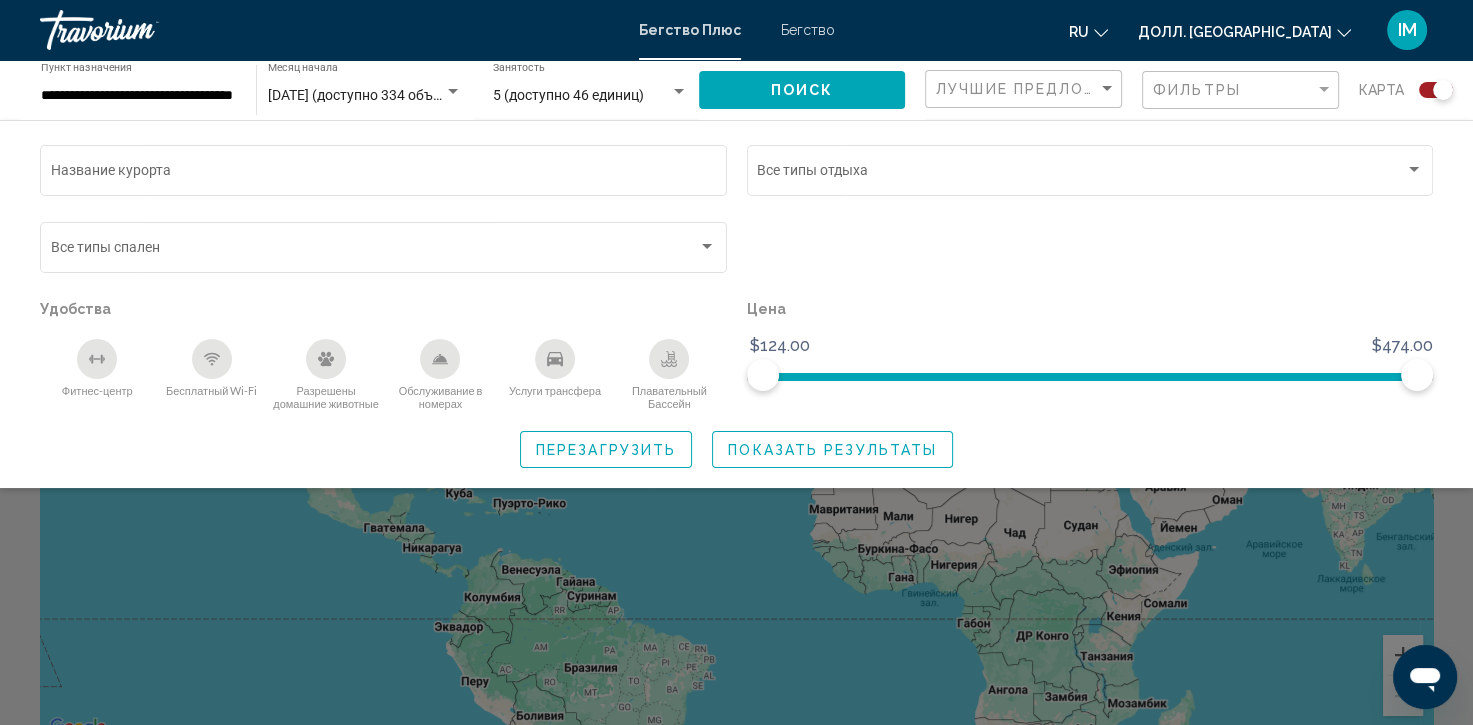 drag, startPoint x: 1427, startPoint y: 93, endPoint x: 1409, endPoint y: 92, distance: 18.027756 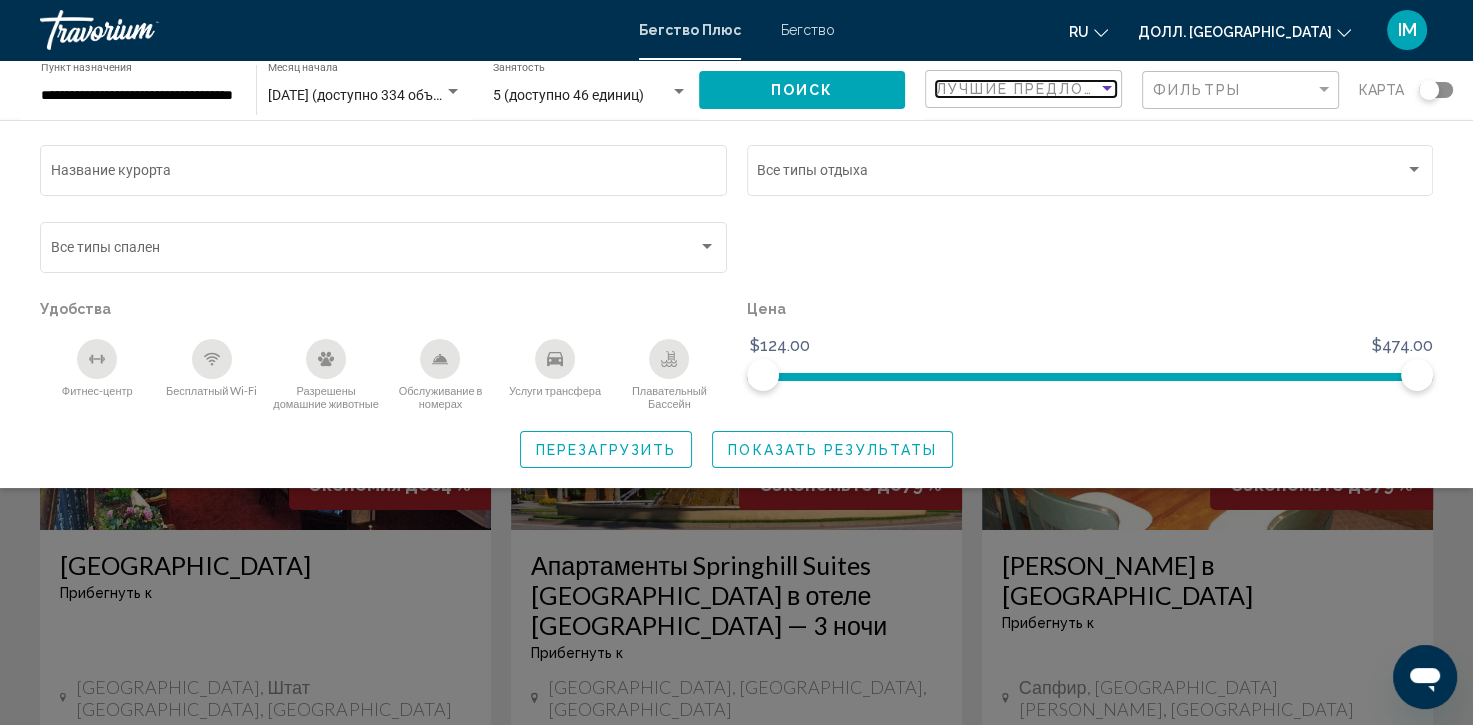 click at bounding box center (1107, 89) 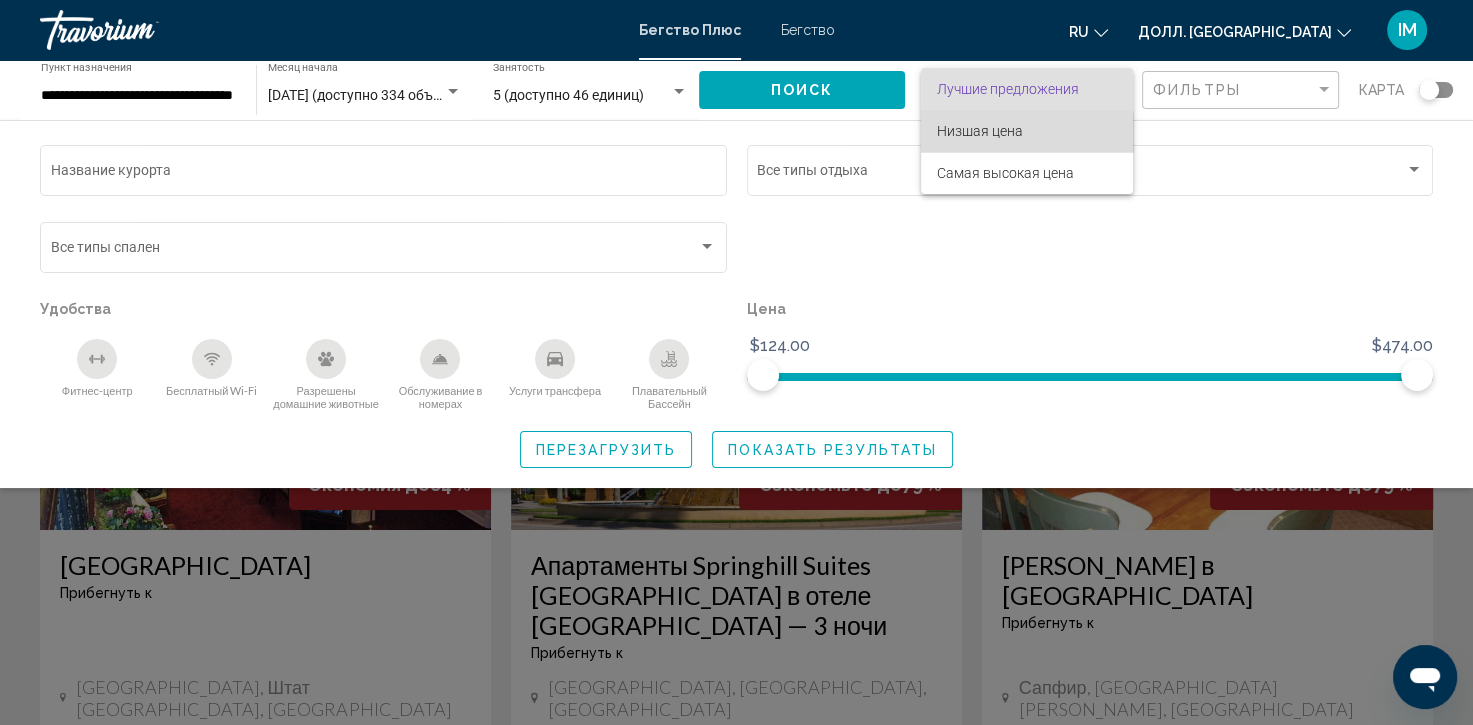 click on "Низшая цена" at bounding box center [1027, 131] 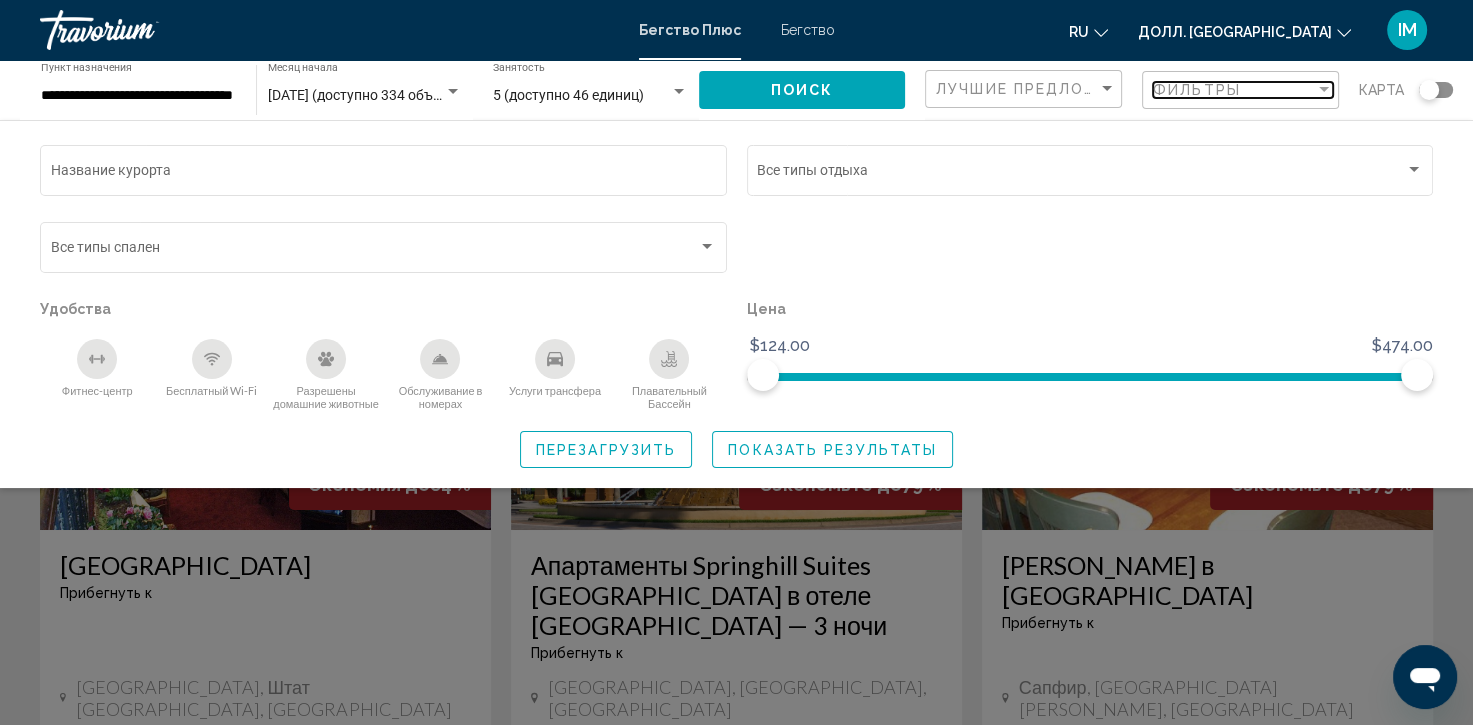 click at bounding box center (1324, 89) 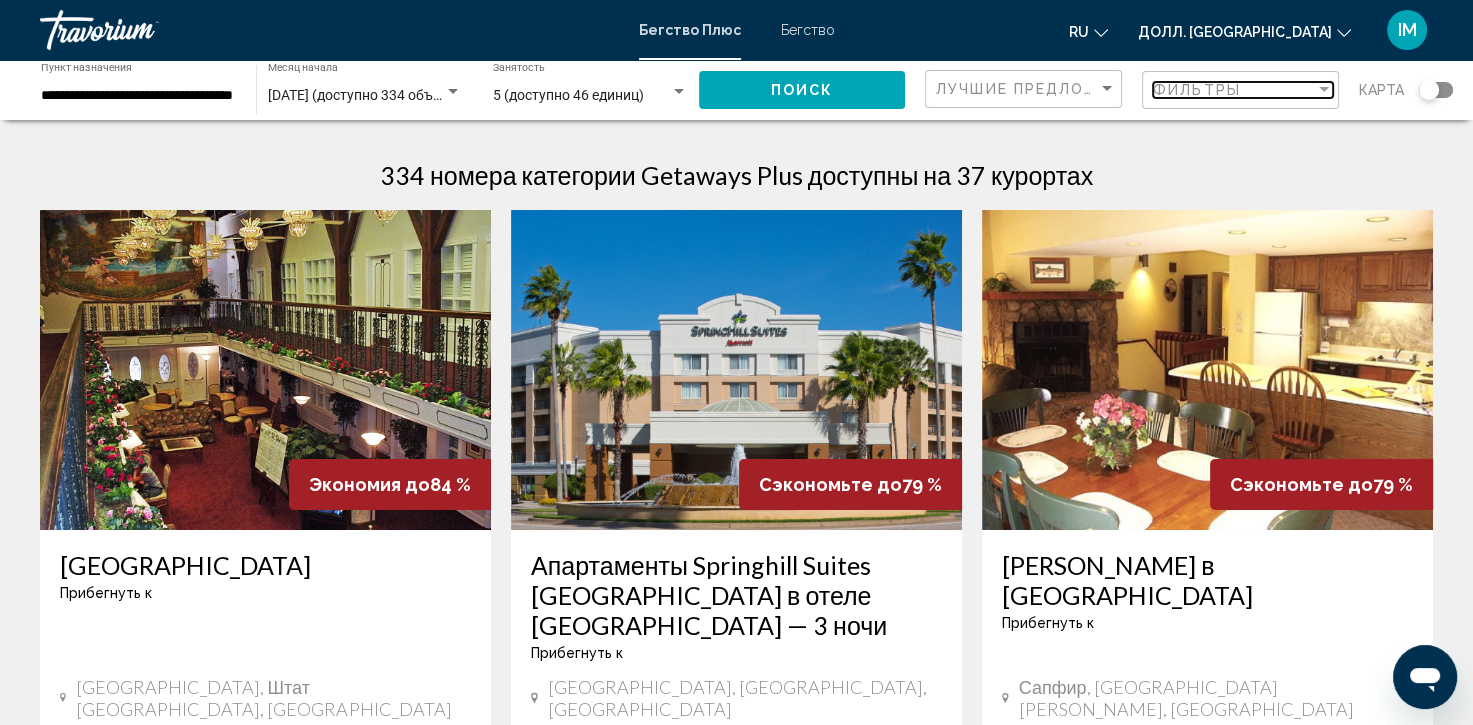 click at bounding box center [1324, 89] 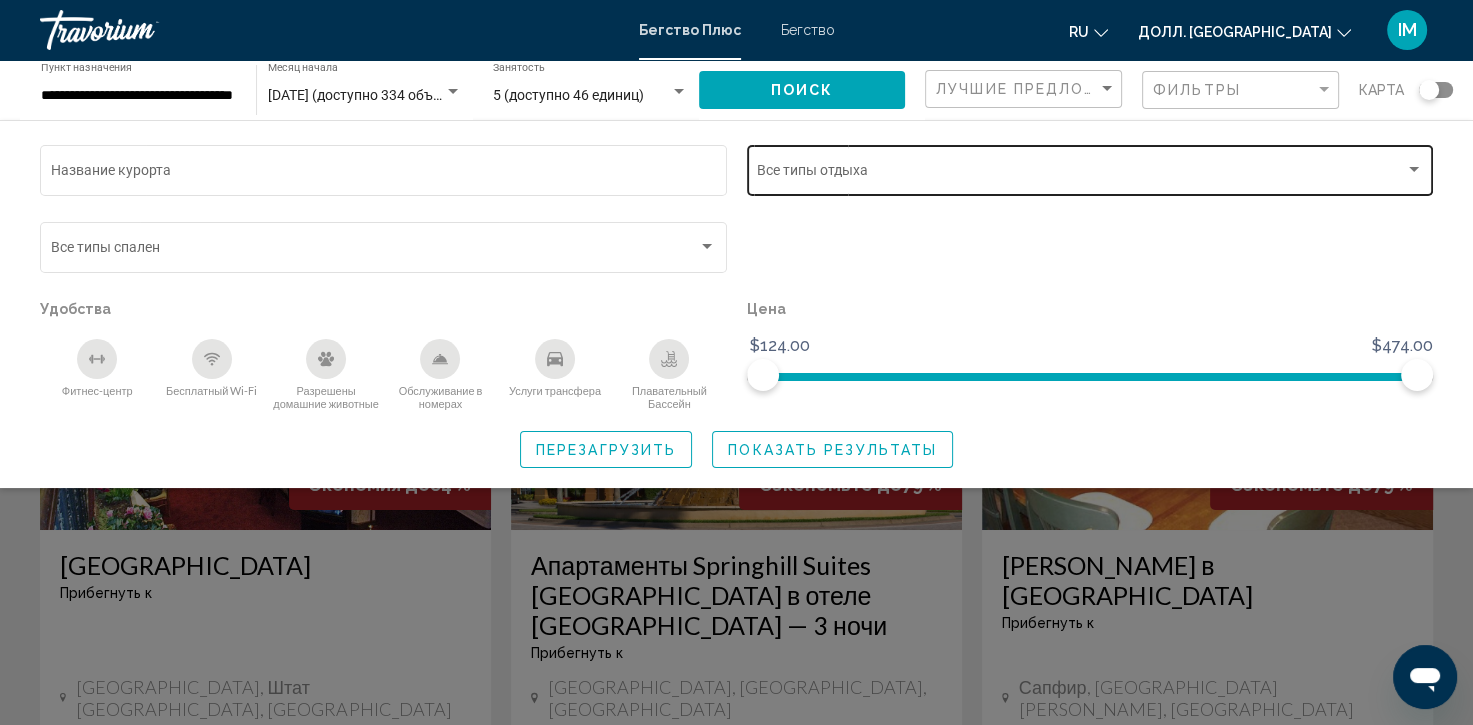 click at bounding box center [1414, 169] 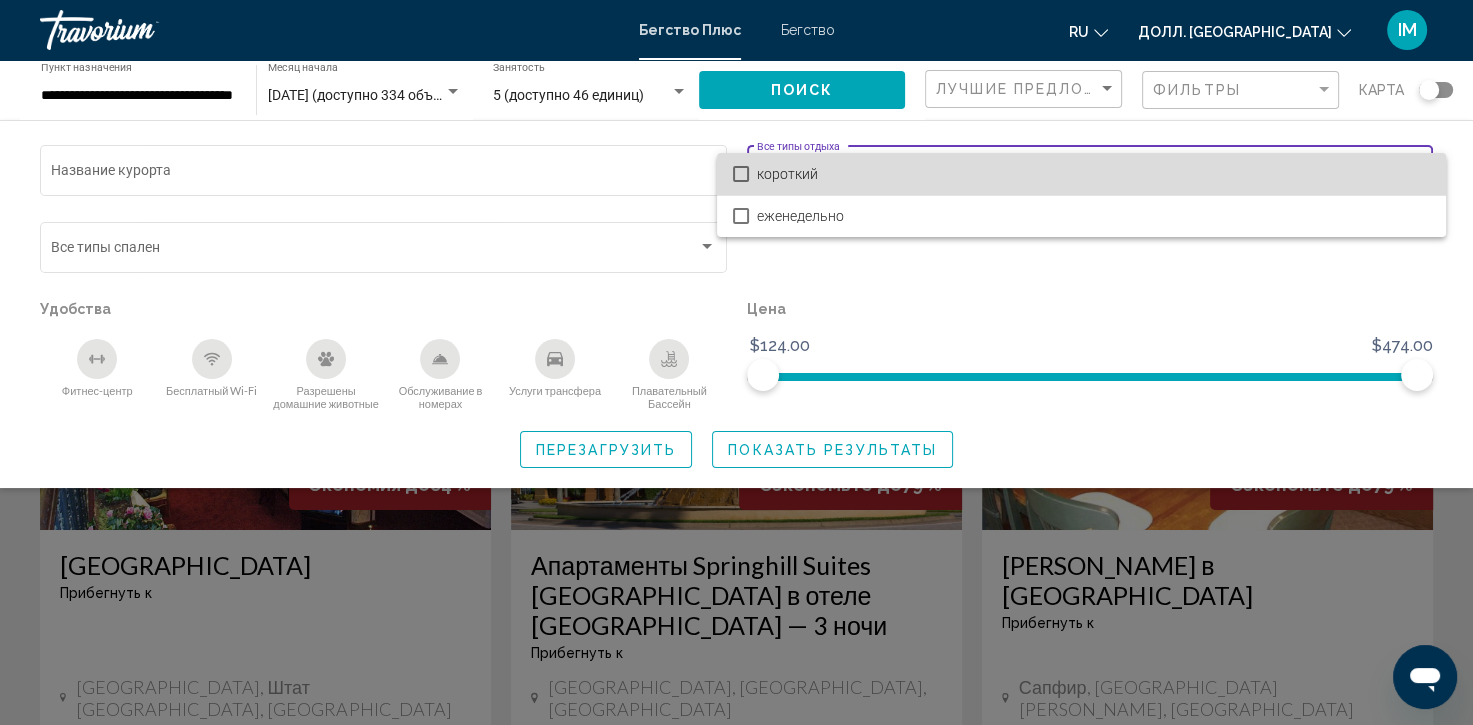 click at bounding box center [741, 174] 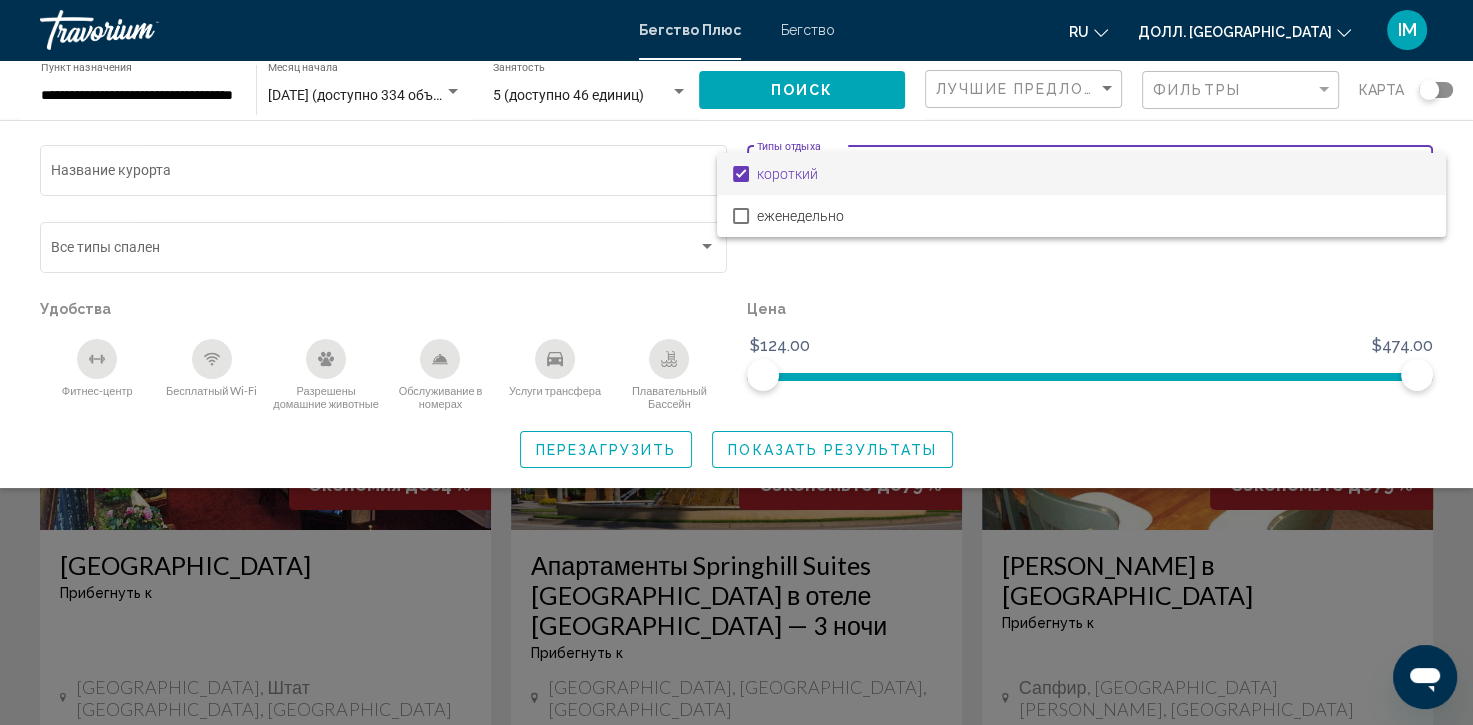 click at bounding box center (736, 362) 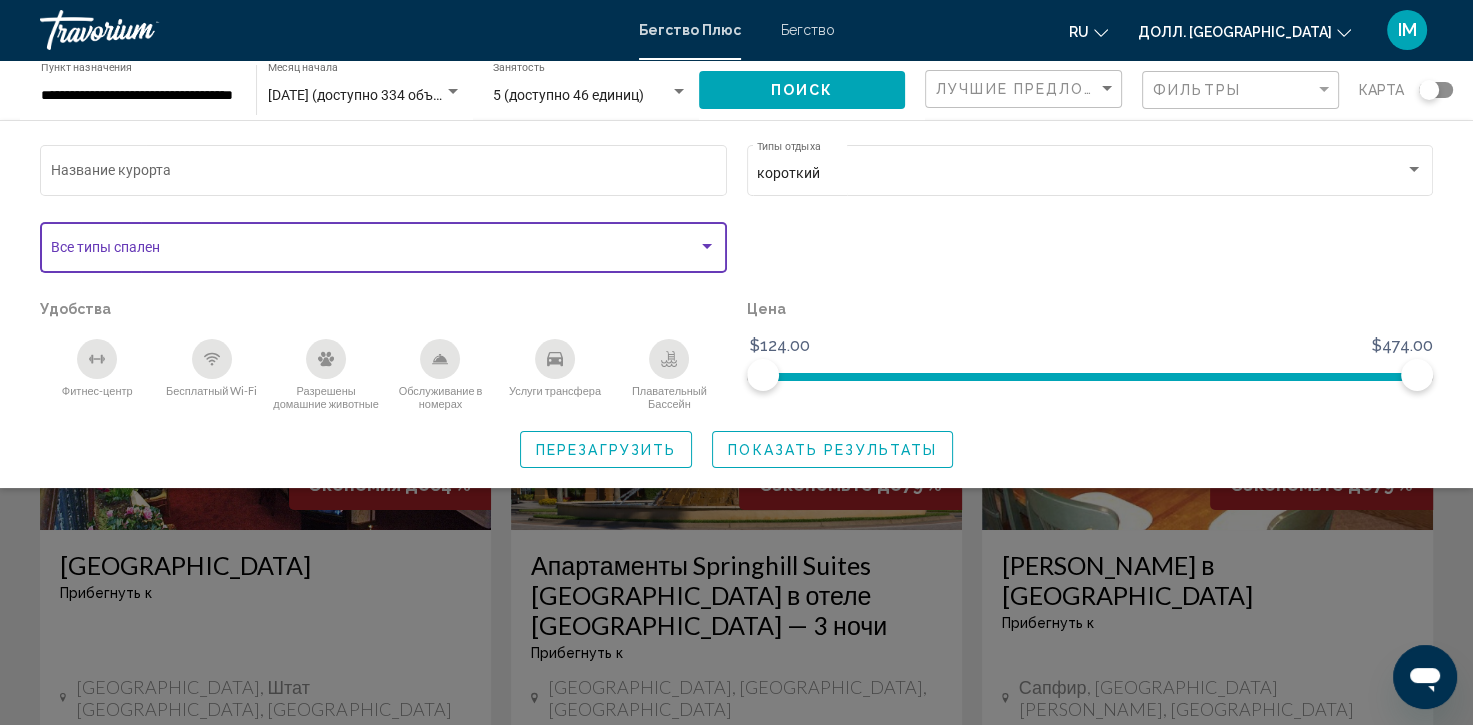 click at bounding box center (707, 246) 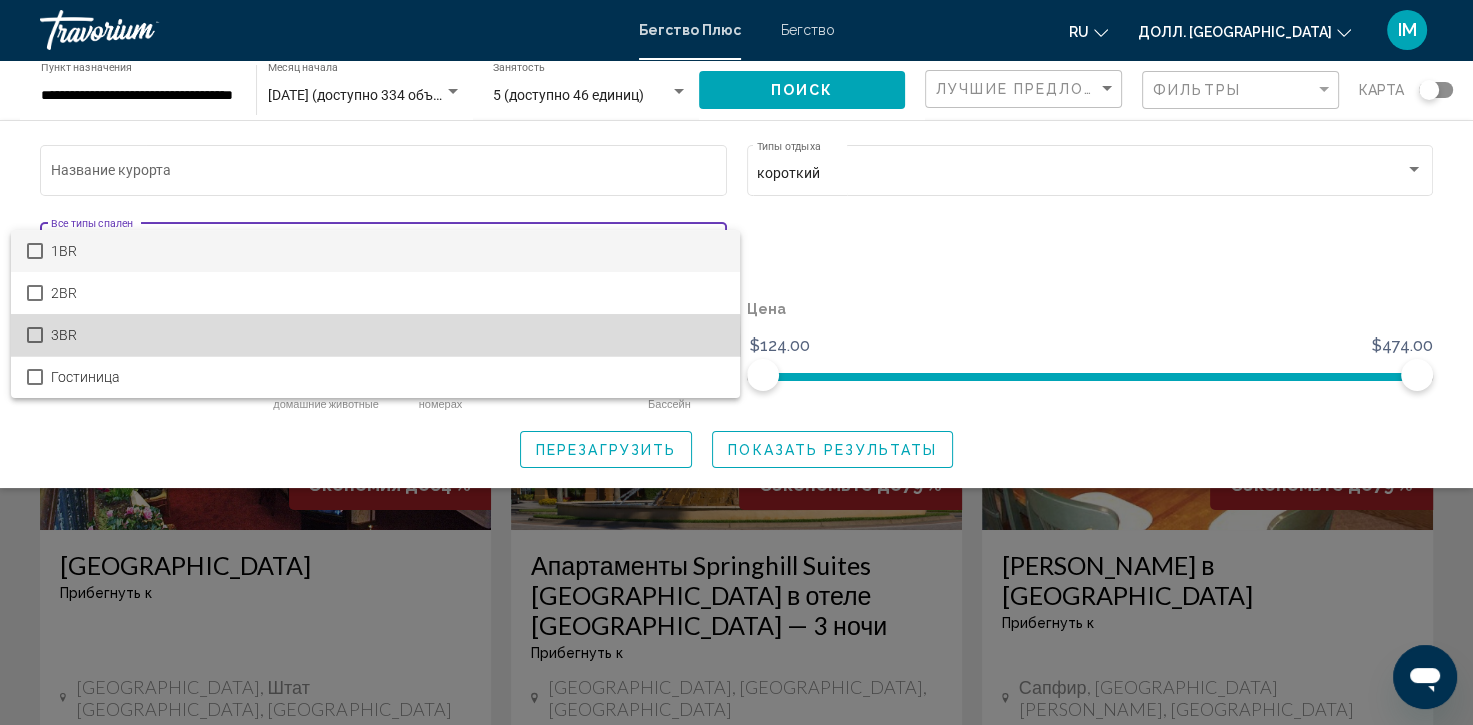 click on "3BR" at bounding box center (387, 335) 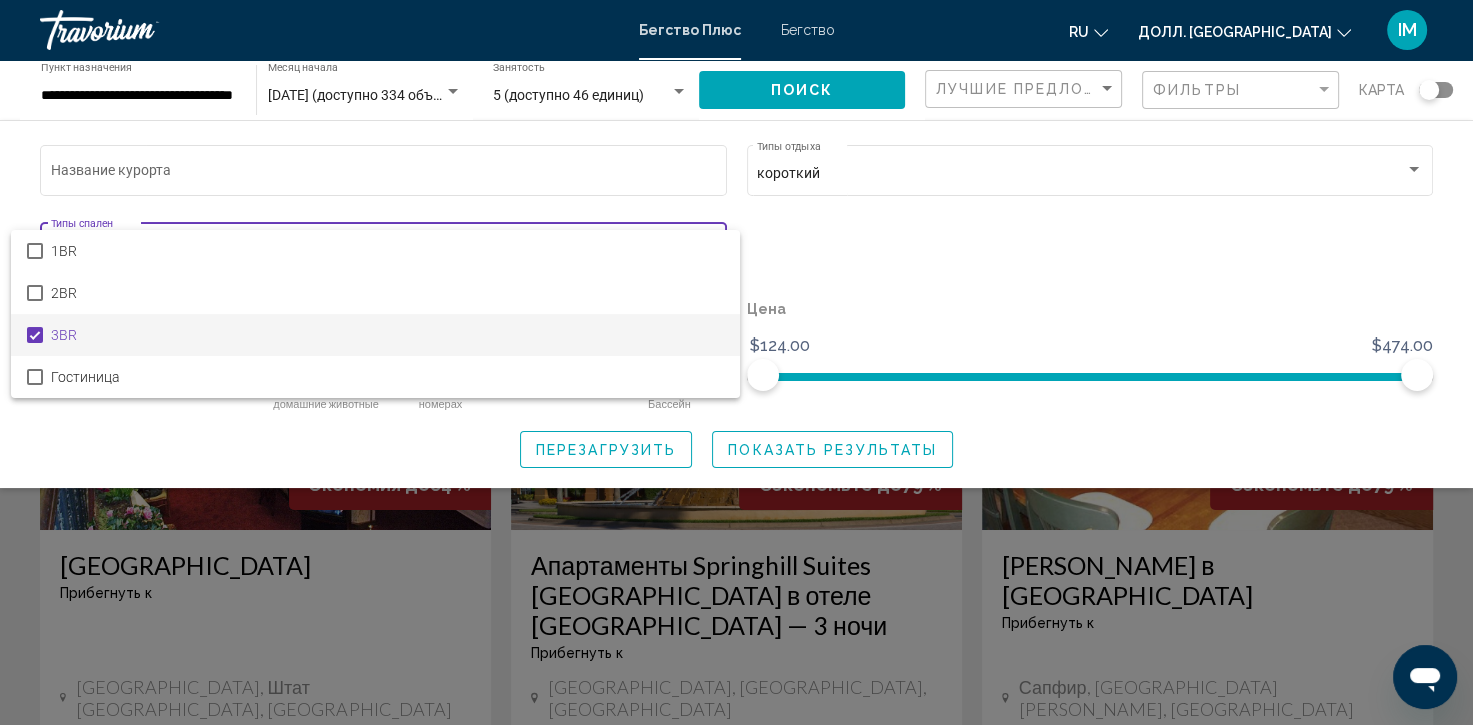 click at bounding box center [736, 362] 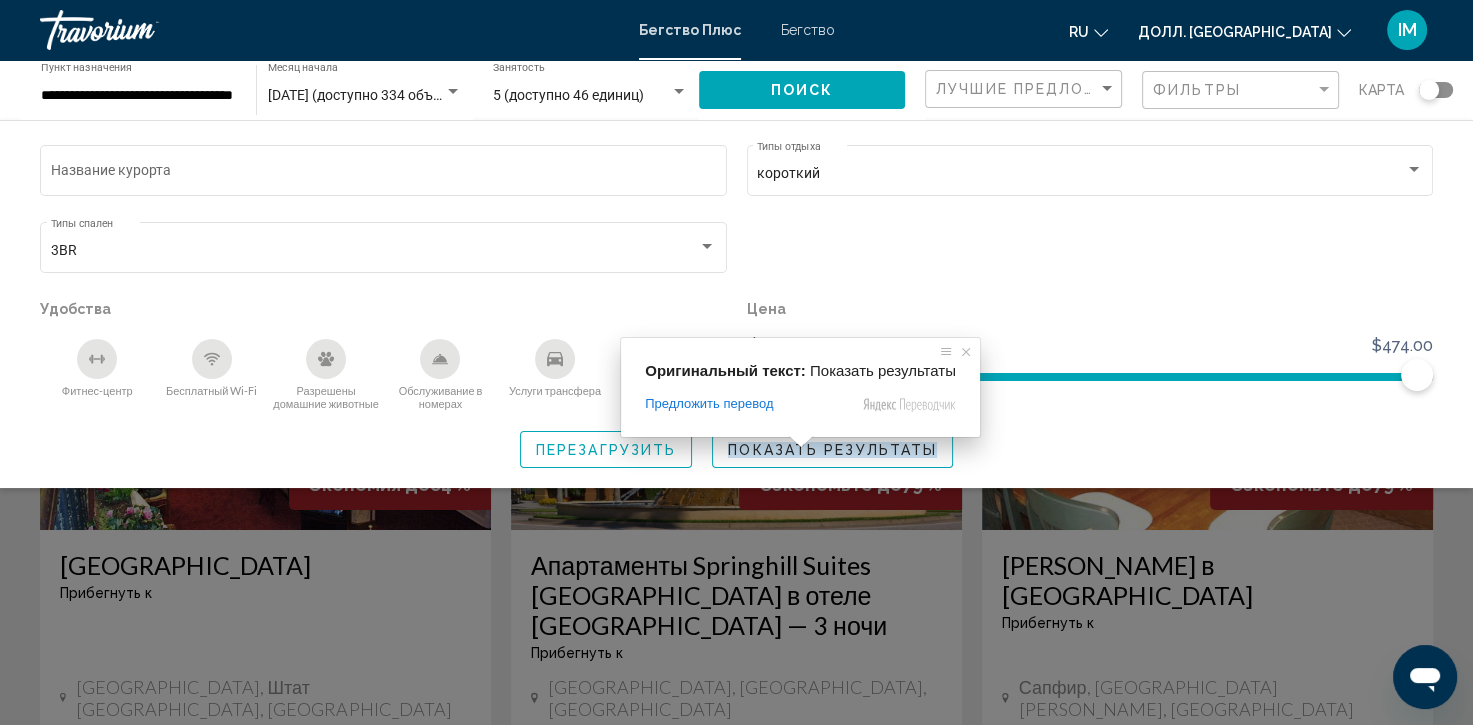 click on "Показать результаты" 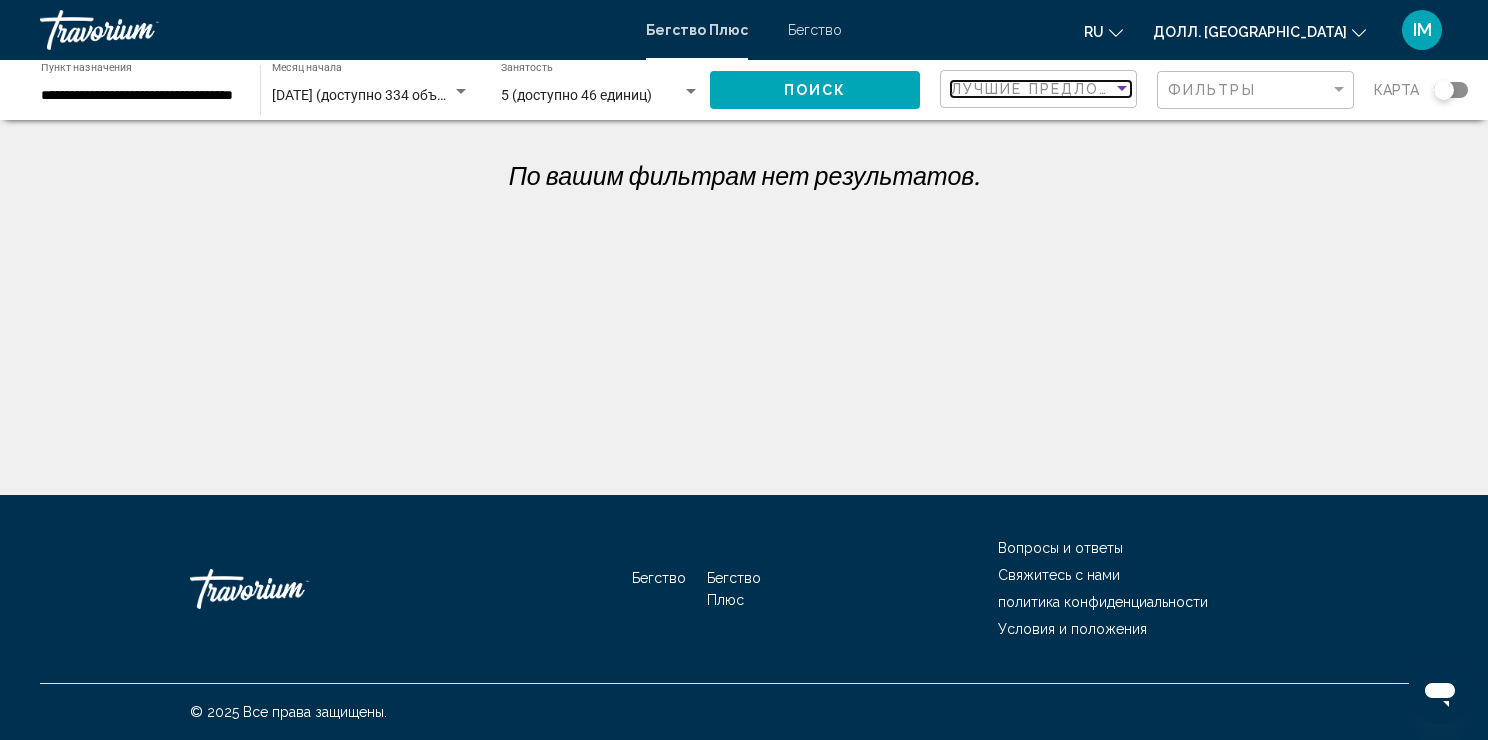 click at bounding box center (1122, 88) 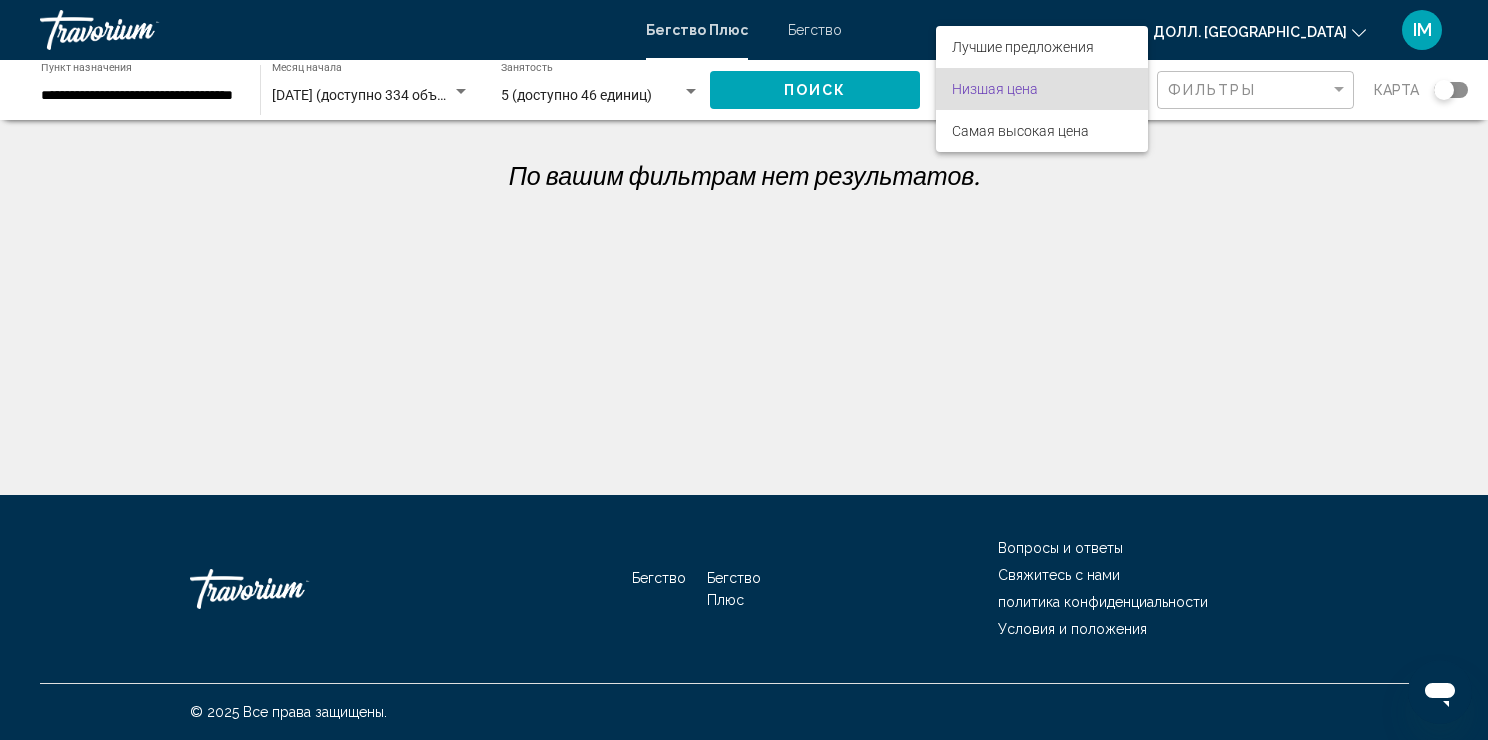 click at bounding box center (744, 370) 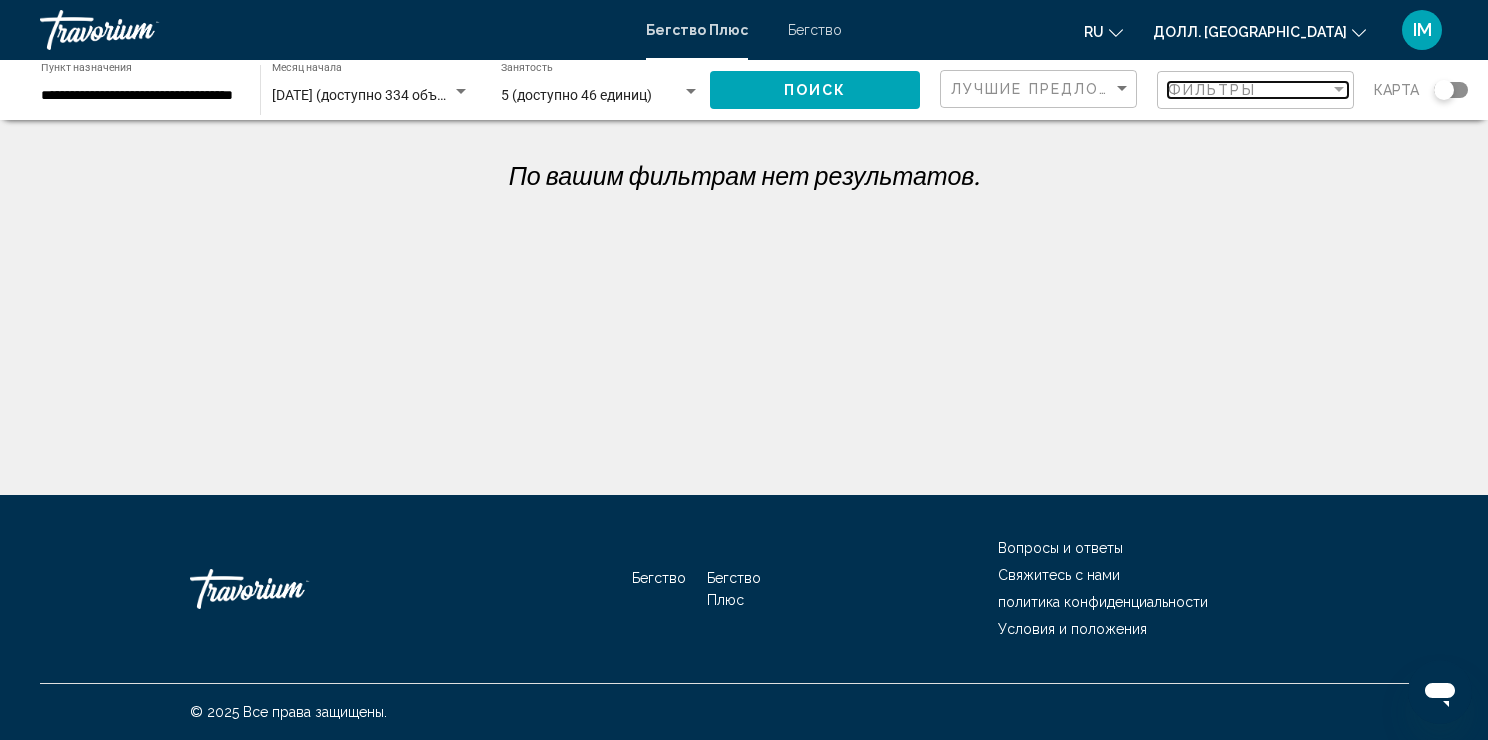 click at bounding box center (1339, 89) 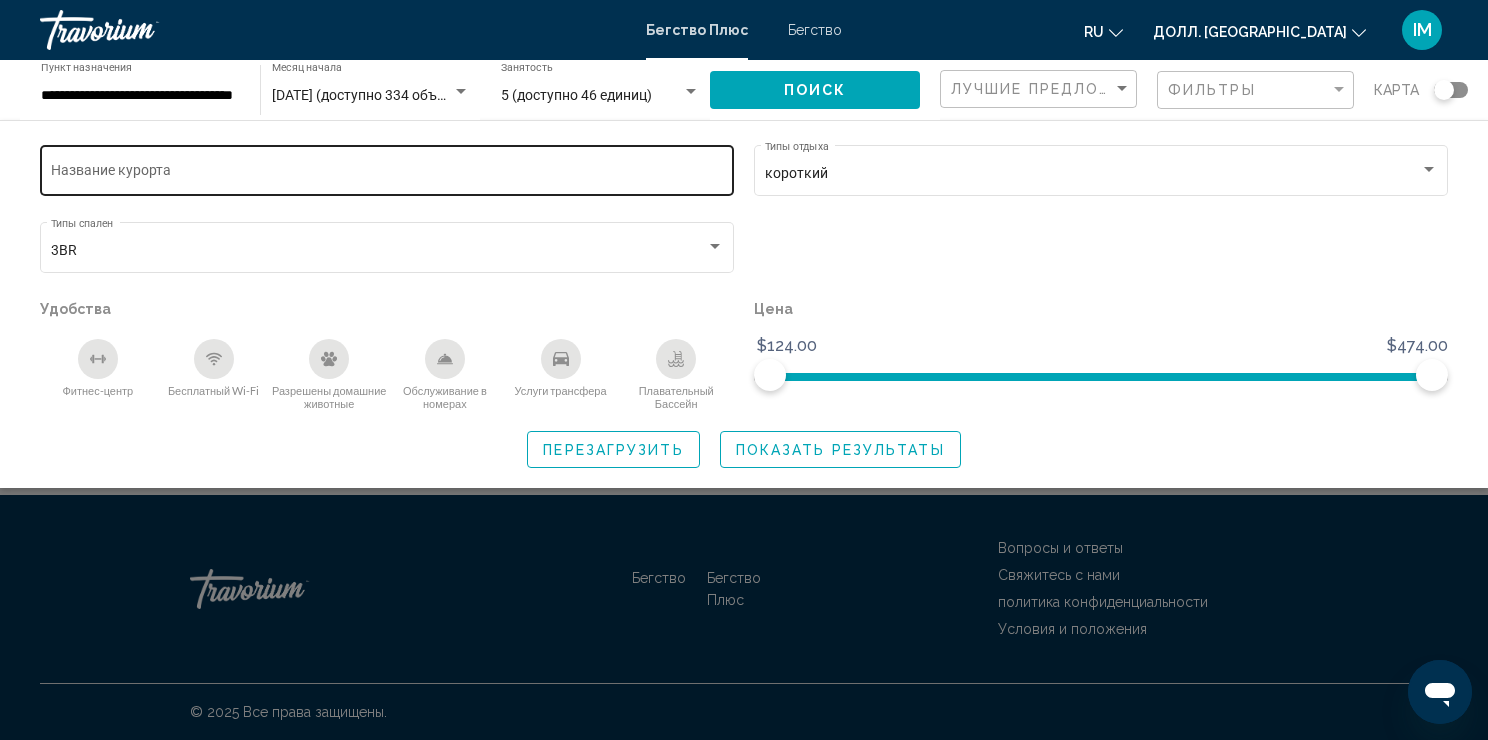 click on "Название курорта" 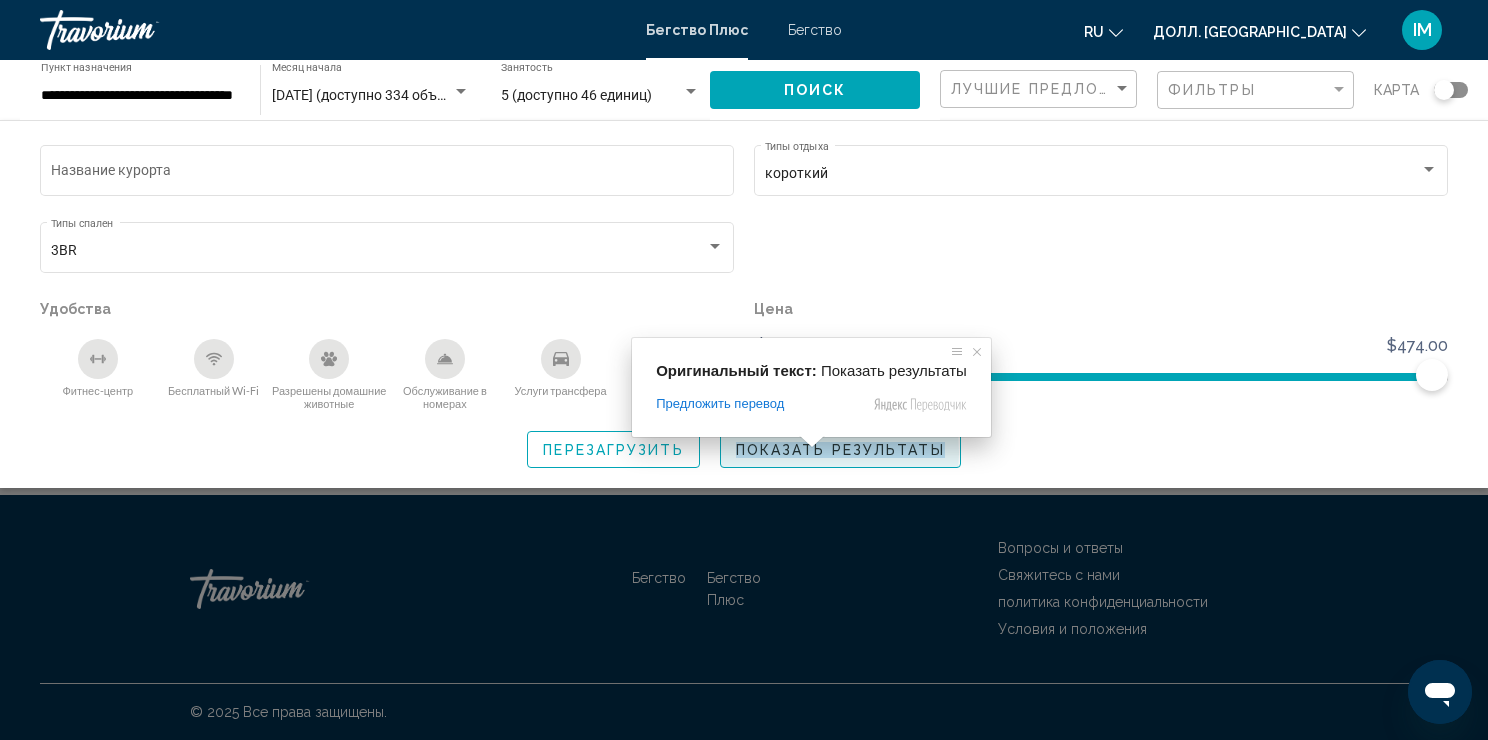 click on "Показать результаты" 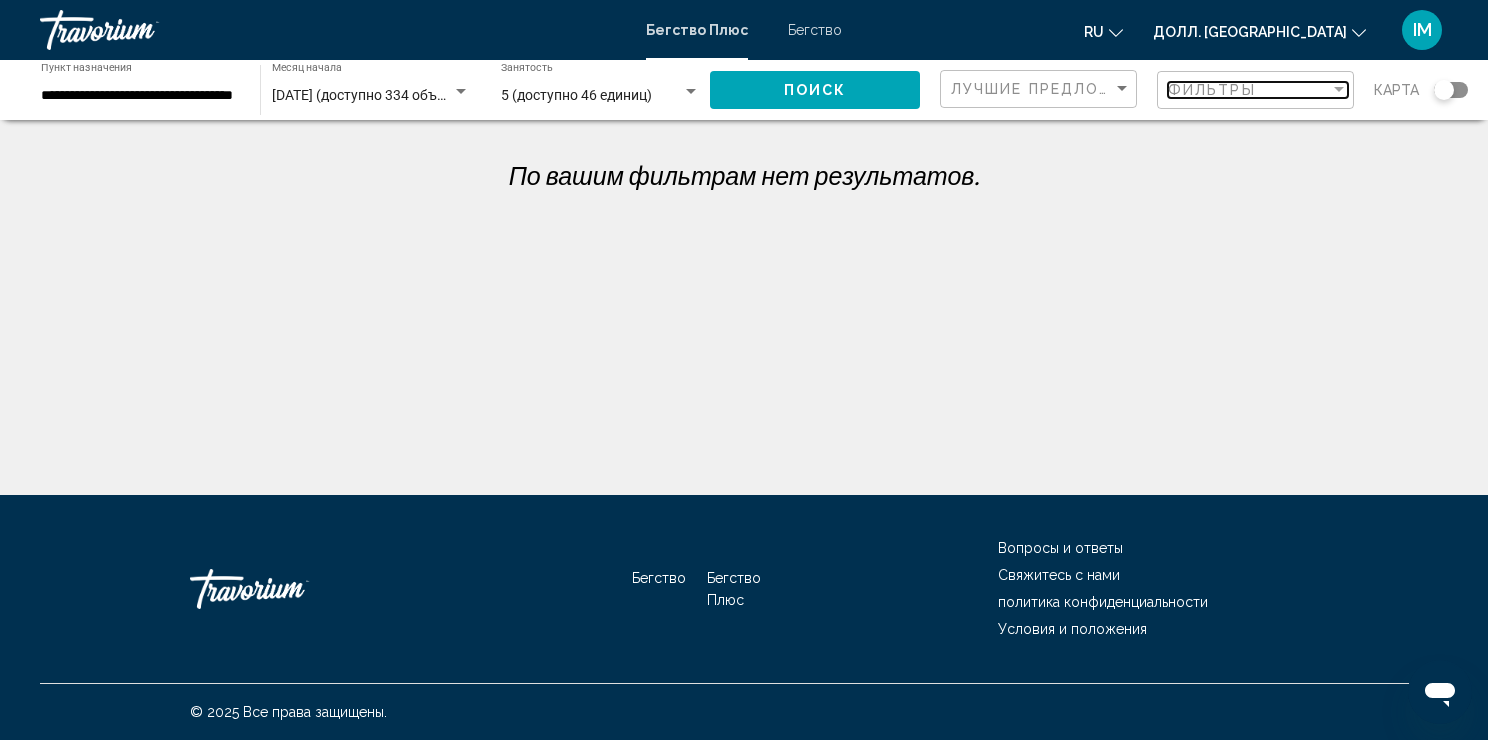 click at bounding box center [1339, 89] 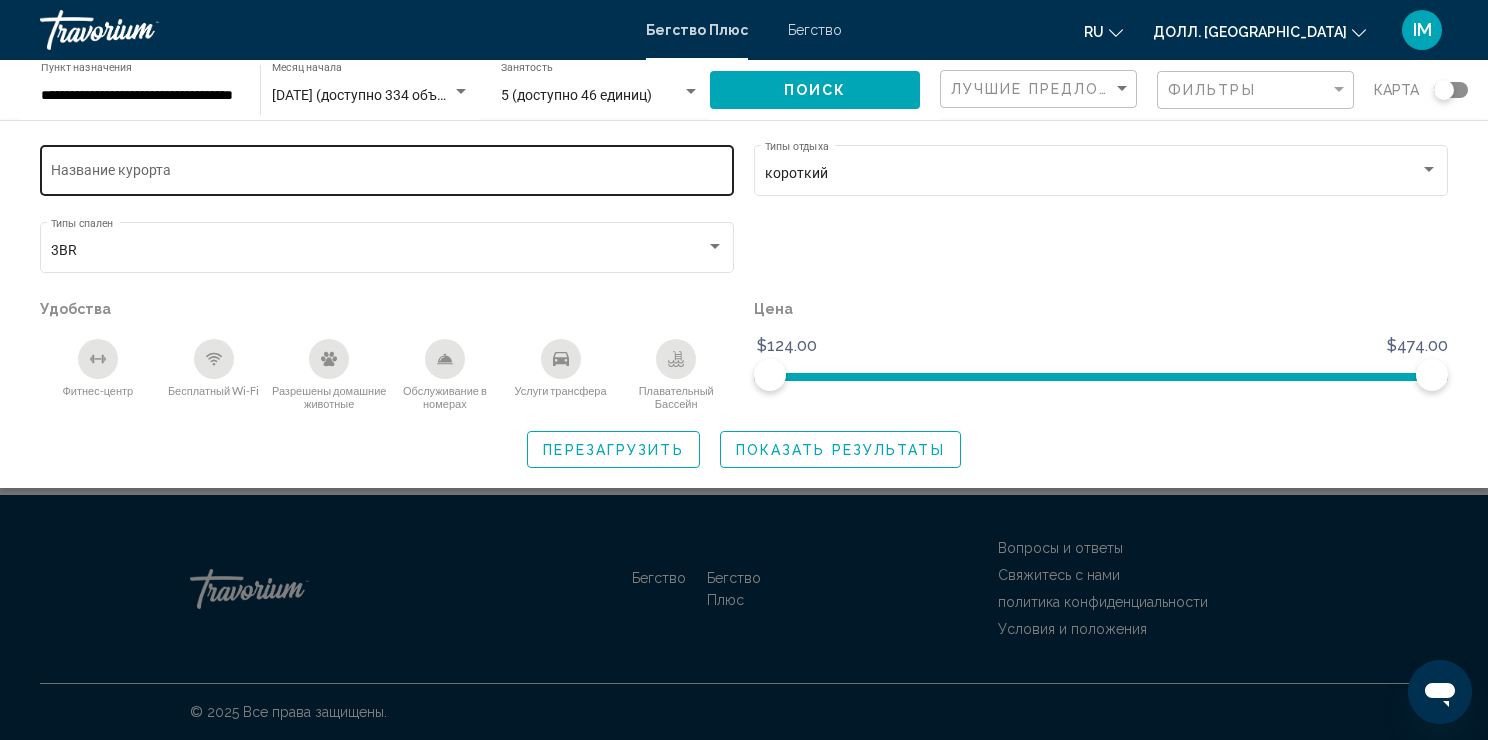 click on "Название курорта" at bounding box center (387, 174) 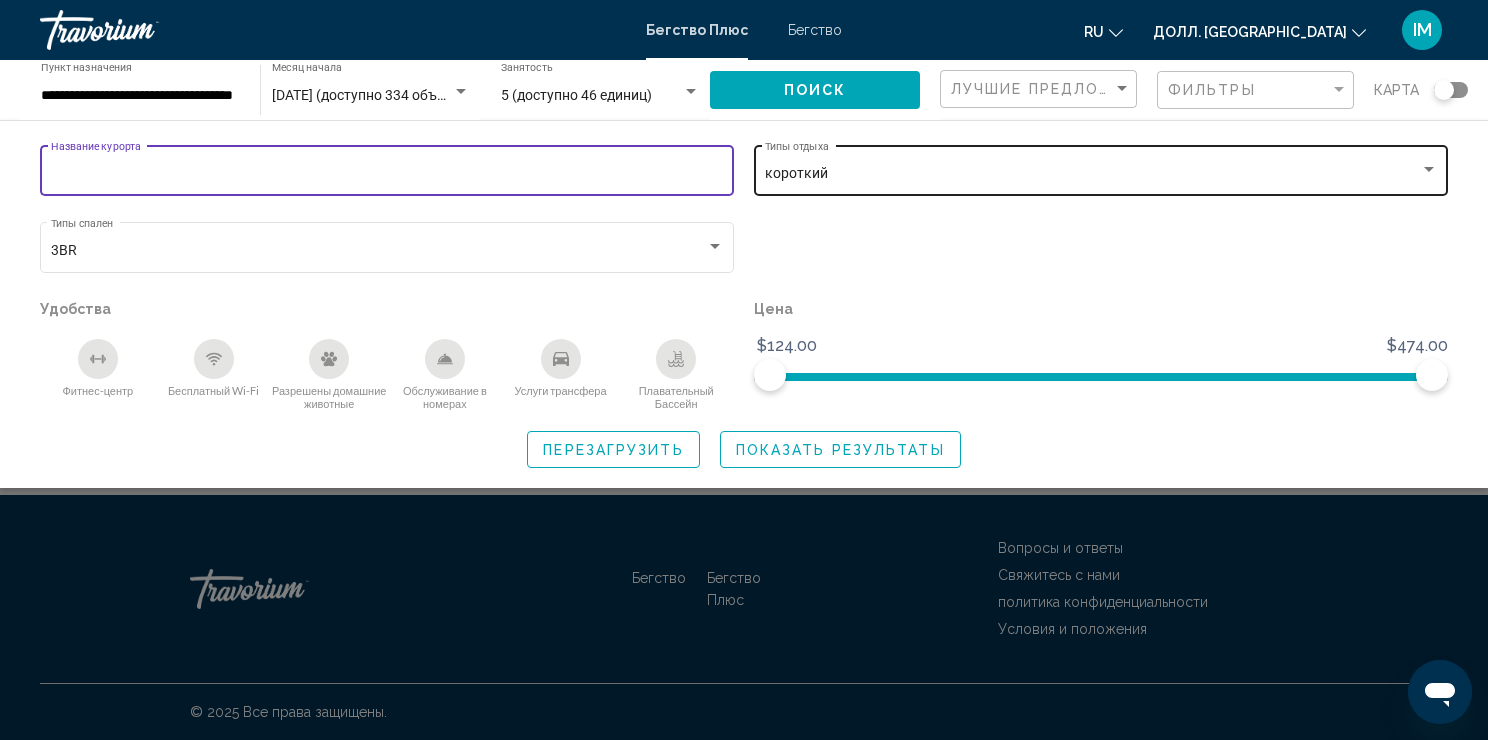 click at bounding box center (1429, 170) 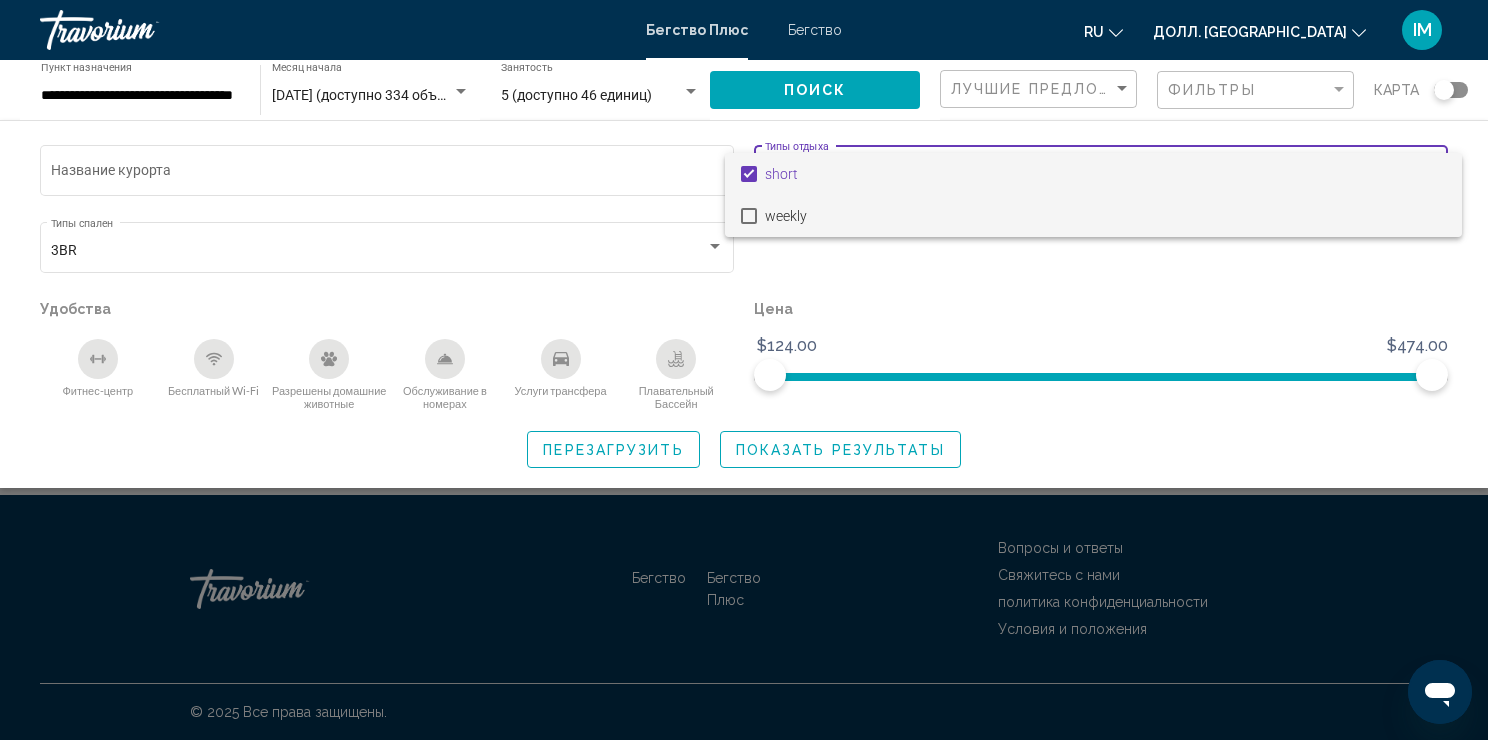 click on "weekly" at bounding box center (1105, 216) 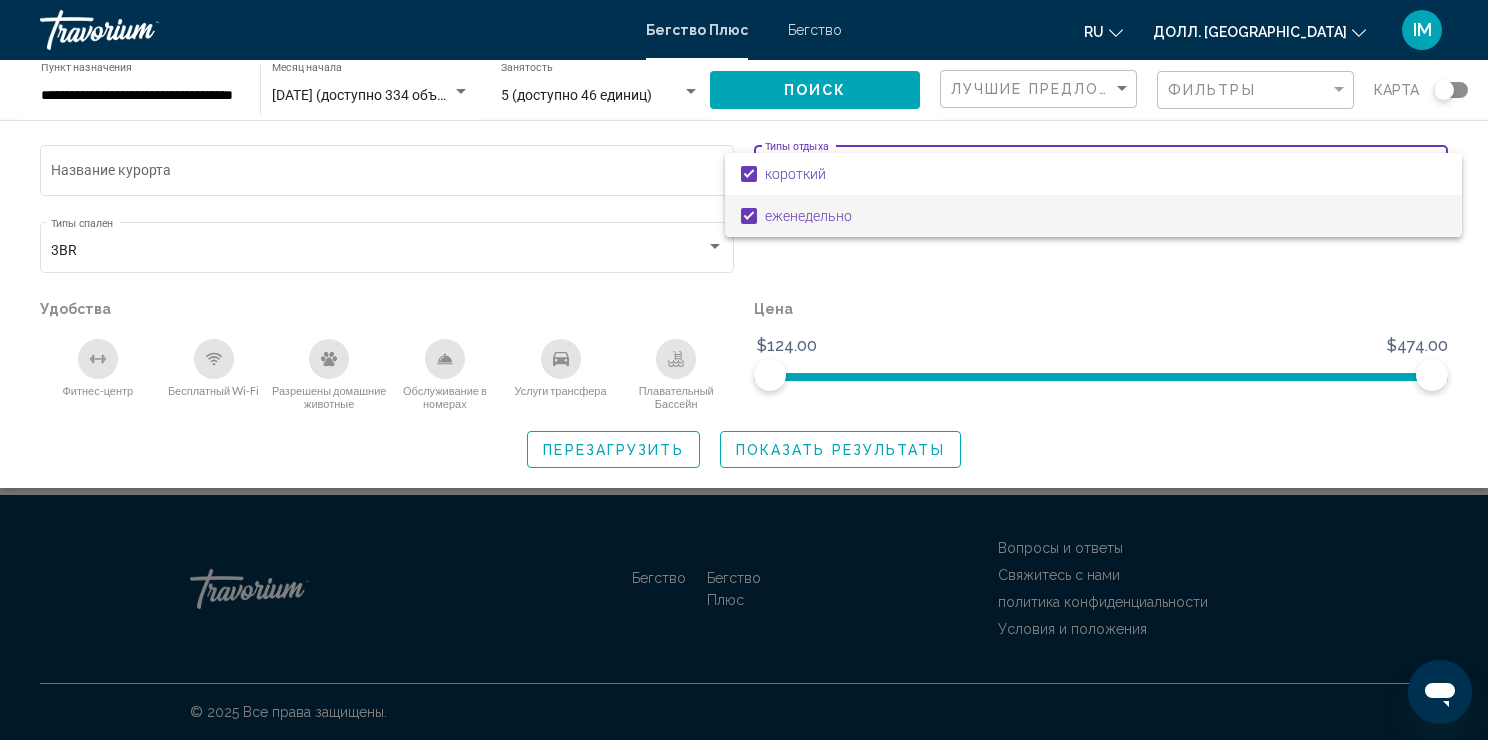 click at bounding box center (744, 370) 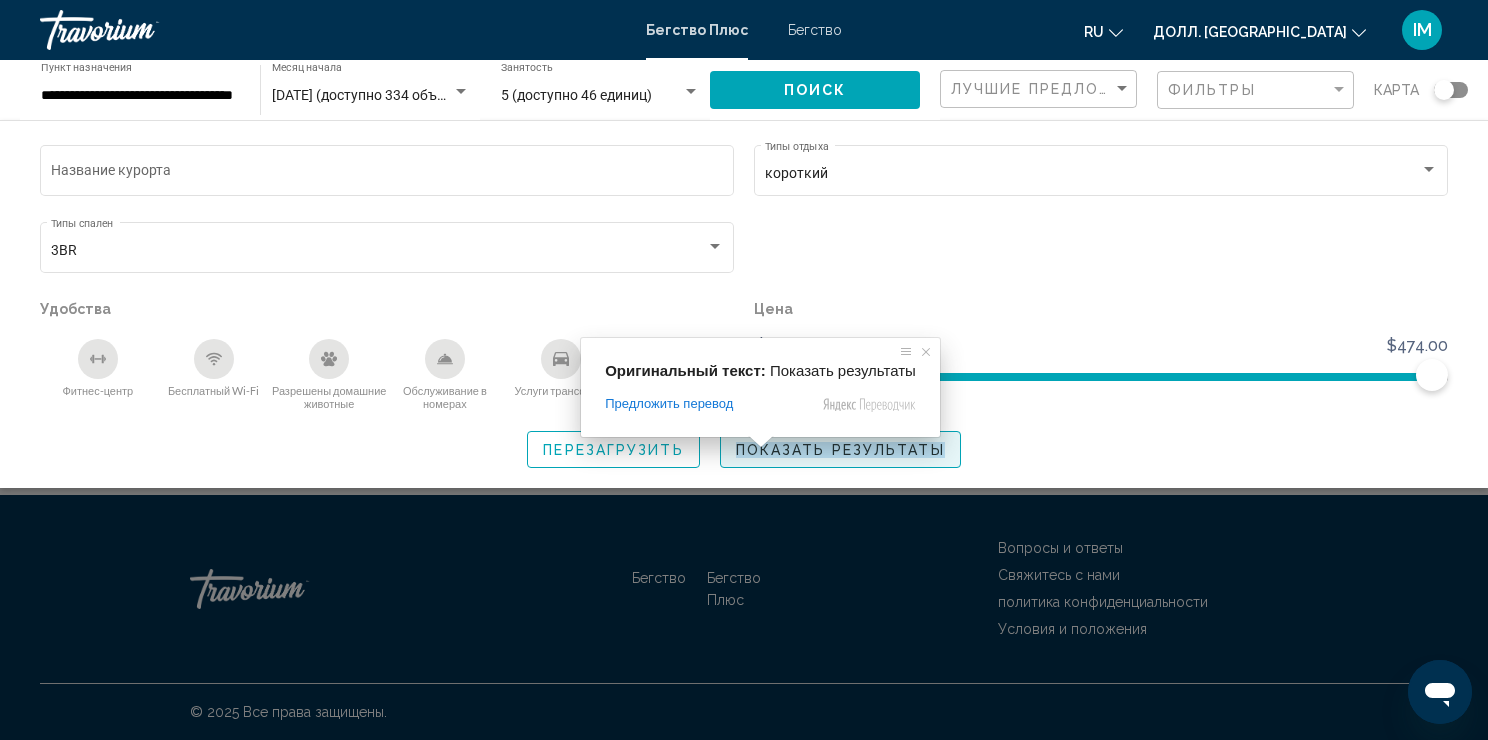 click on "Показать результаты" 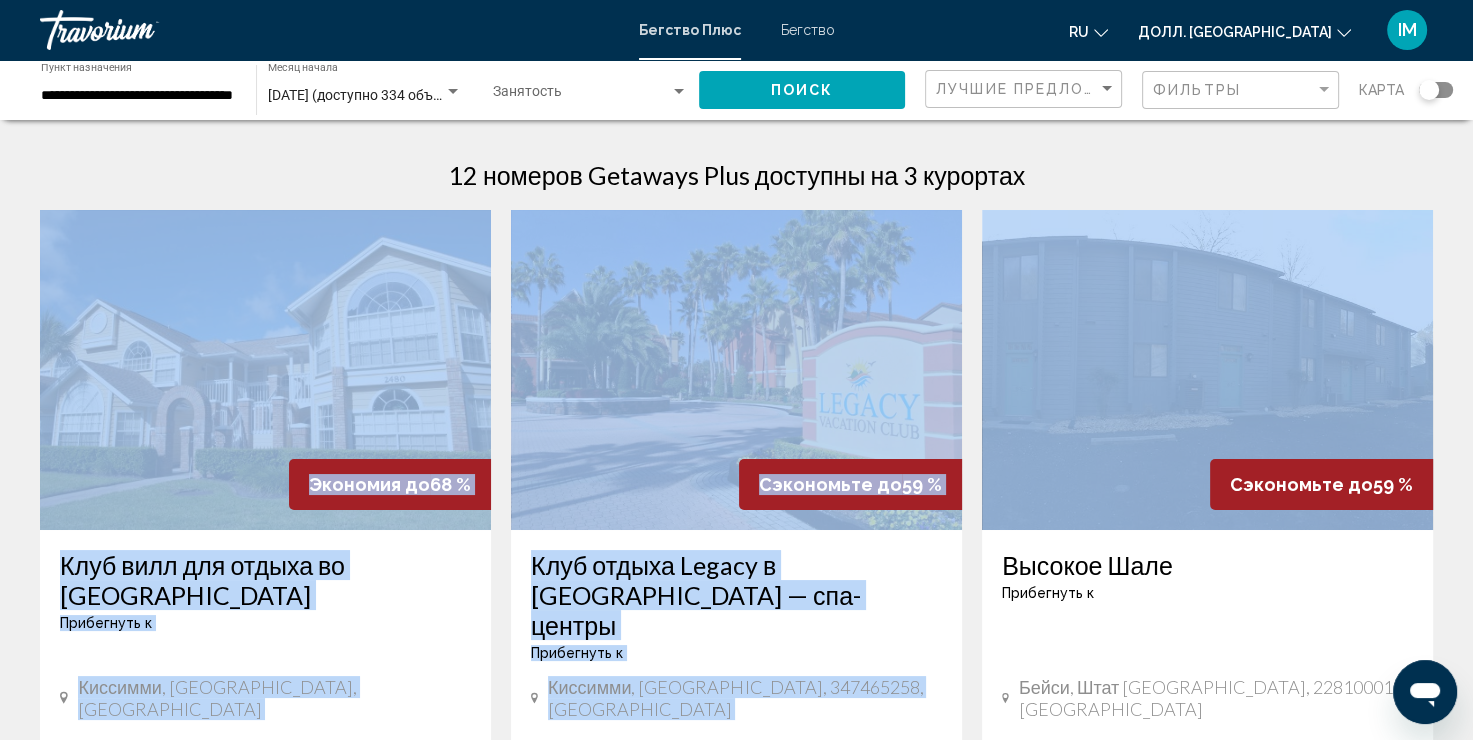 drag, startPoint x: 1468, startPoint y: 132, endPoint x: 1456, endPoint y: 188, distance: 57.271286 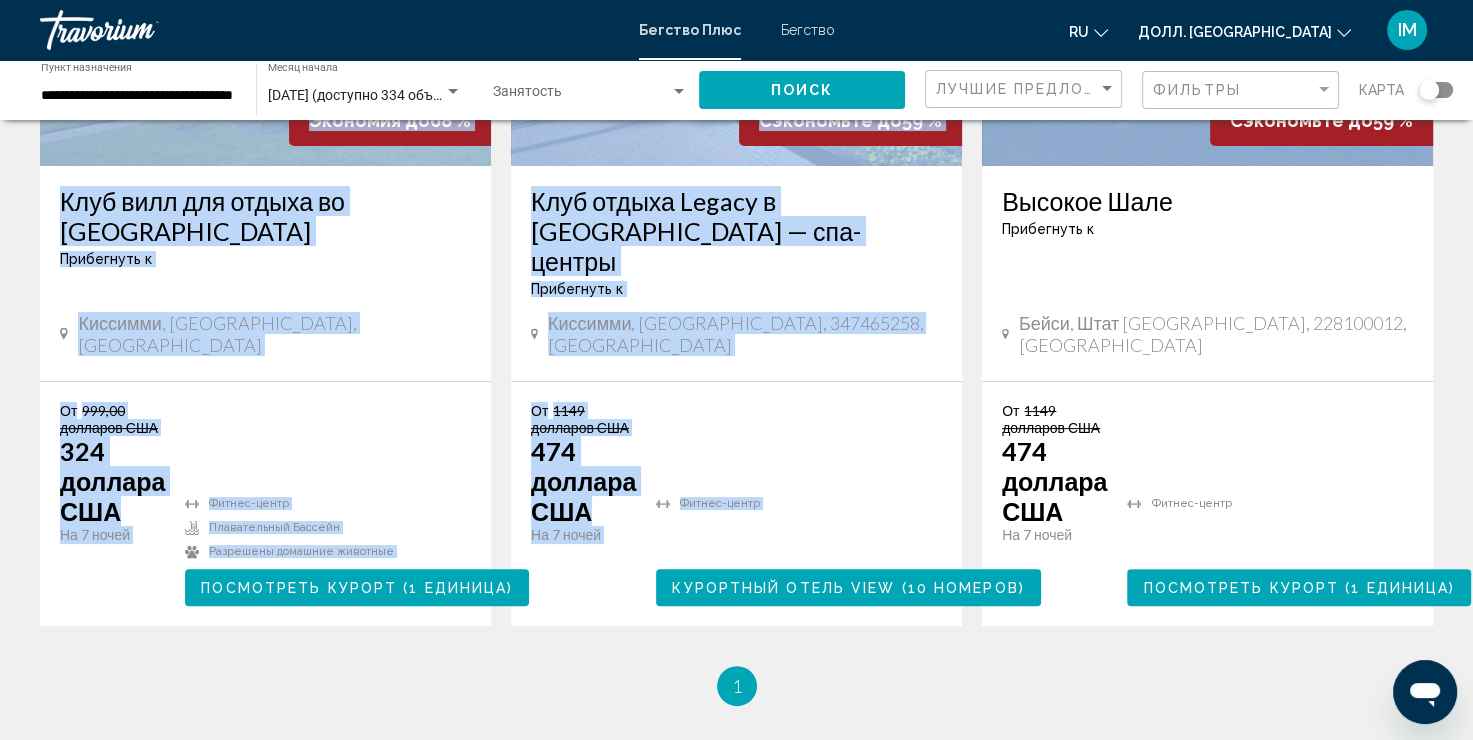 scroll, scrollTop: 370, scrollLeft: 0, axis: vertical 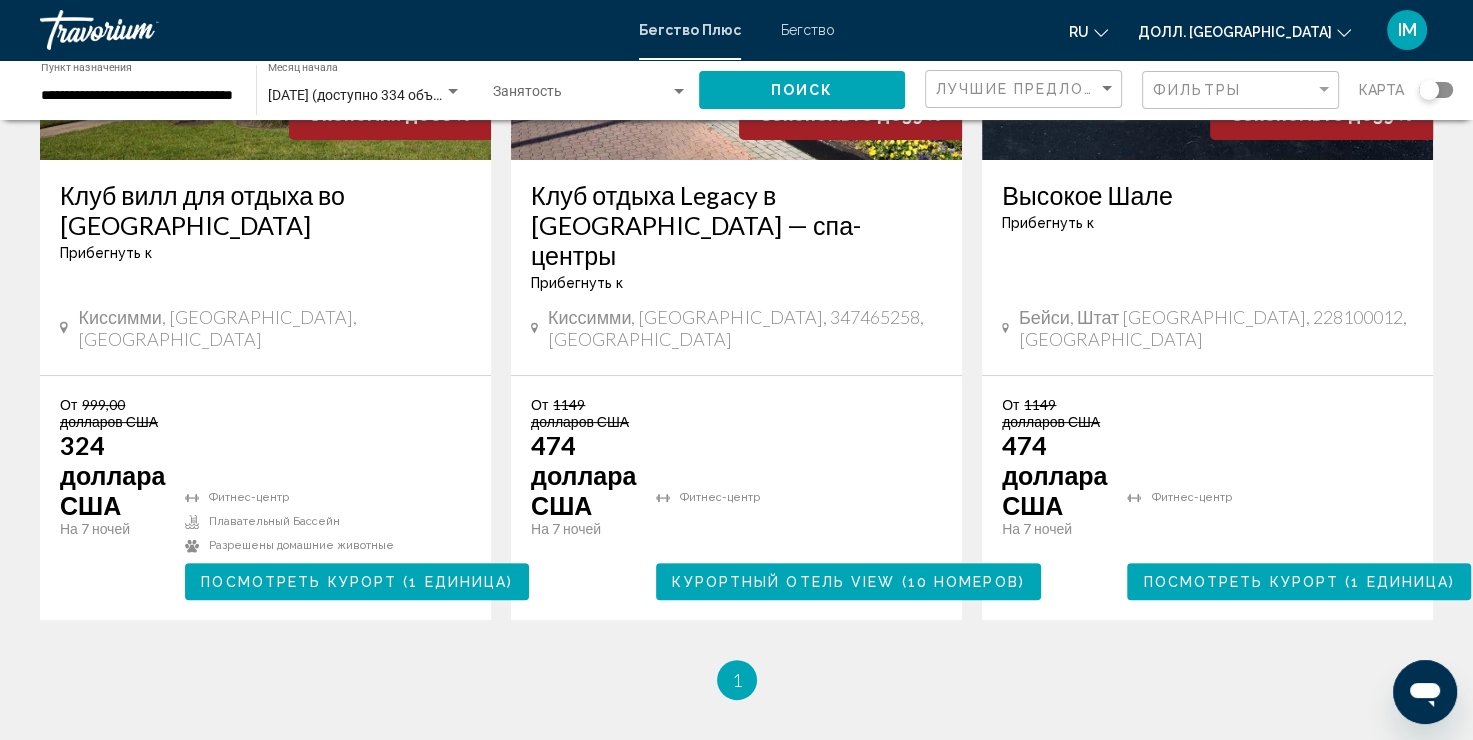 click on "Высокое Шале  Прибегнуть к  -  этому курорту только для взрослых
[GEOGRAPHIC_DATA], штат [GEOGRAPHIC_DATA], 228100012, [GEOGRAPHIC_DATA]" at bounding box center (1207, 267) 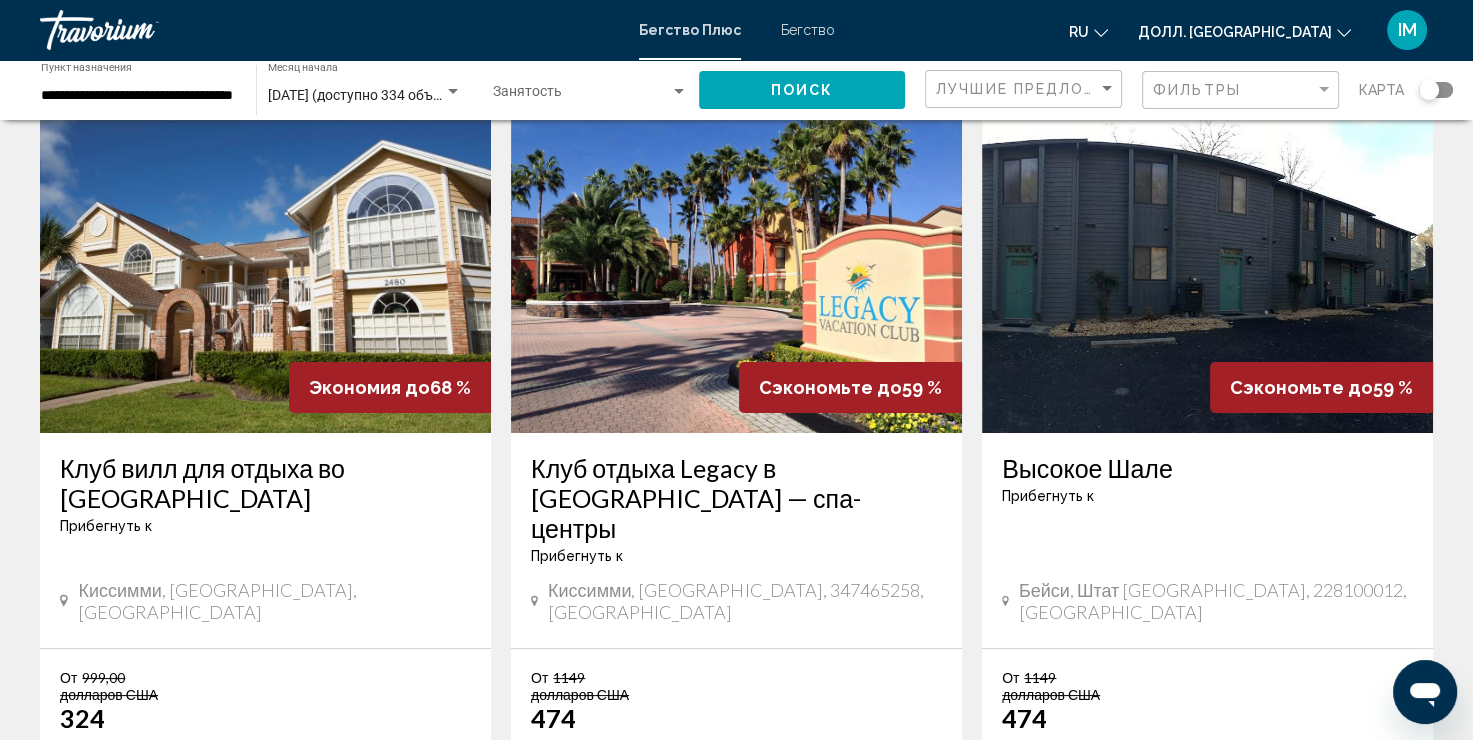 scroll, scrollTop: 0, scrollLeft: 0, axis: both 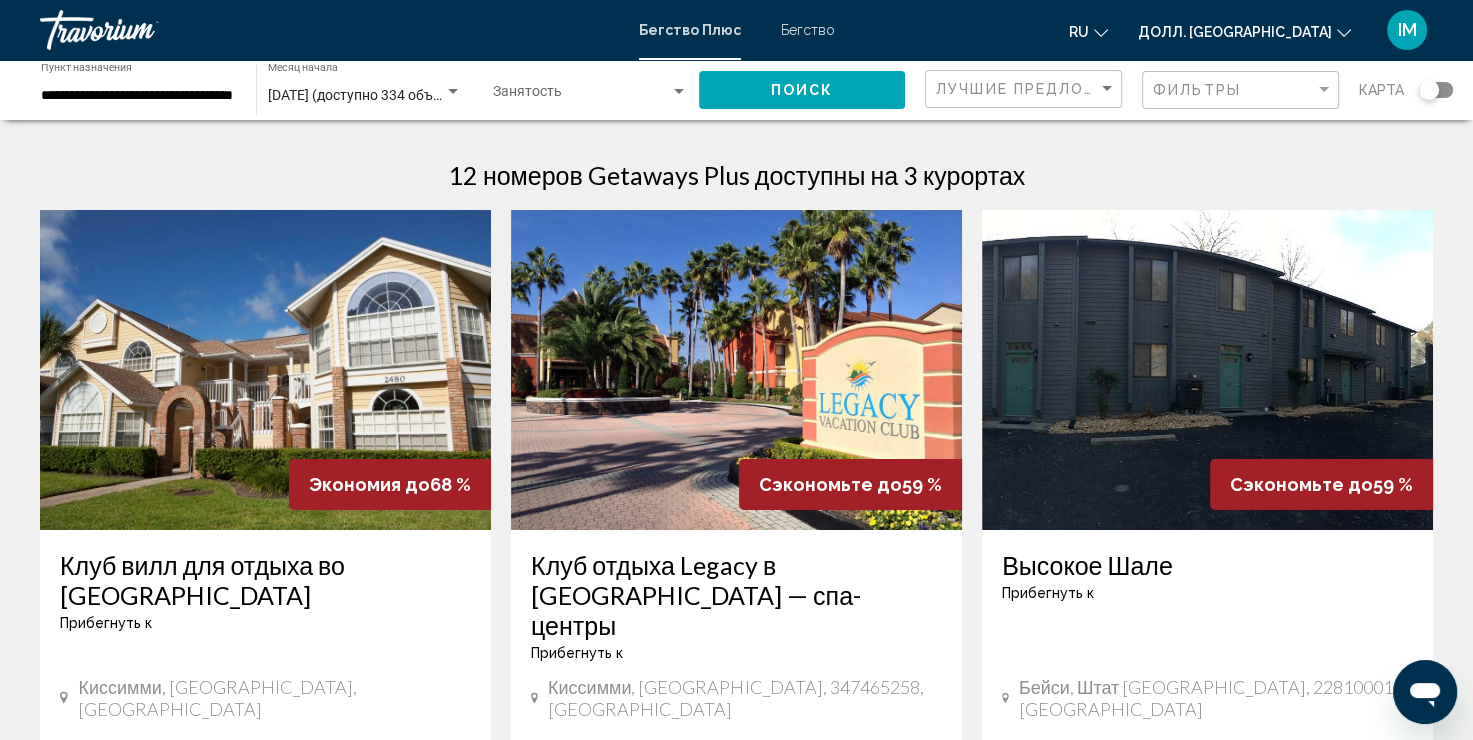 click at bounding box center [679, 91] 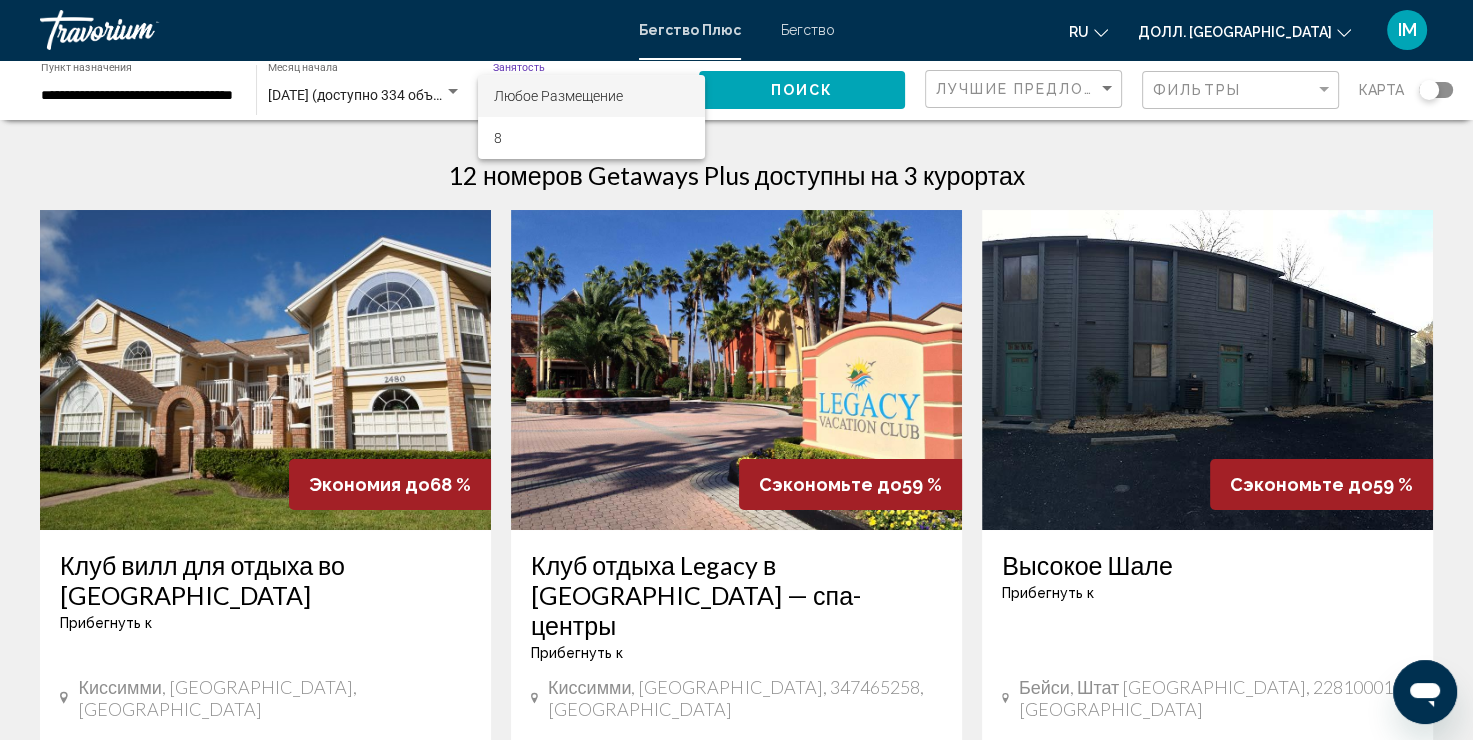 click on "Любое Размещение" at bounding box center [558, 96] 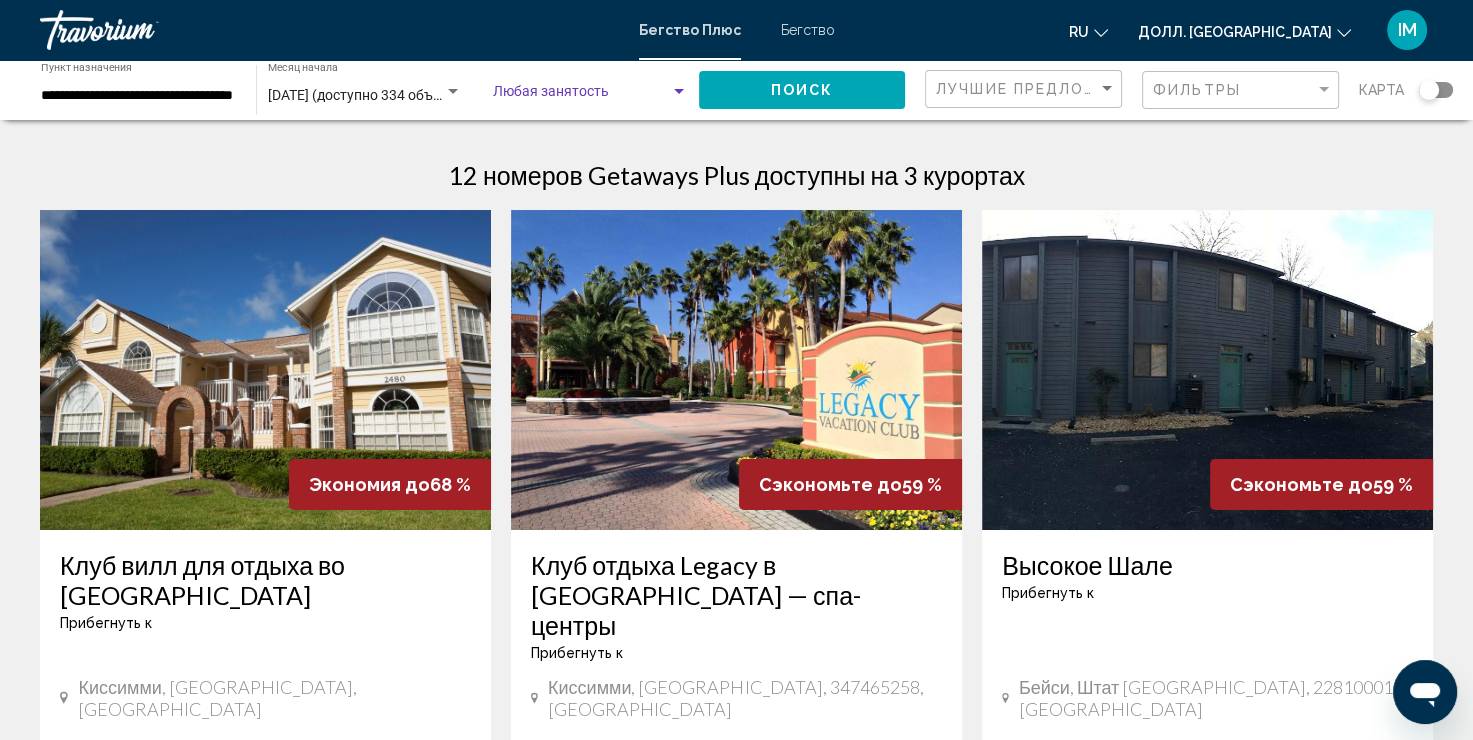 click at bounding box center [679, 91] 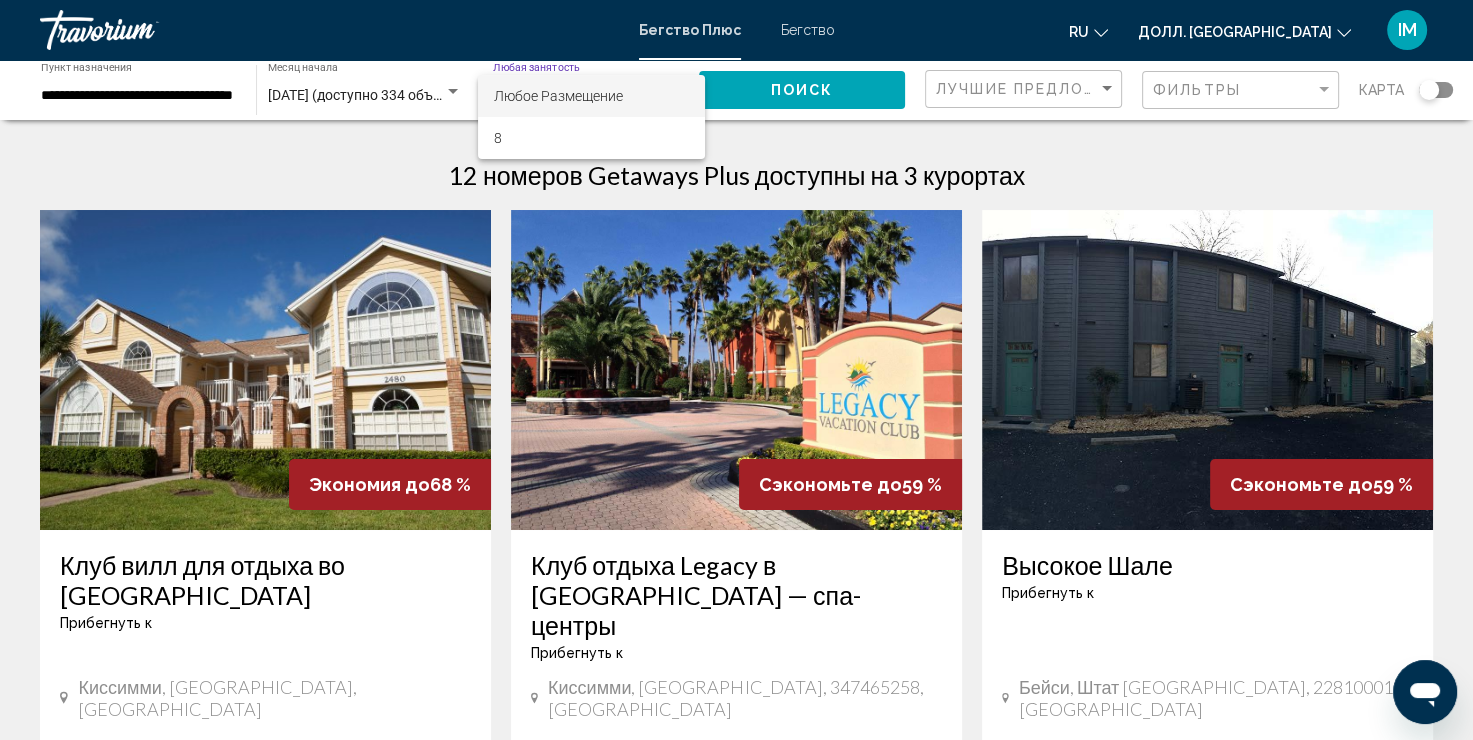click at bounding box center (736, 370) 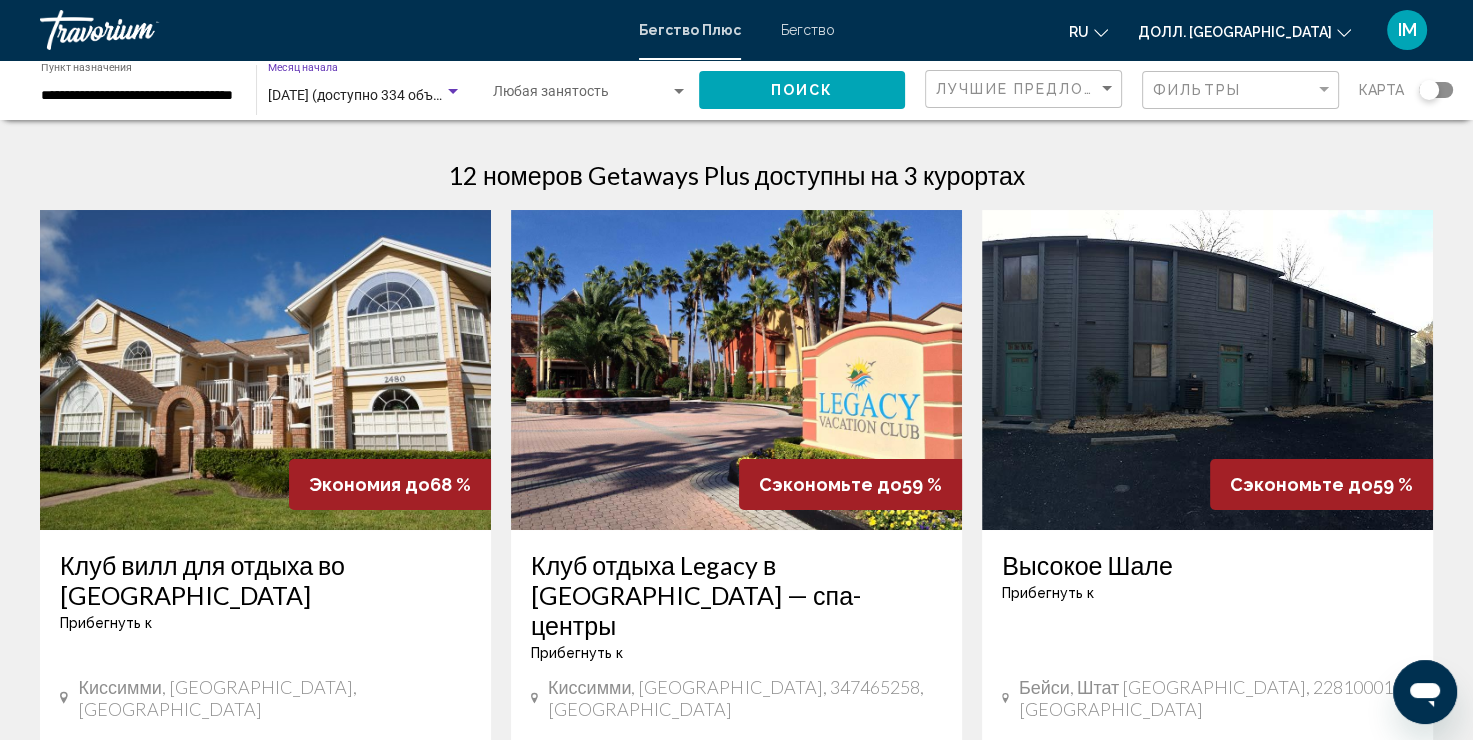 click at bounding box center [453, 92] 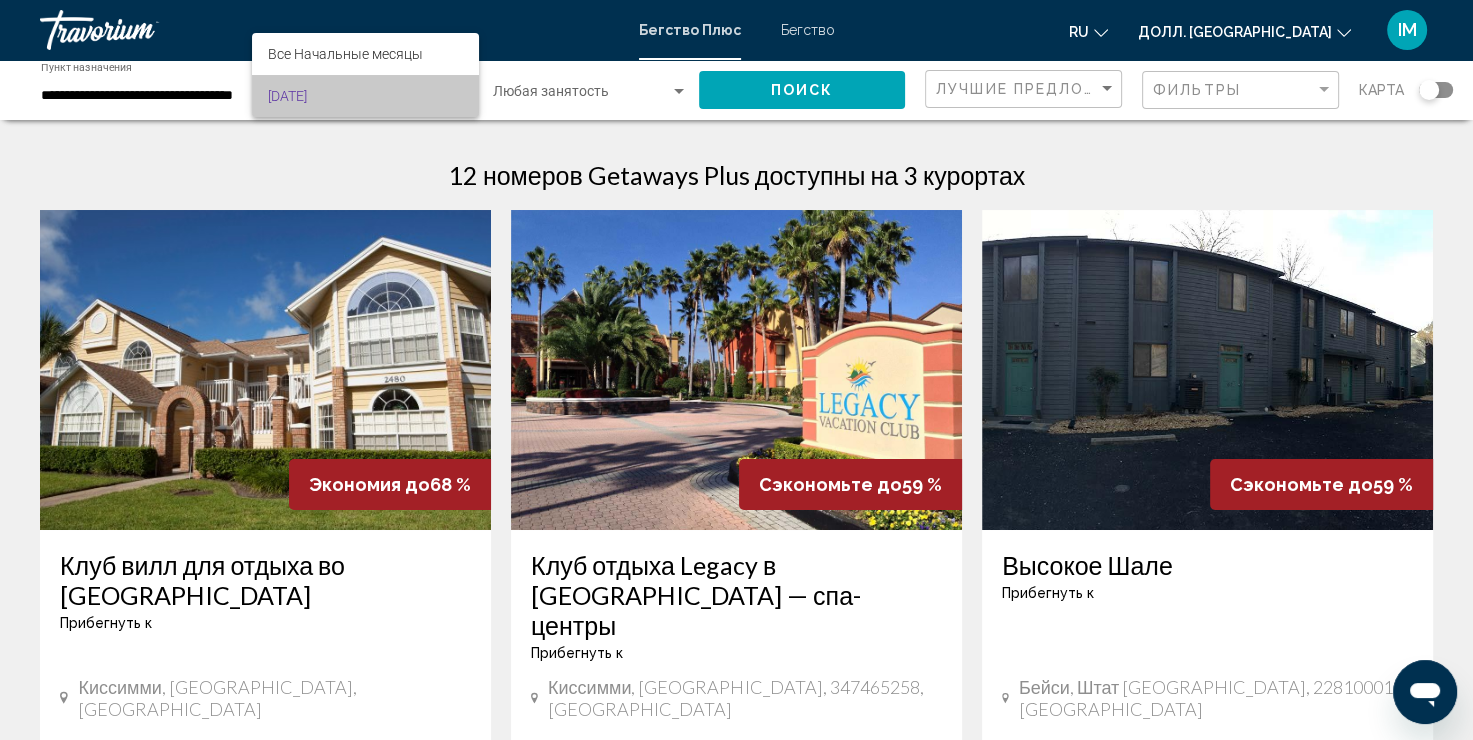 click on "[DATE]" at bounding box center [365, 96] 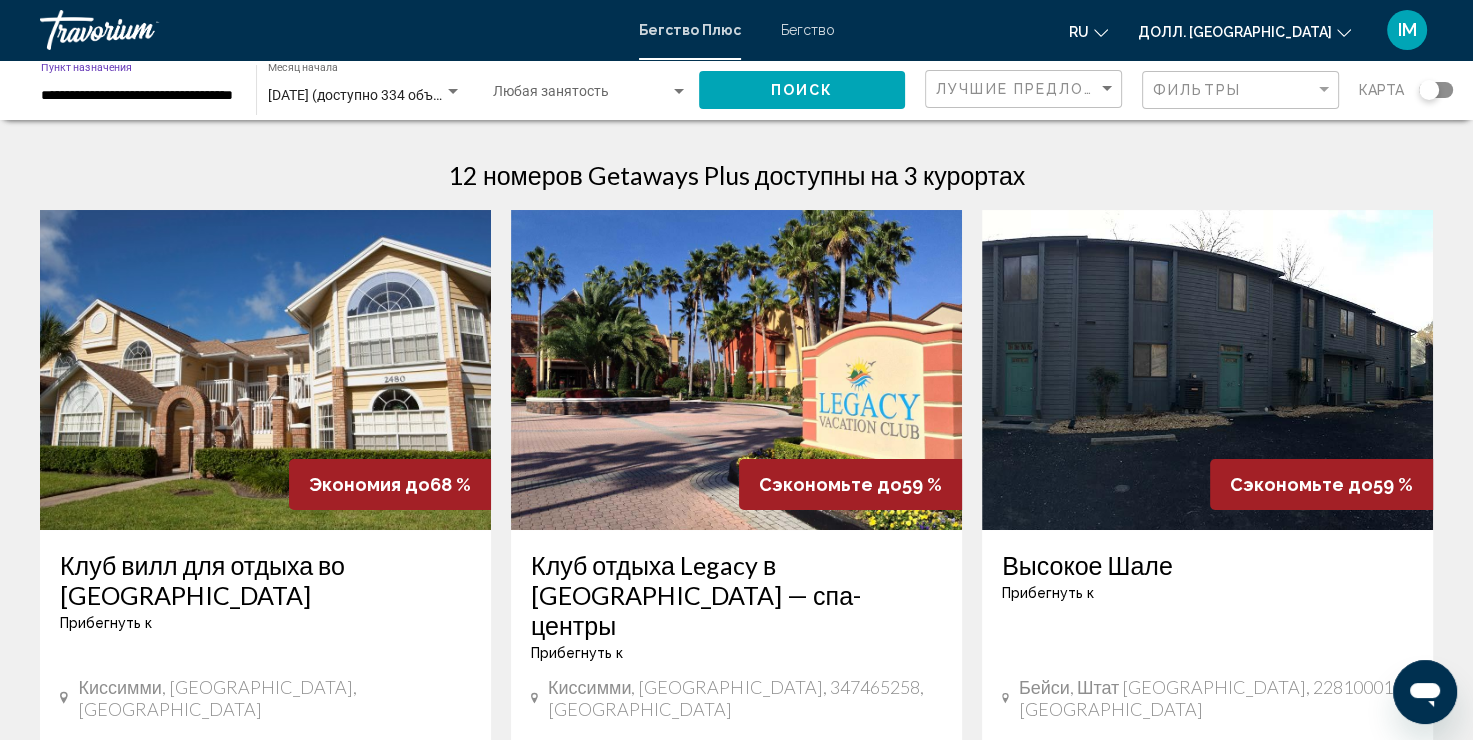 click on "**********" at bounding box center [138, 96] 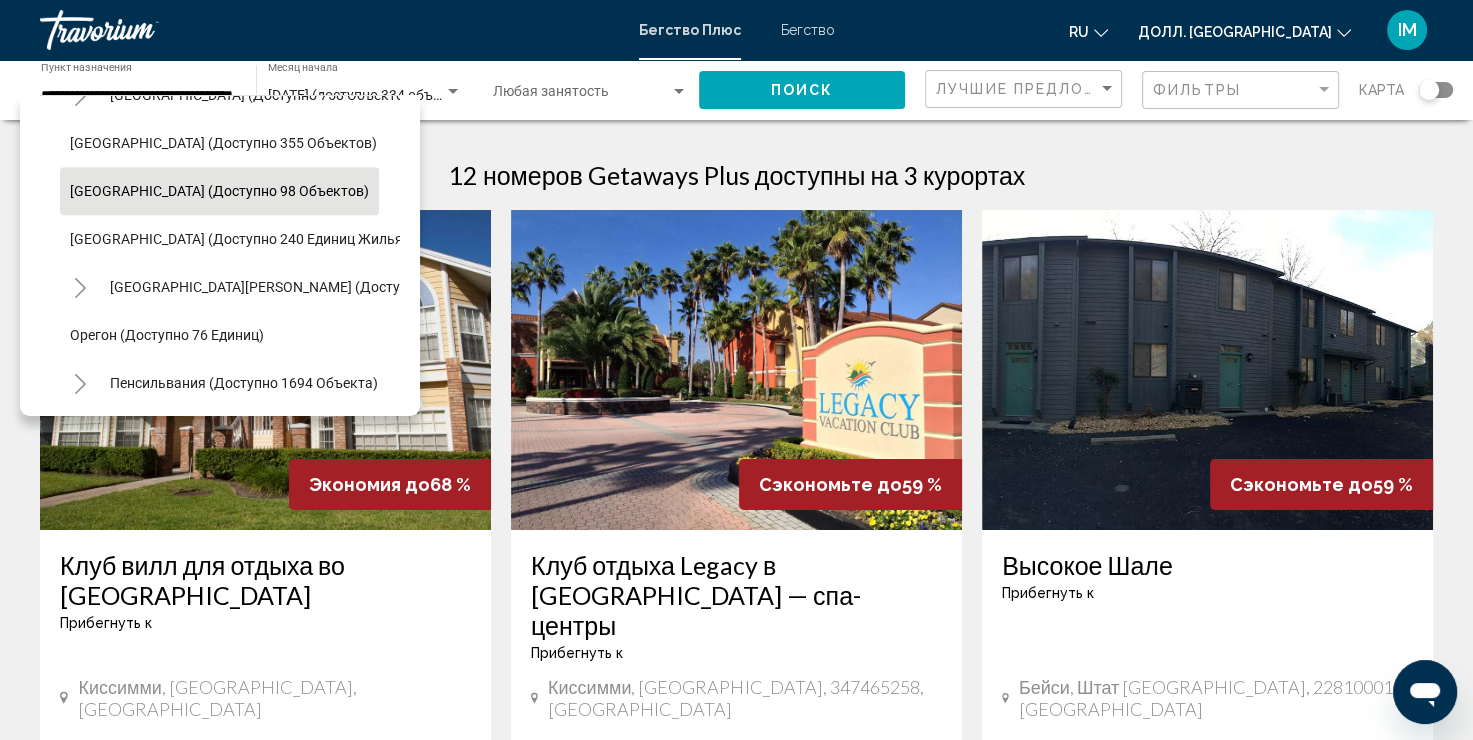 scroll, scrollTop: 1116, scrollLeft: 0, axis: vertical 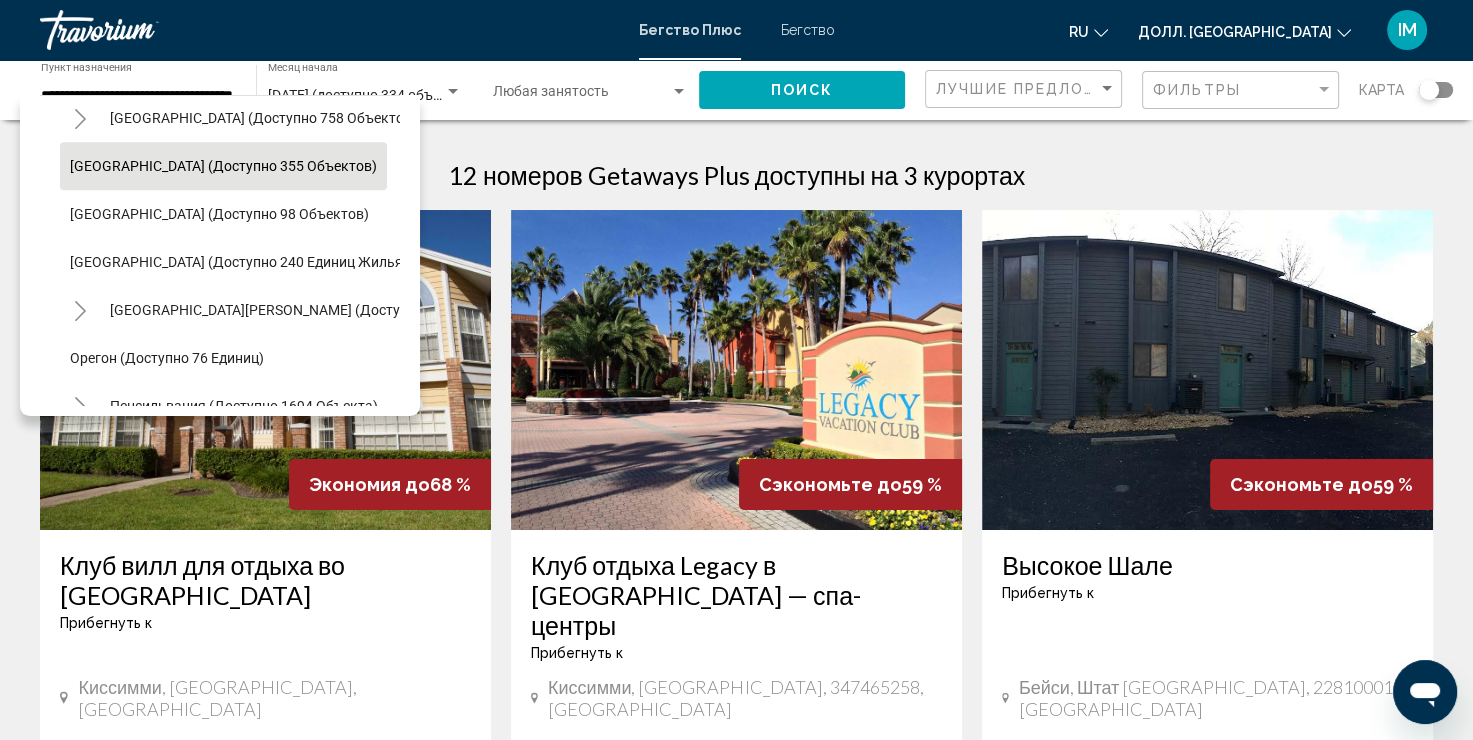 click on "[GEOGRAPHIC_DATA] (доступно 355 объектов)" 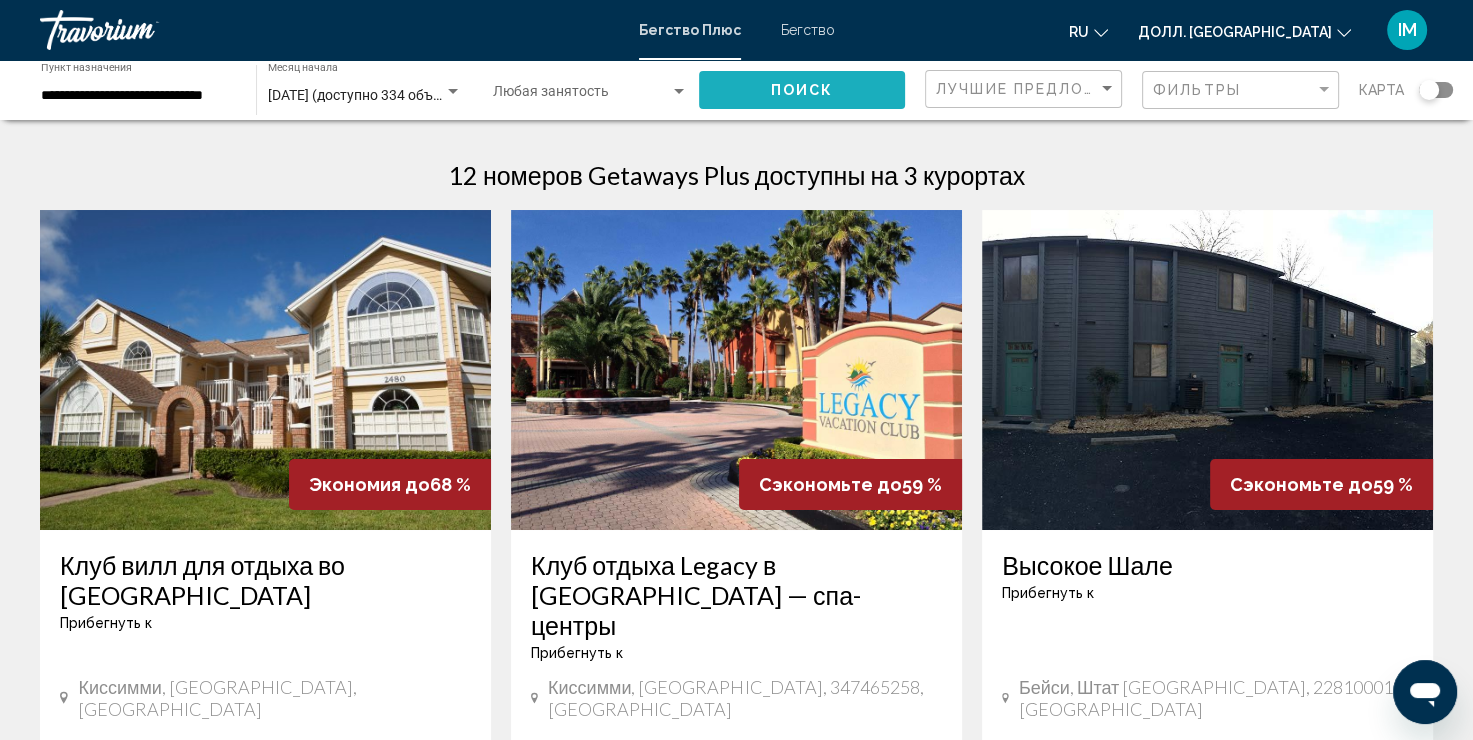 click on "Поиск" 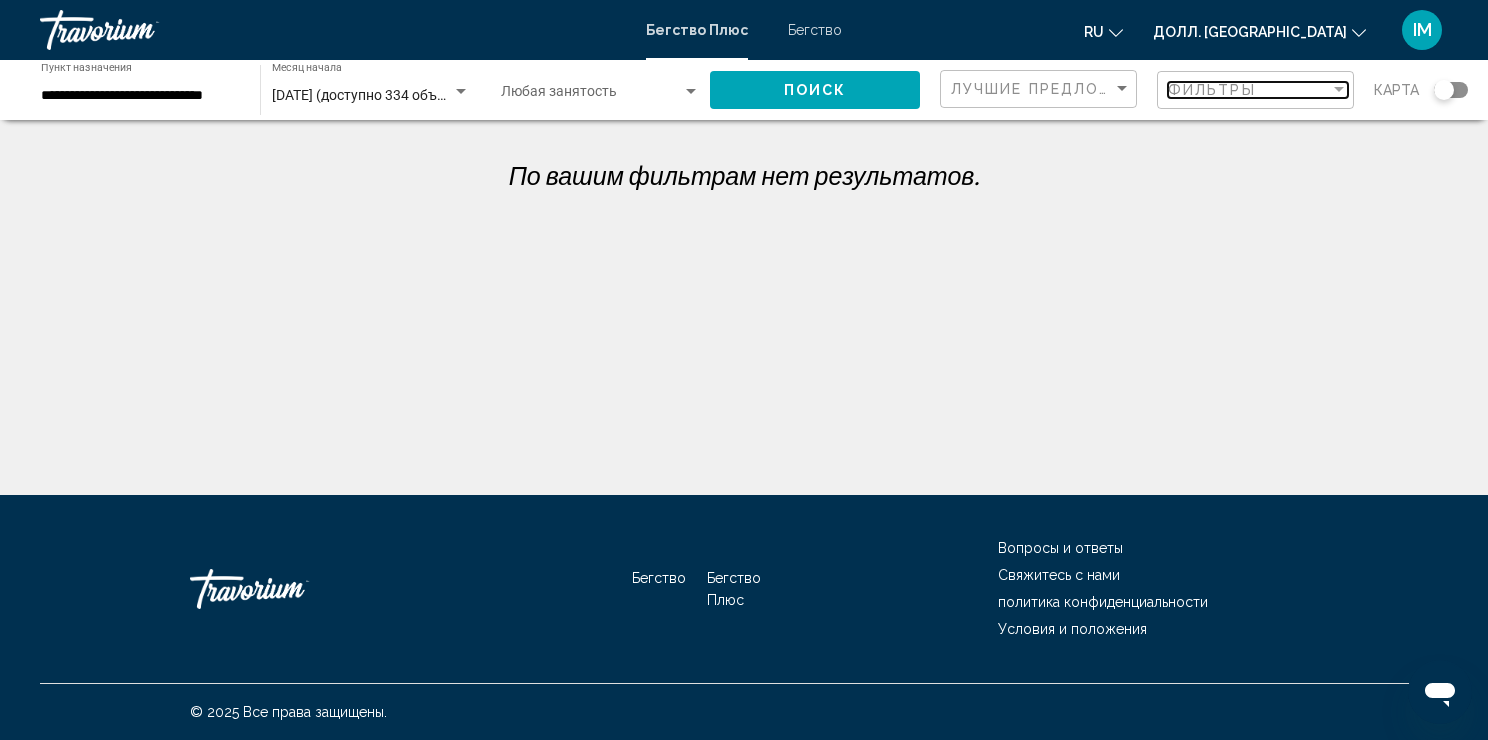 click on "Фильтры" at bounding box center [1249, 90] 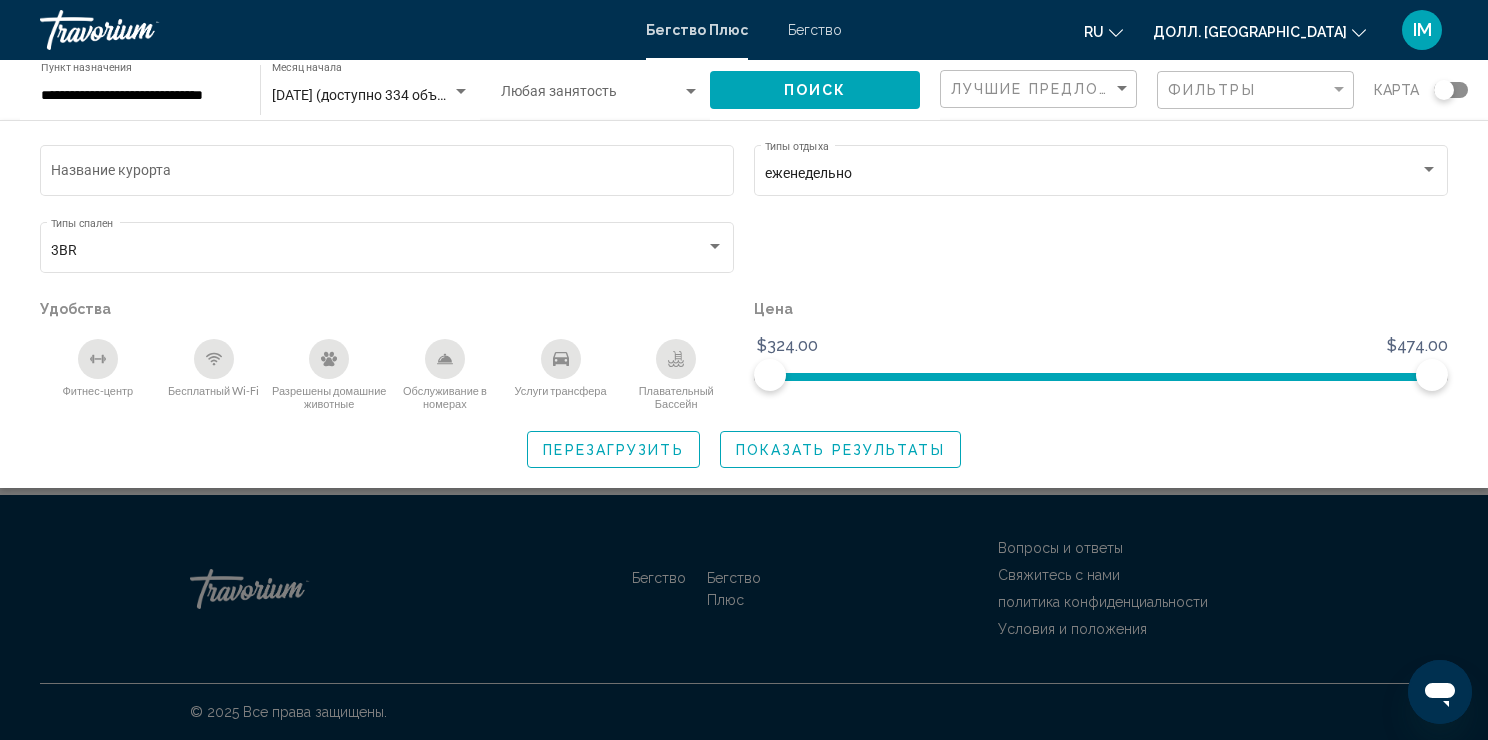 click 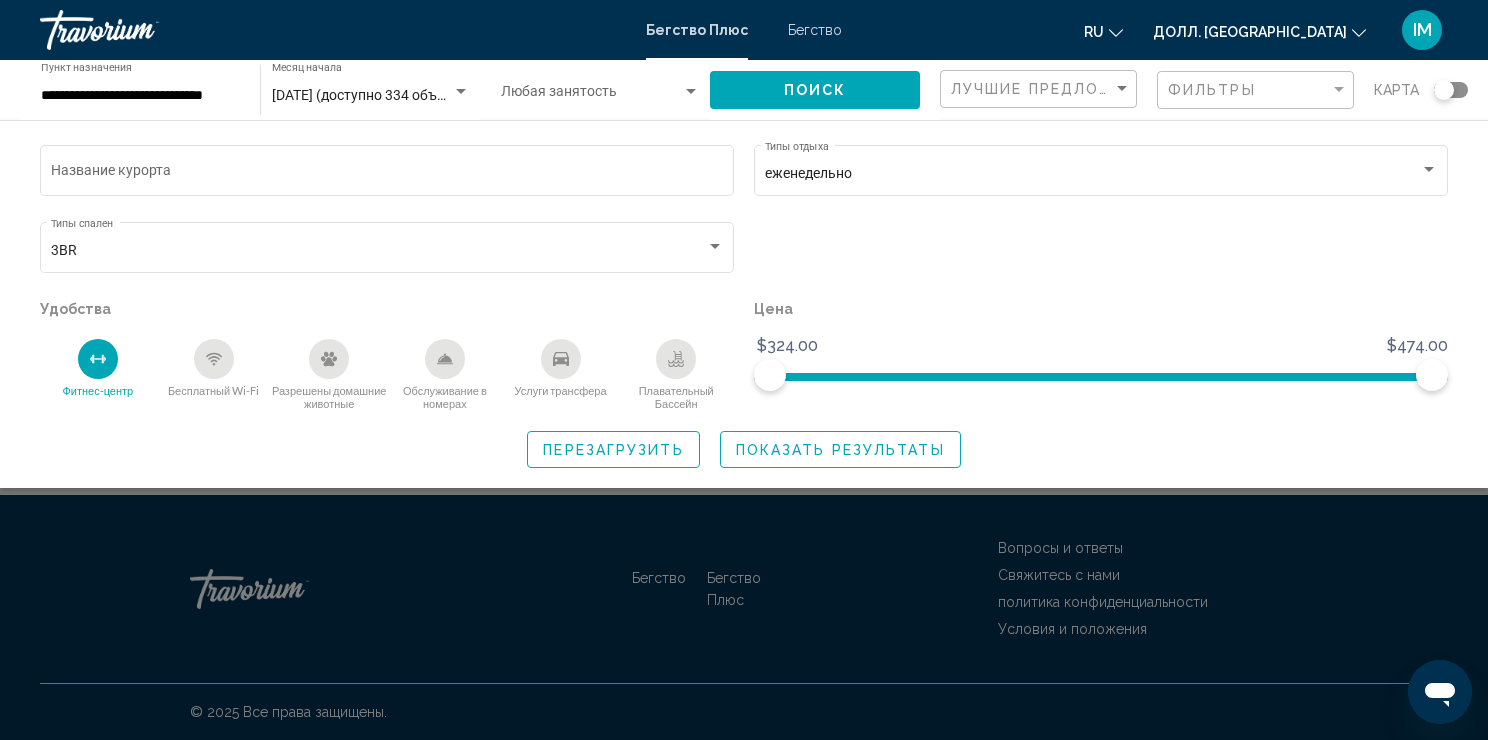 click on "Бесплатный Wi-Fi" 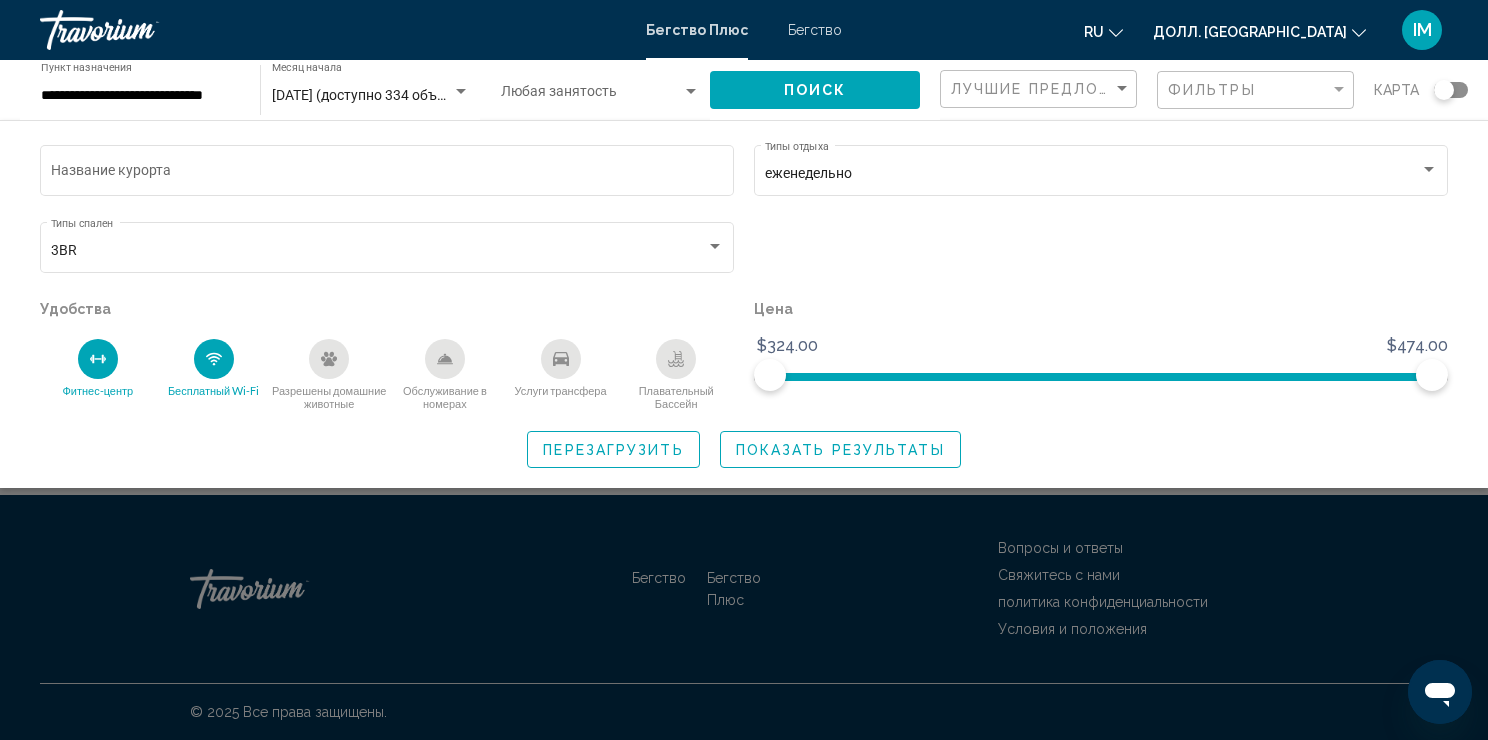 click 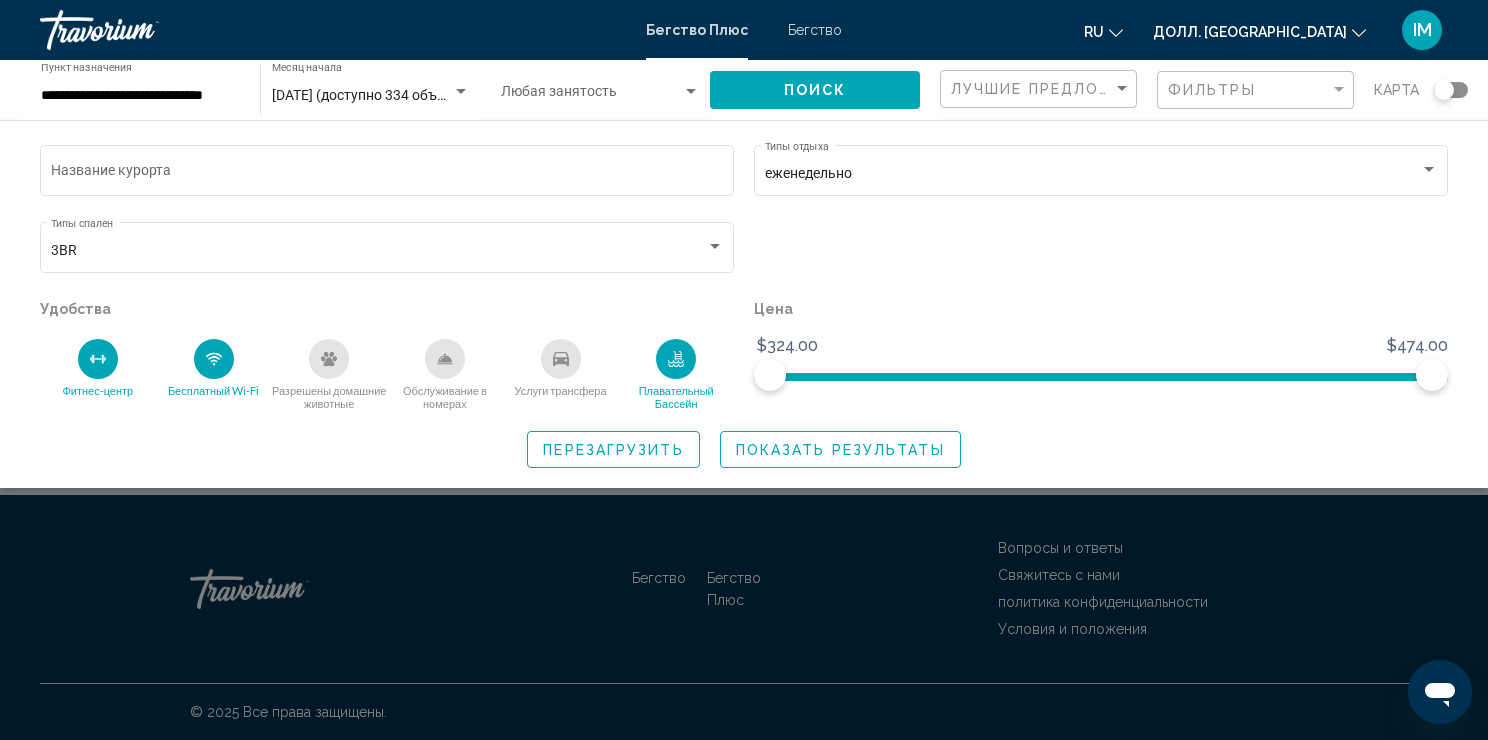 drag, startPoint x: 430, startPoint y: 356, endPoint x: 448, endPoint y: 362, distance: 18.973665 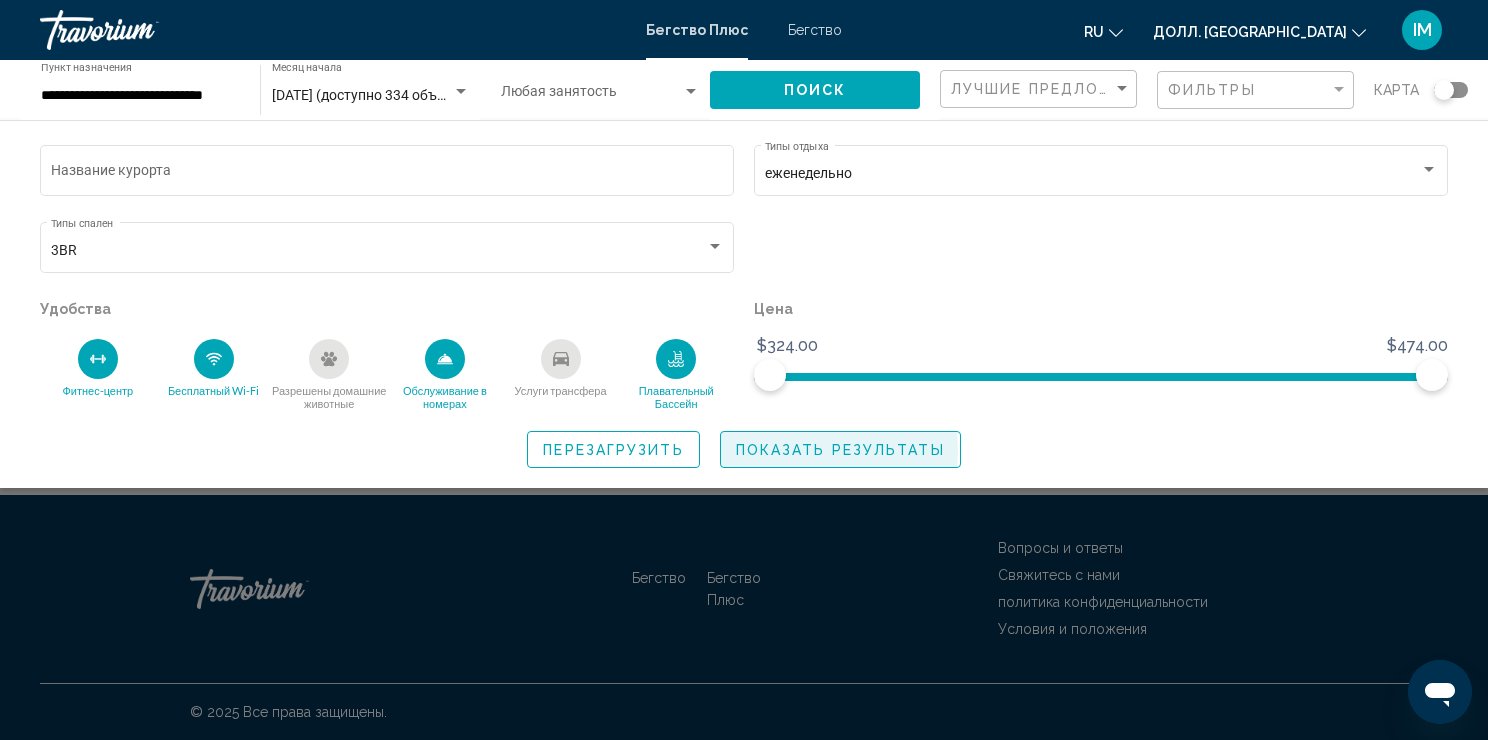click on "Показать результаты" 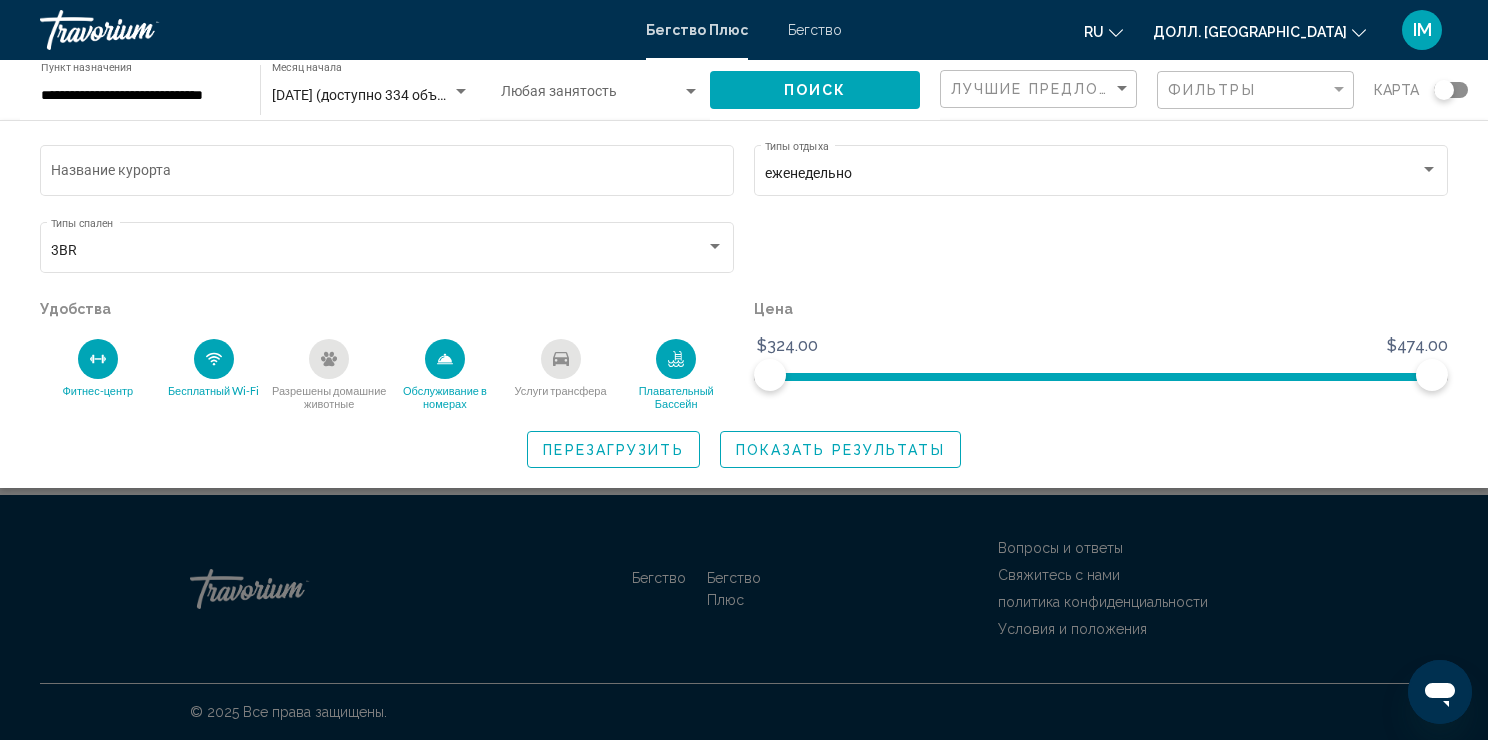 click on "Показать результаты" 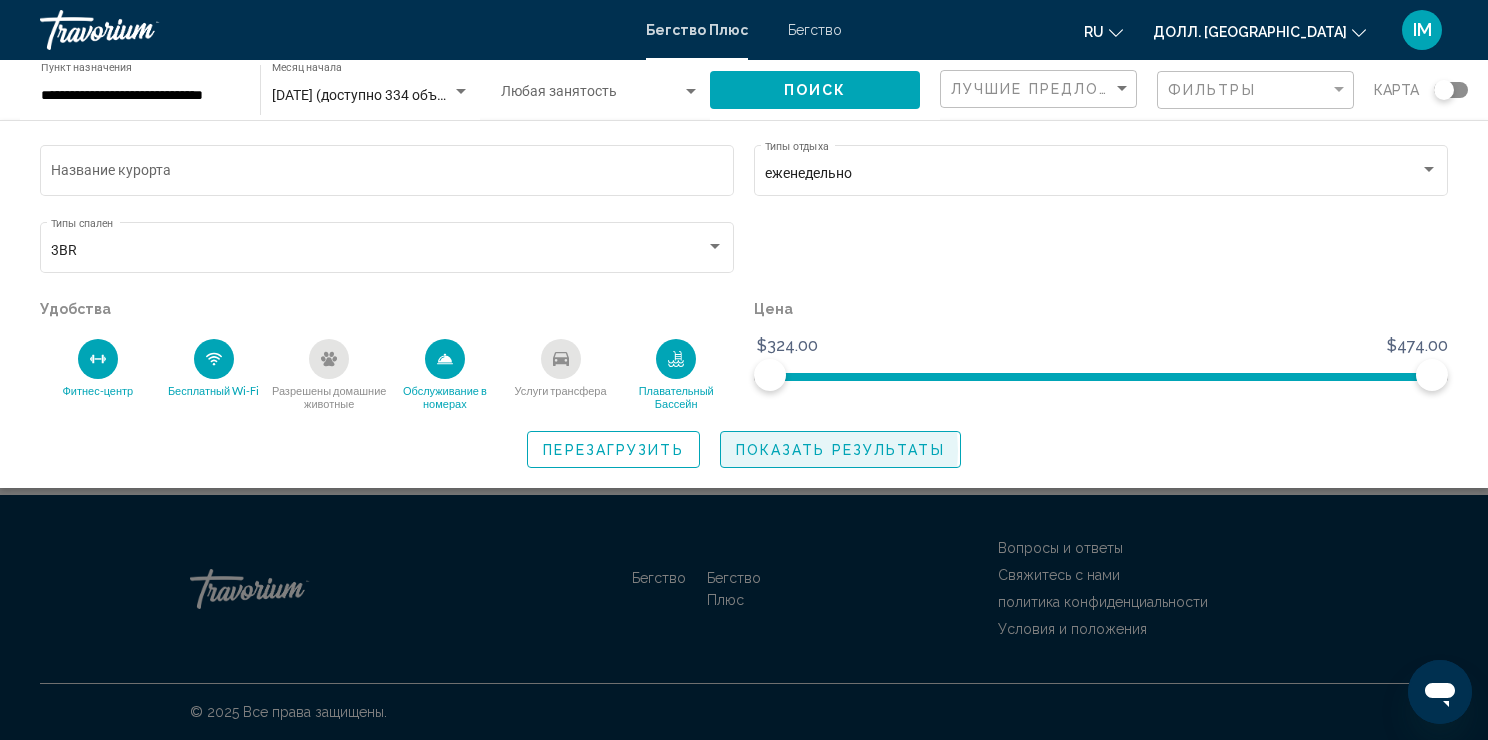 click on "Показать результаты" 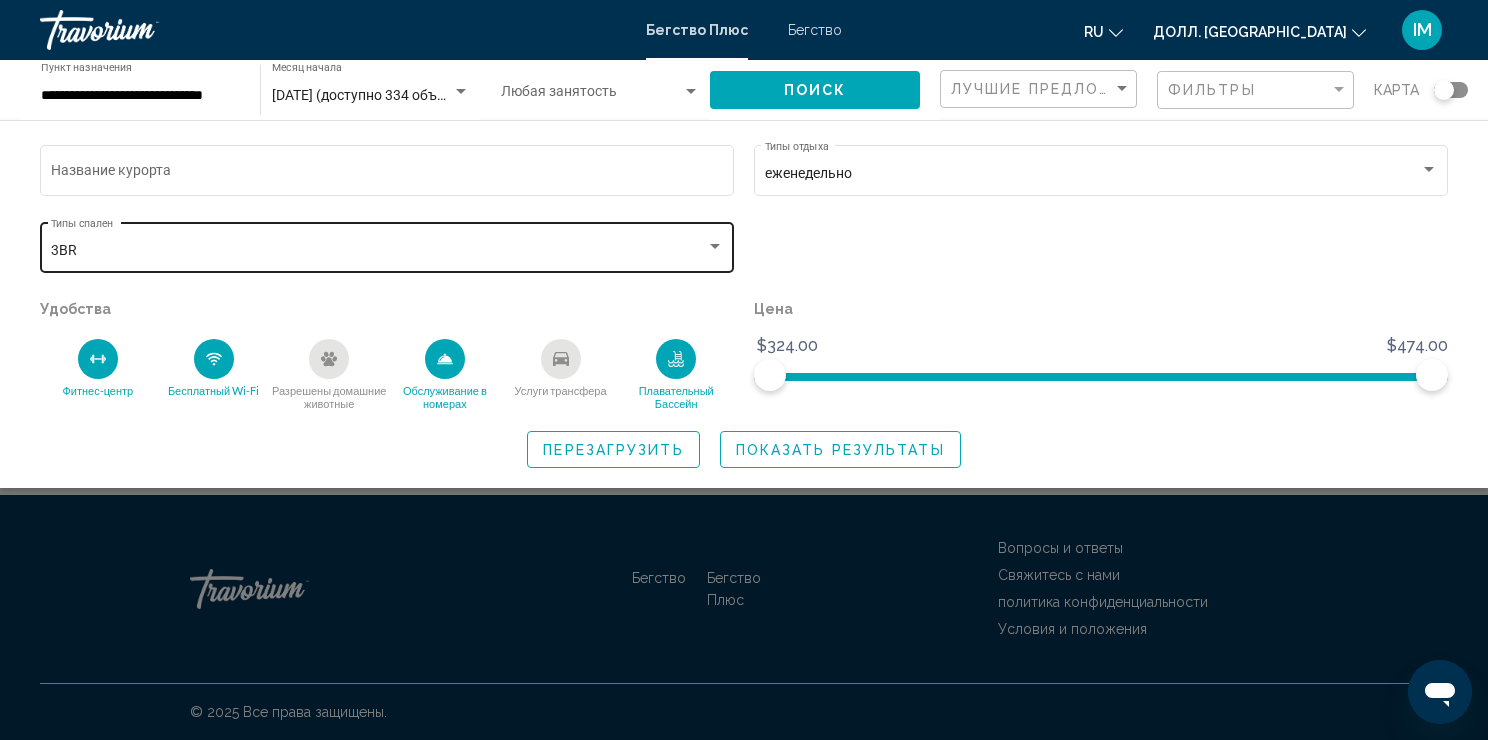 click on "3BR Типы спален Все типы спален" 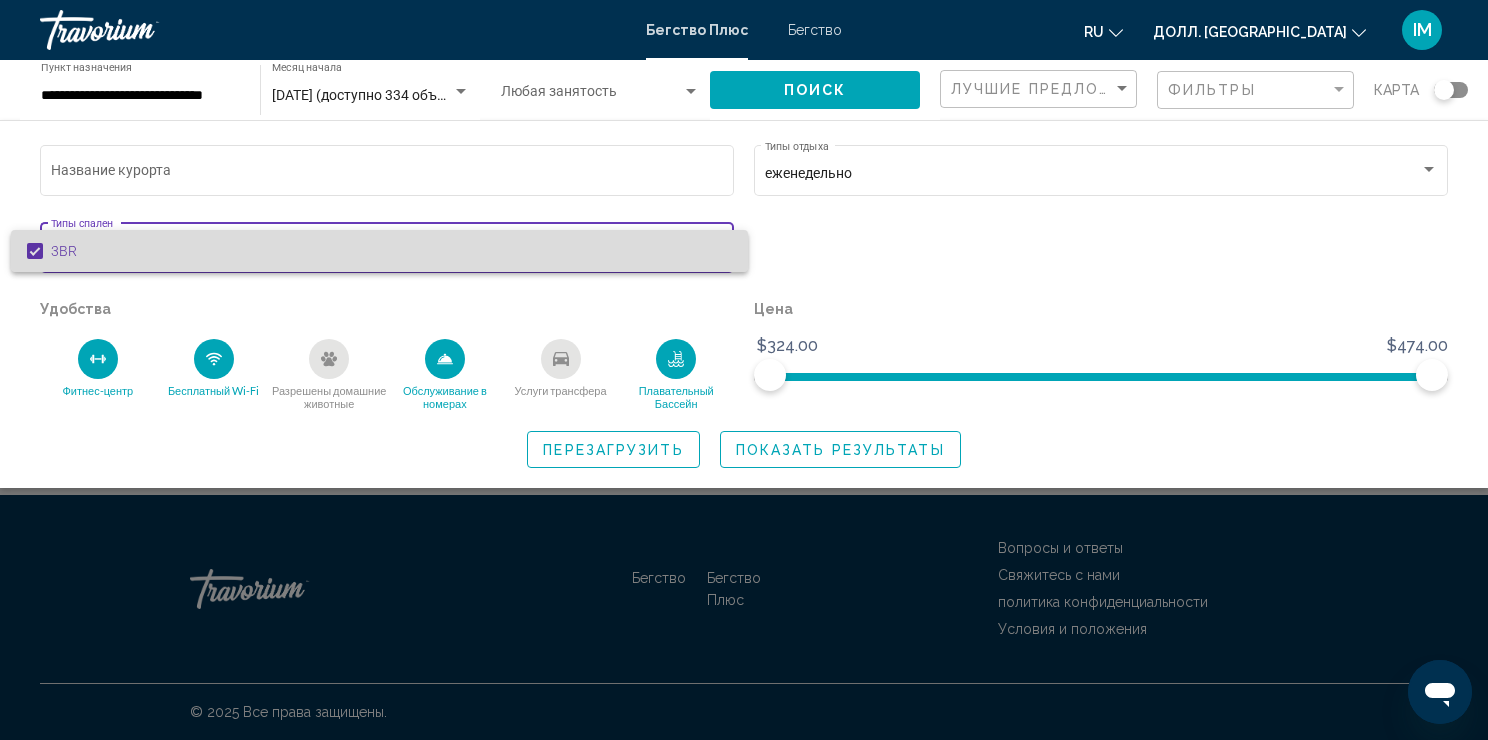 click on "3BR" at bounding box center (391, 251) 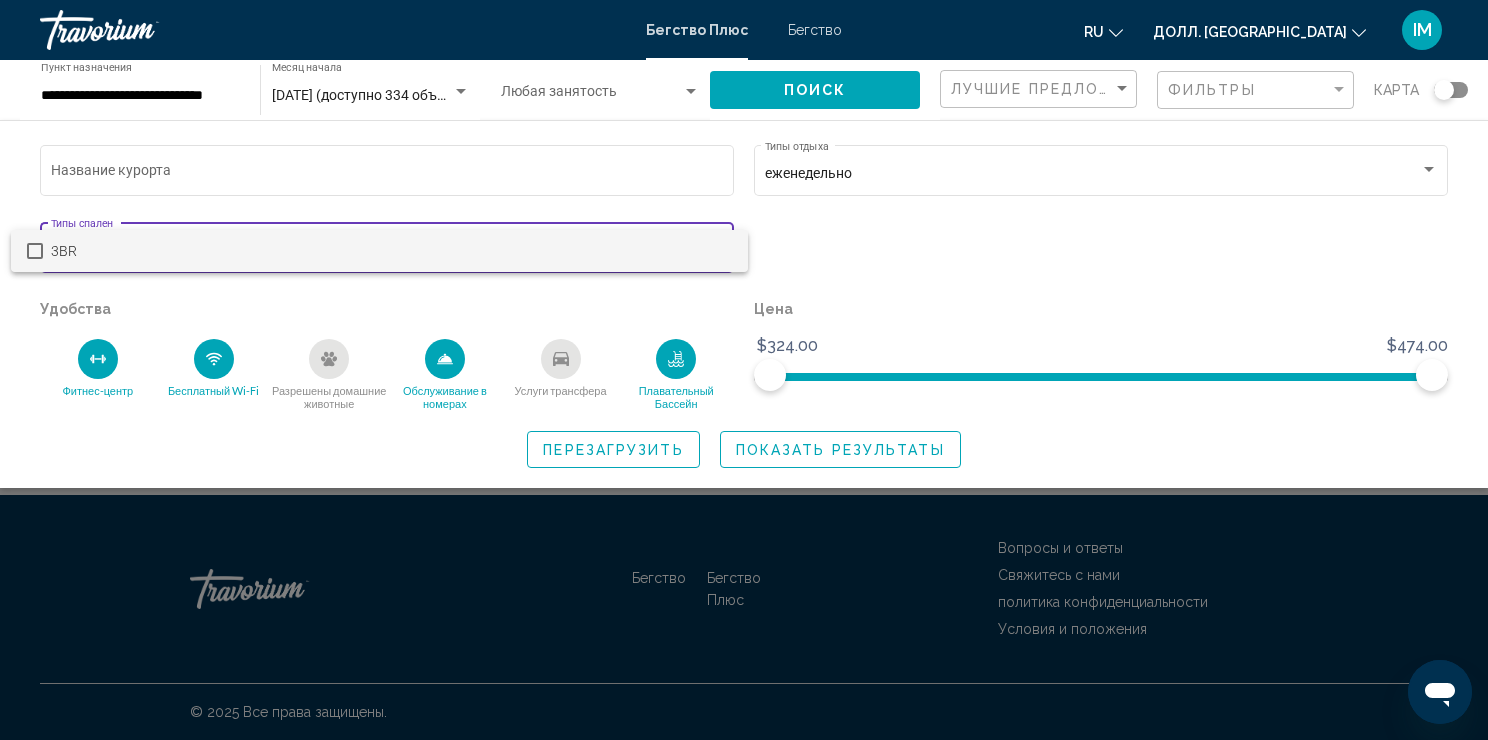drag, startPoint x: 784, startPoint y: 248, endPoint x: 770, endPoint y: 232, distance: 21.260292 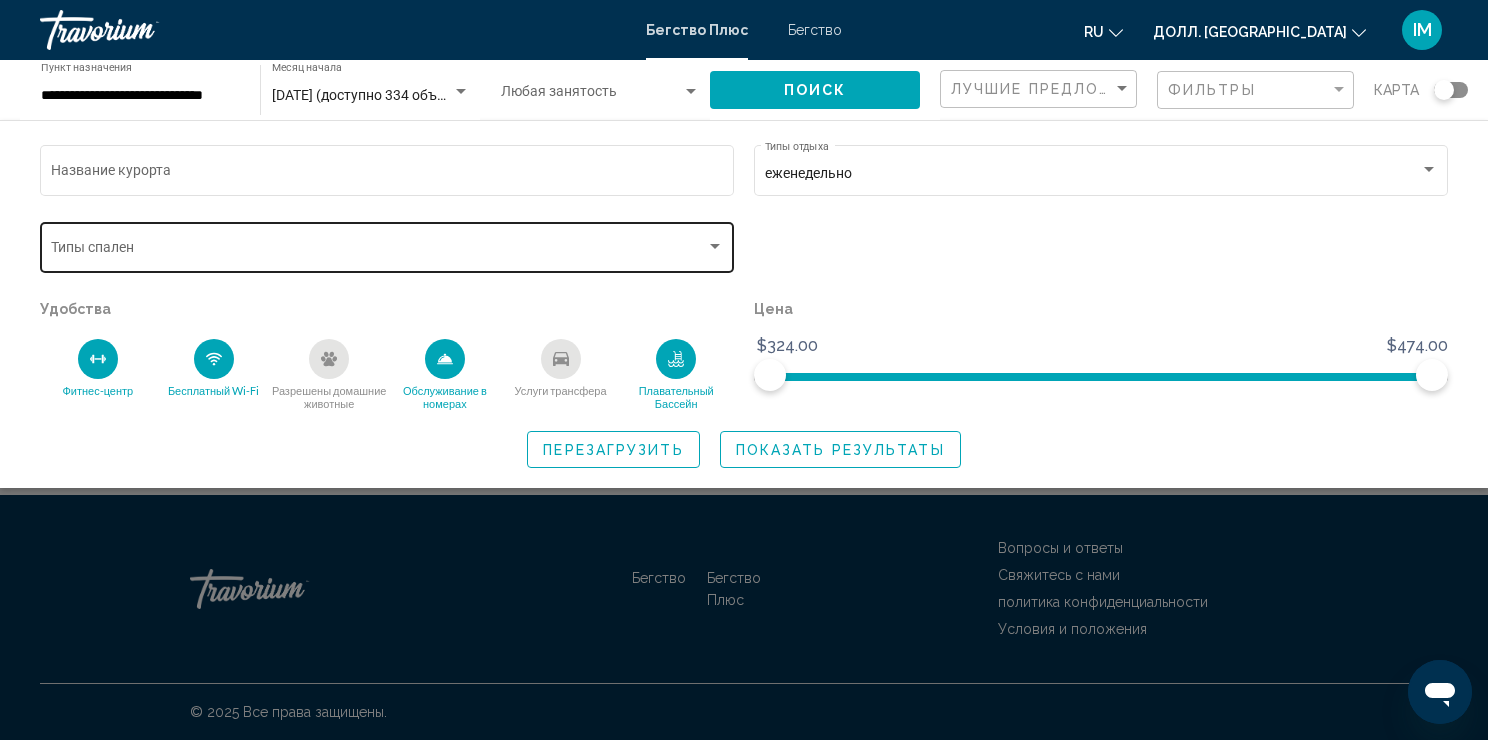 click at bounding box center (715, 246) 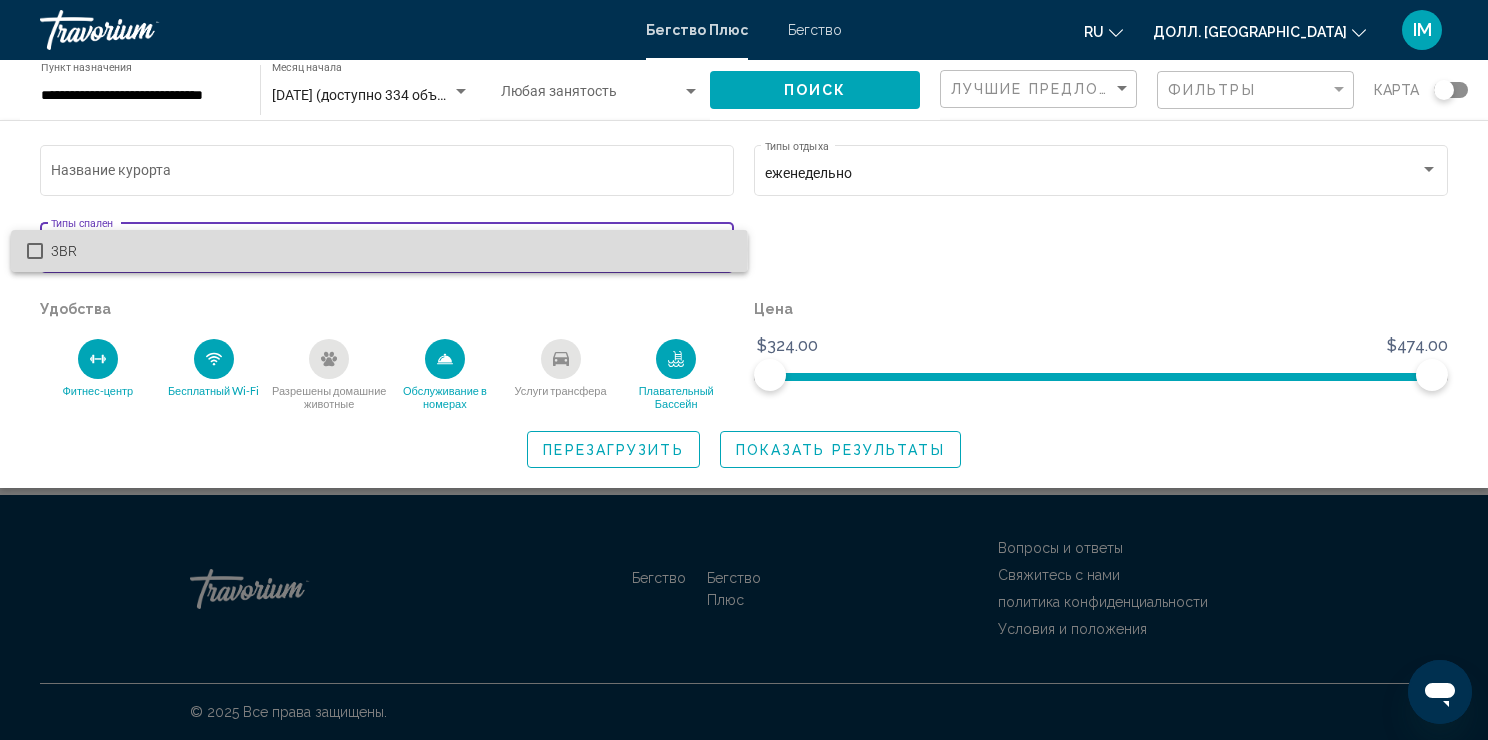 click at bounding box center [35, 251] 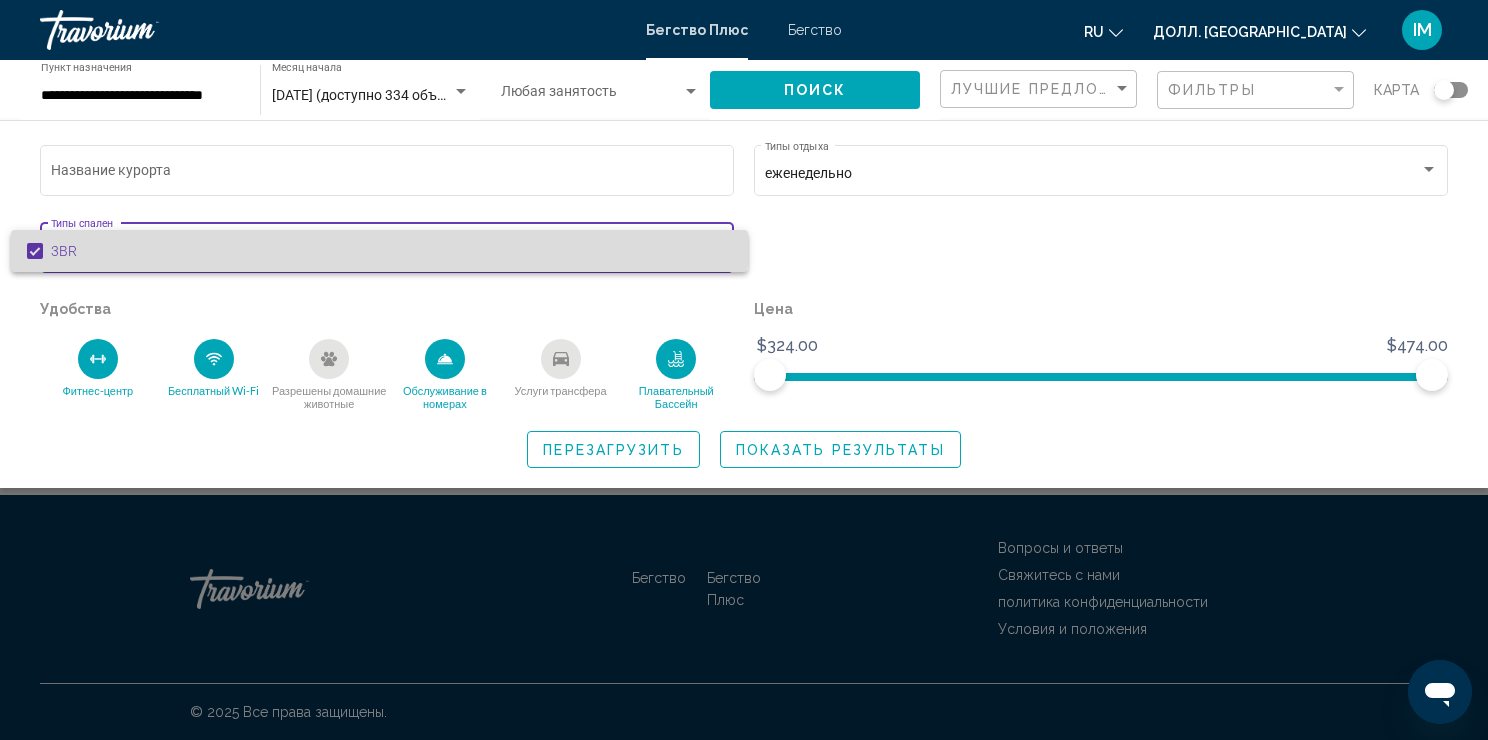 click on "3BR" at bounding box center [391, 251] 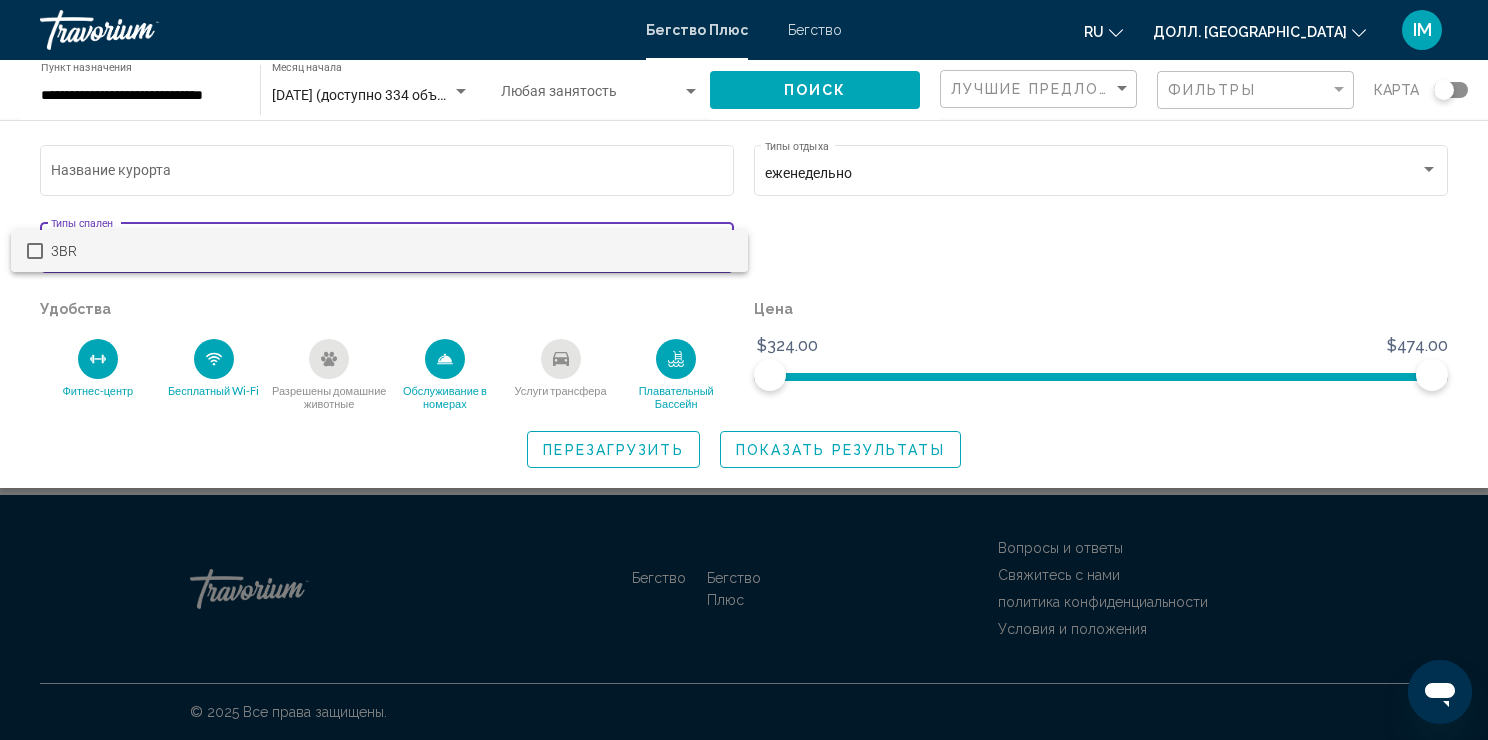 click at bounding box center [744, 370] 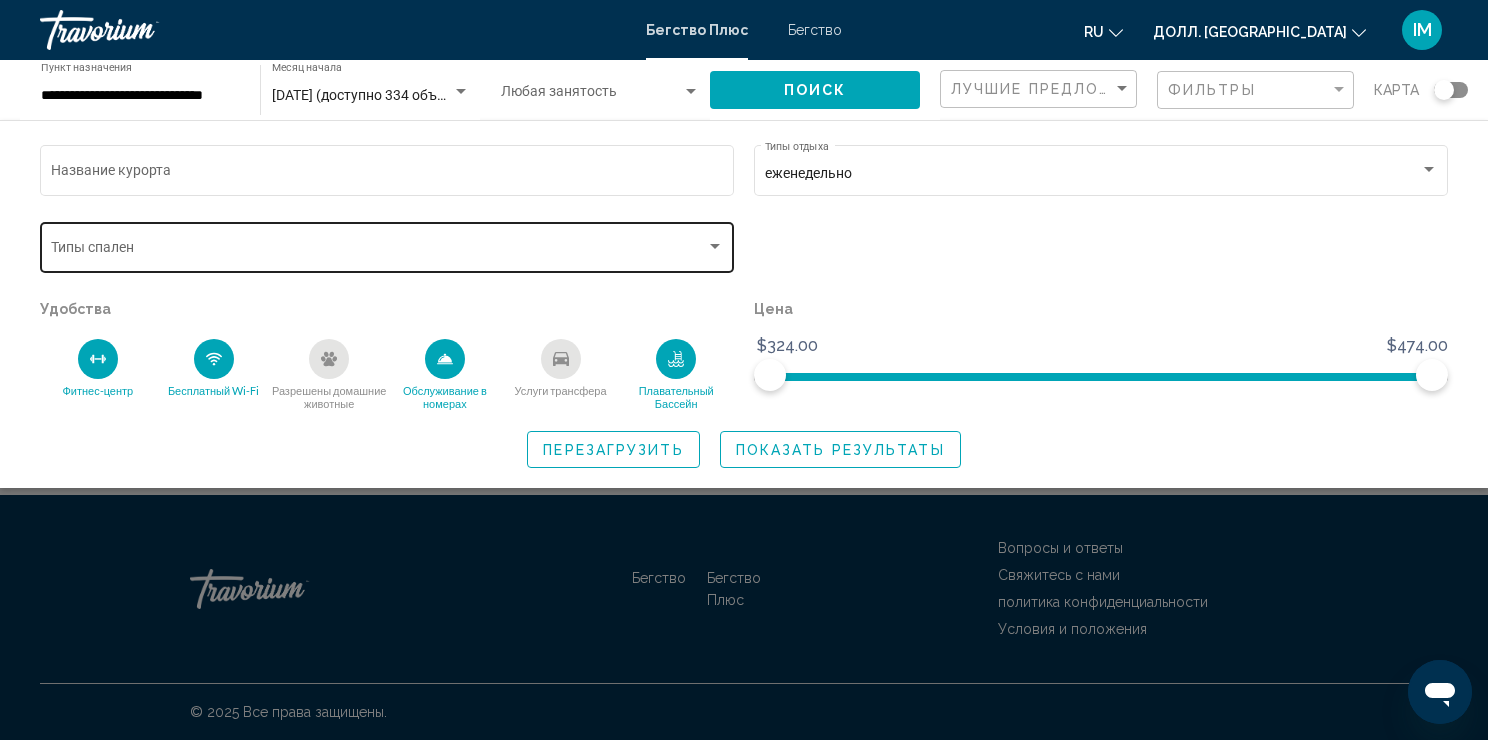 click on "Типы спален Все типы спален" 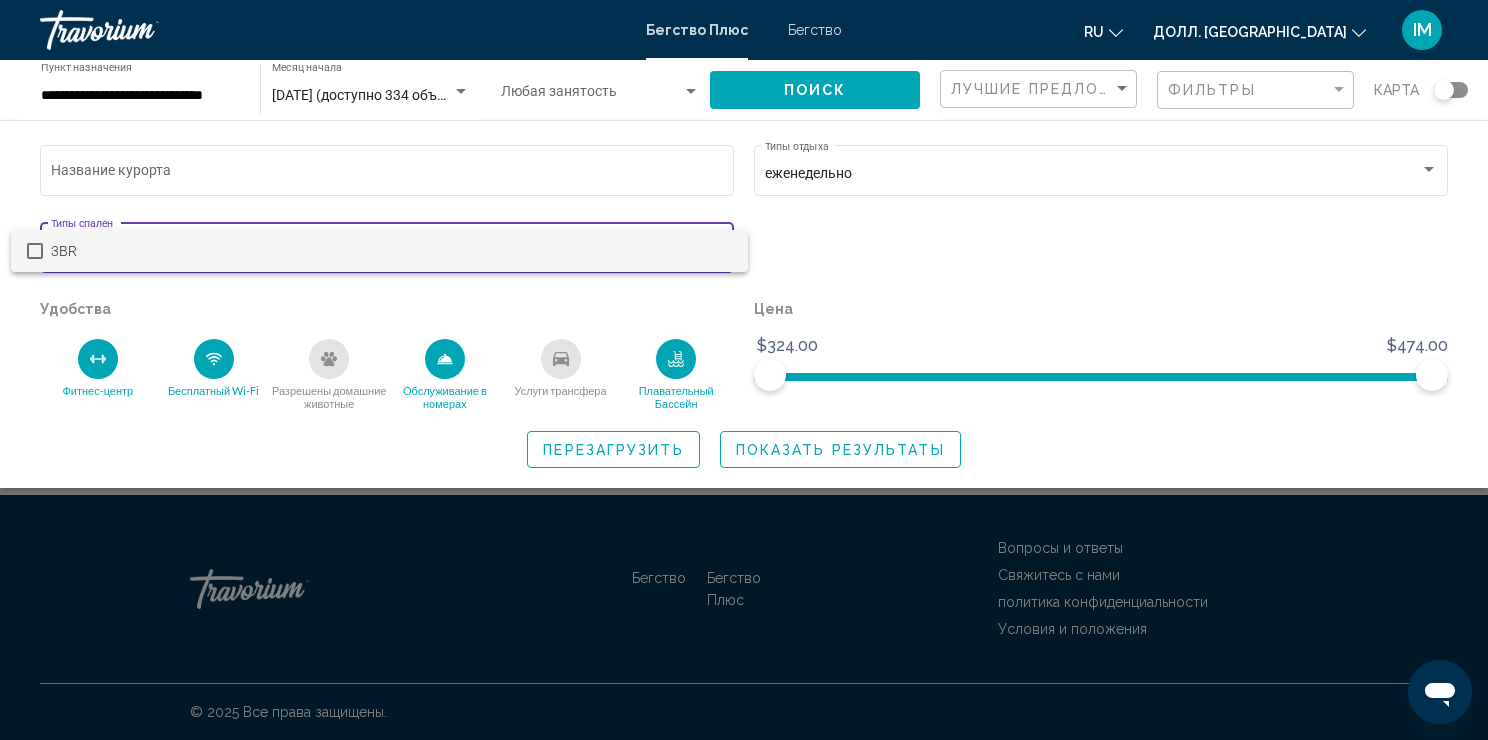 click at bounding box center (744, 370) 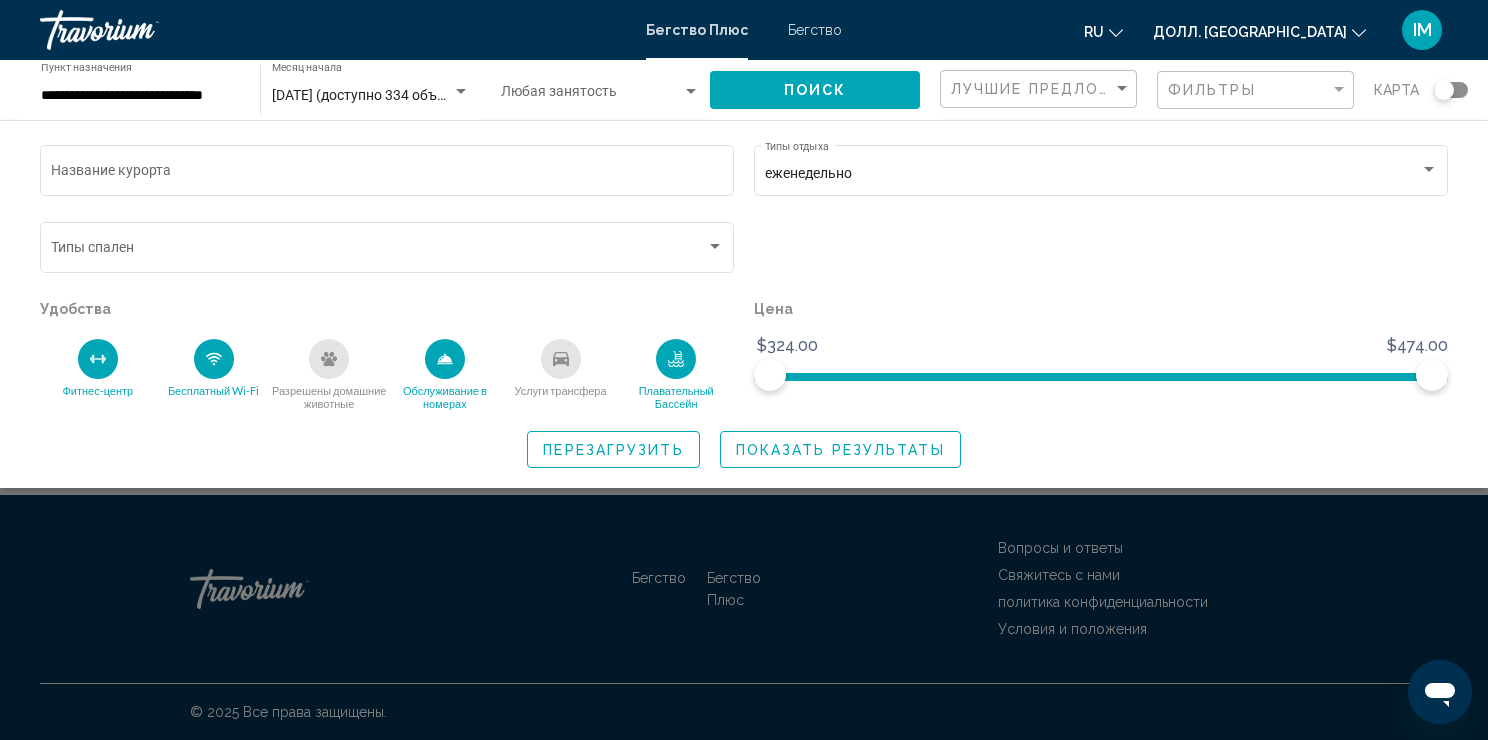 click on "Бегство" at bounding box center (815, 30) 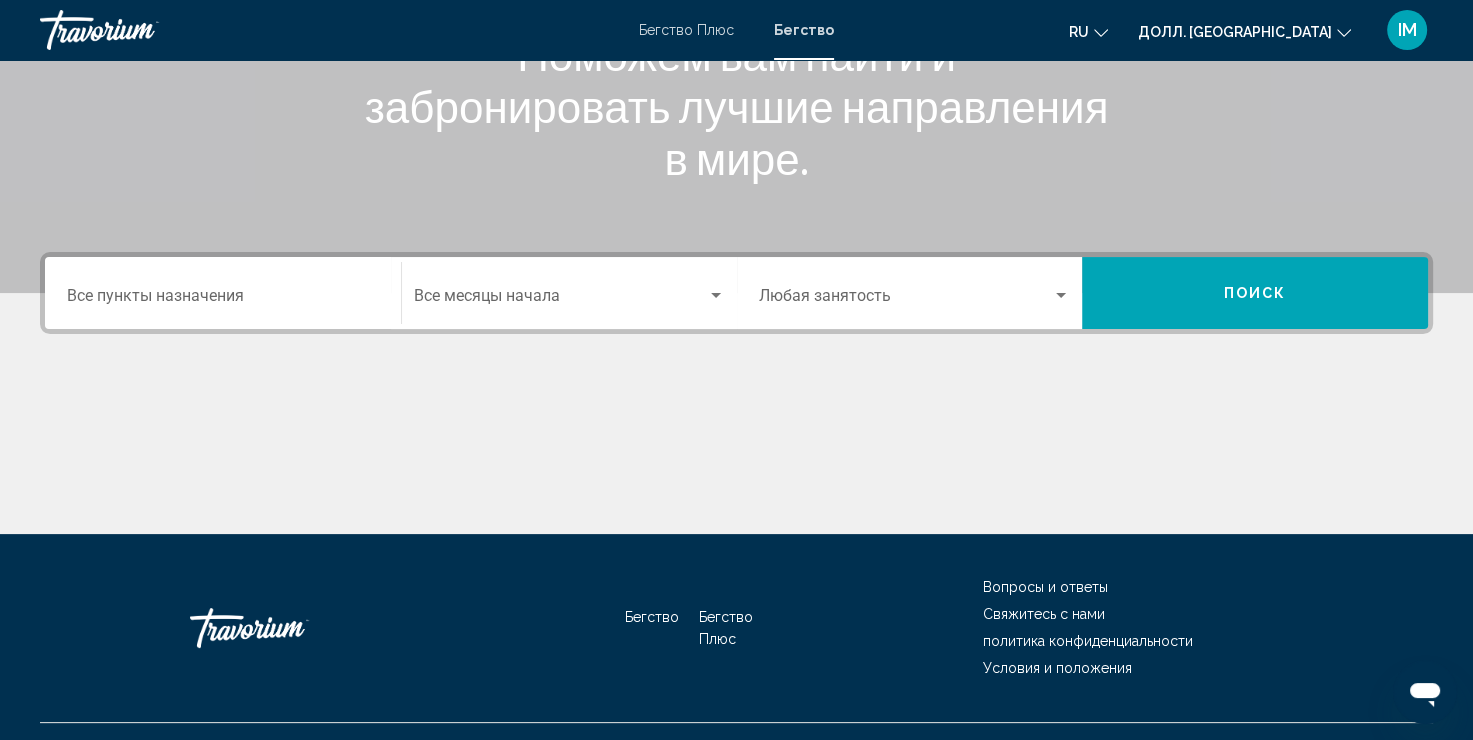 scroll, scrollTop: 336, scrollLeft: 0, axis: vertical 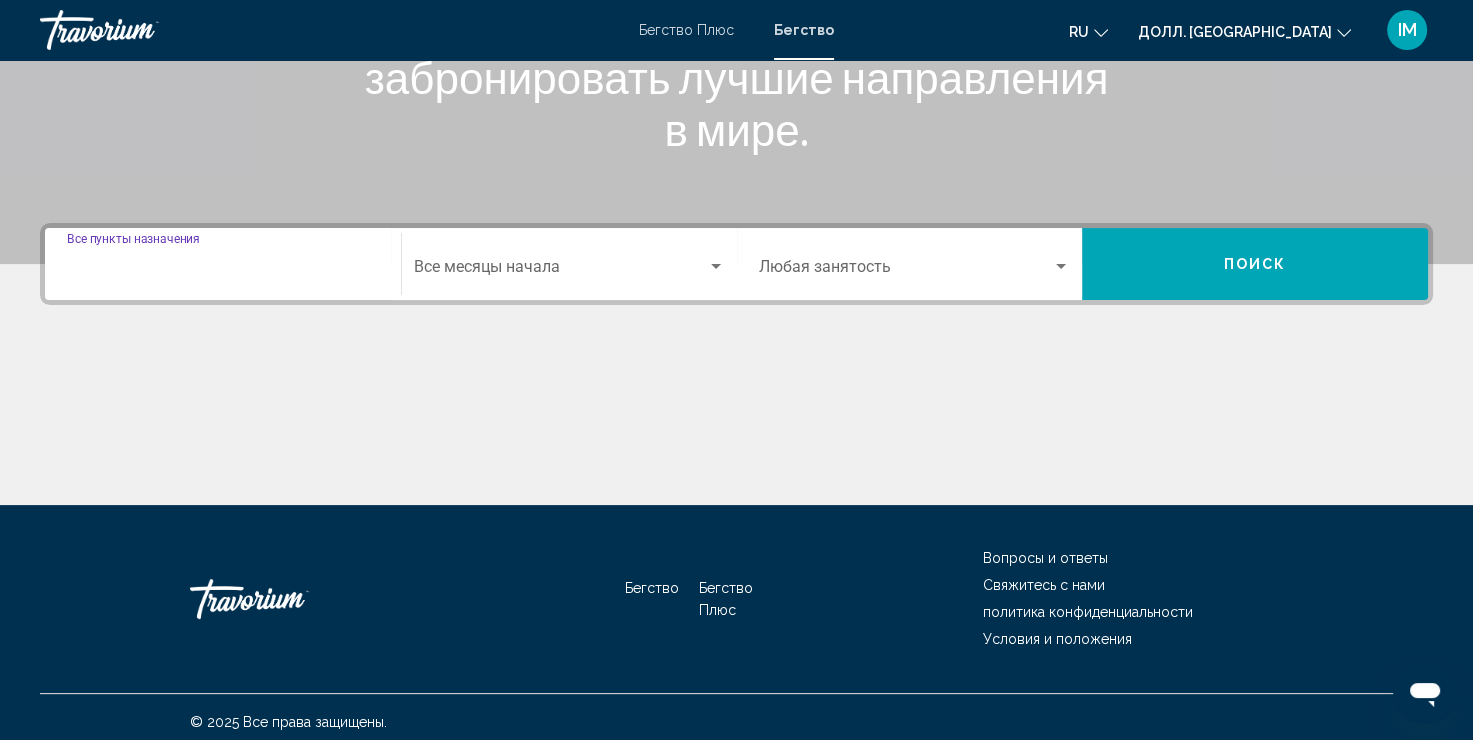 click on "Пункт назначения Все пункты назначения" at bounding box center (223, 271) 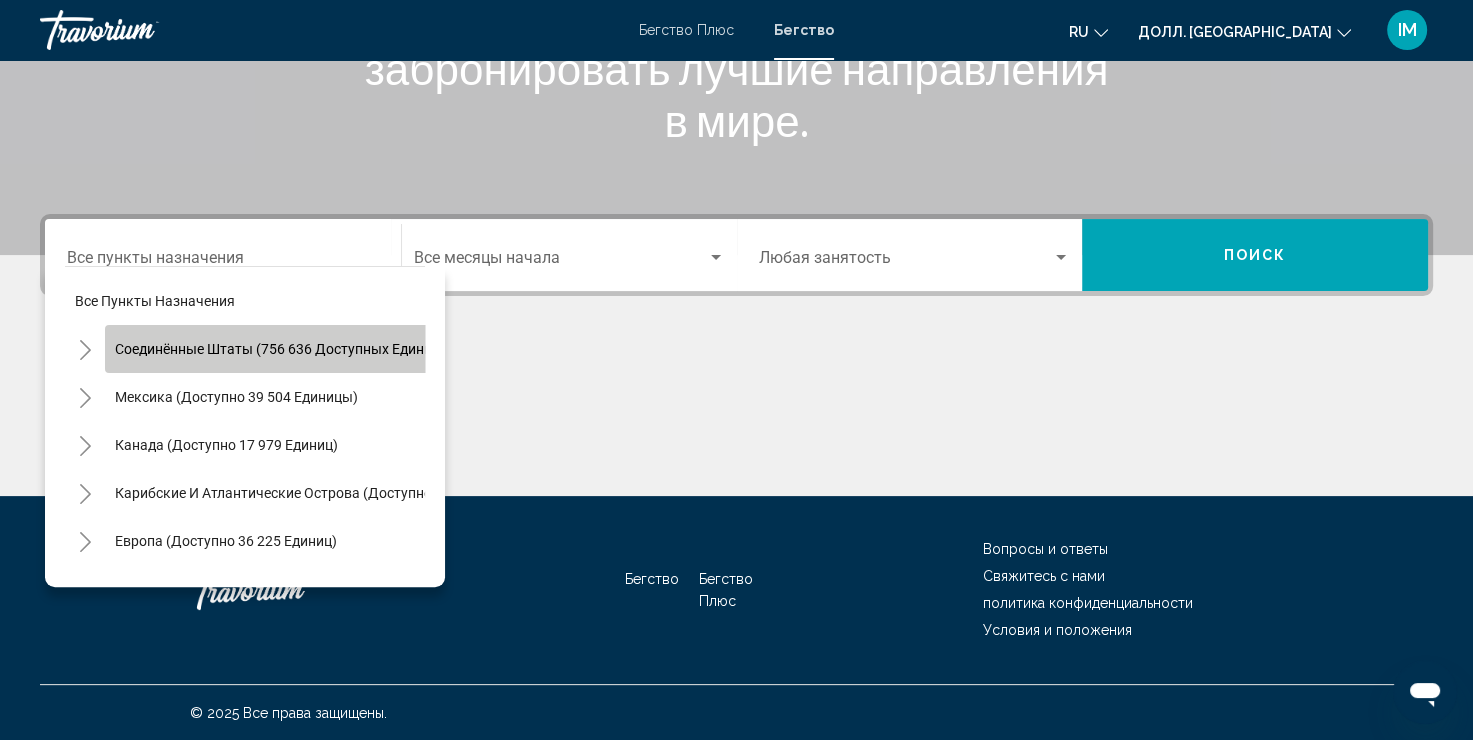 click on "Соединённые Штаты (756 636 доступных единиц)" 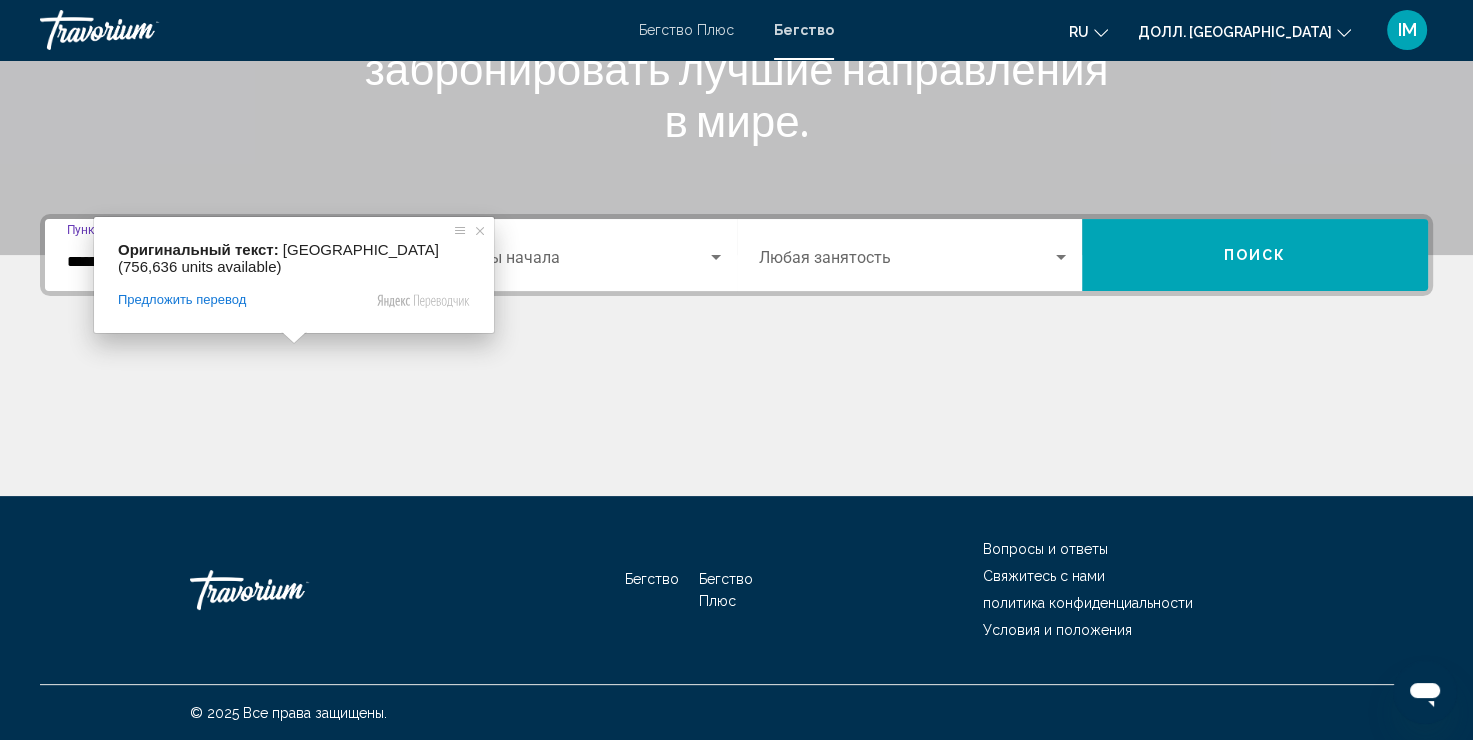 drag, startPoint x: 176, startPoint y: 368, endPoint x: 208, endPoint y: 332, distance: 48.166378 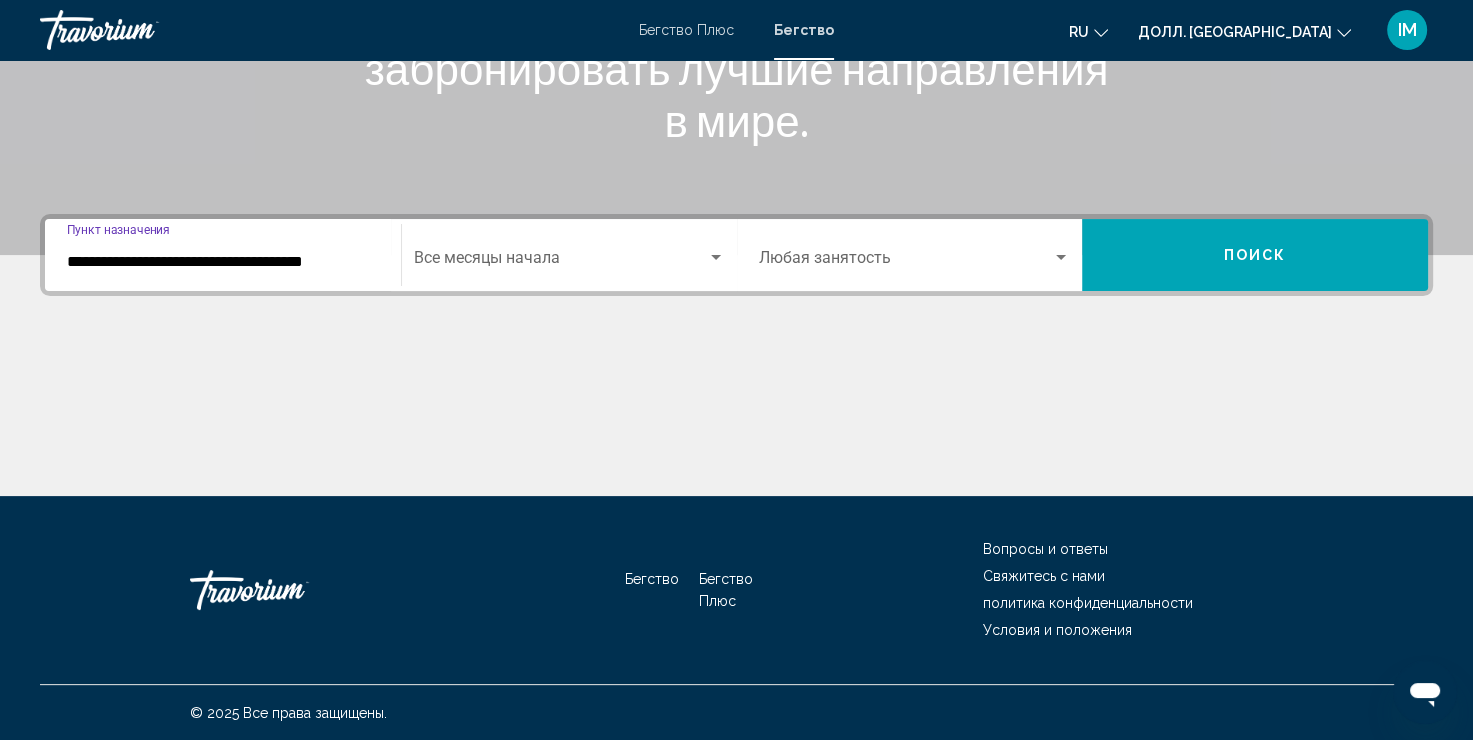 click on "**********" at bounding box center [223, 262] 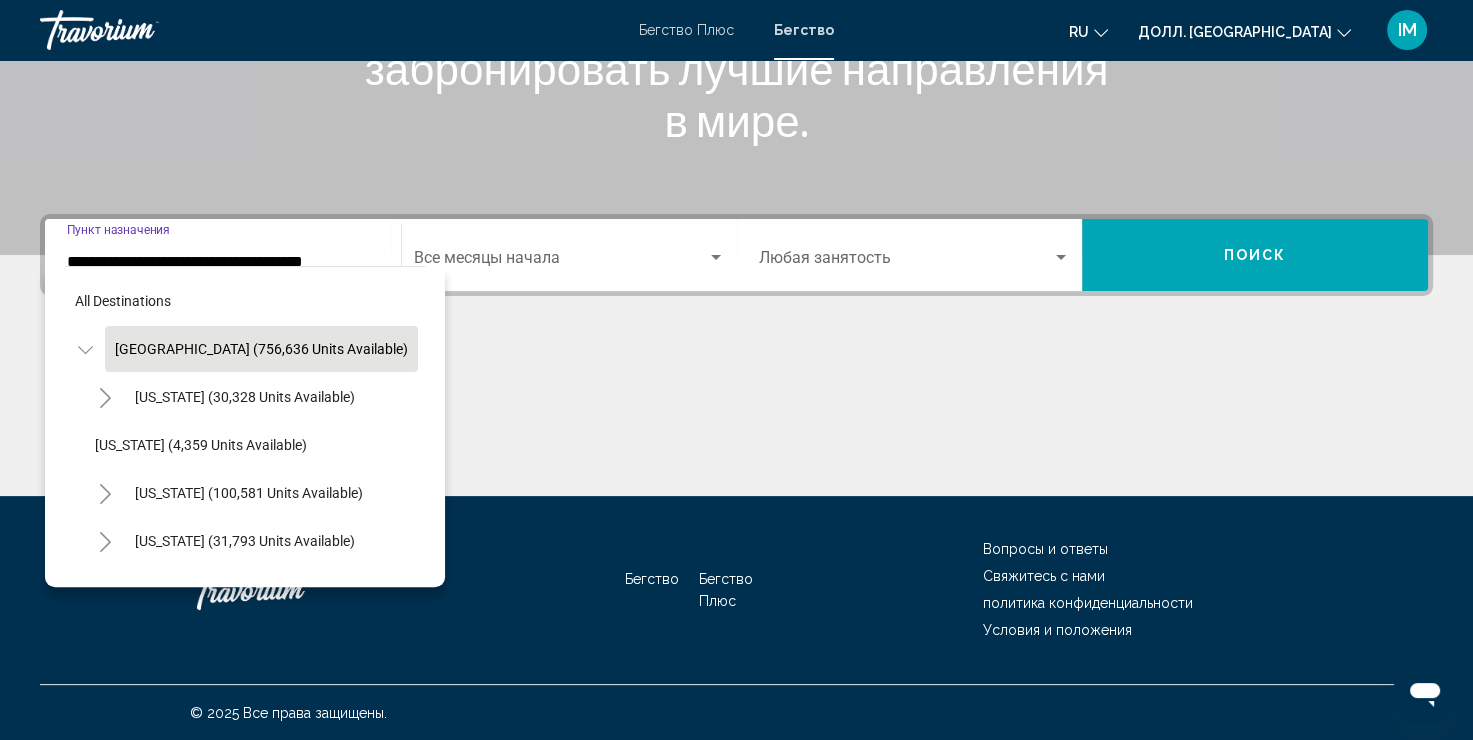 scroll, scrollTop: 324, scrollLeft: 0, axis: vertical 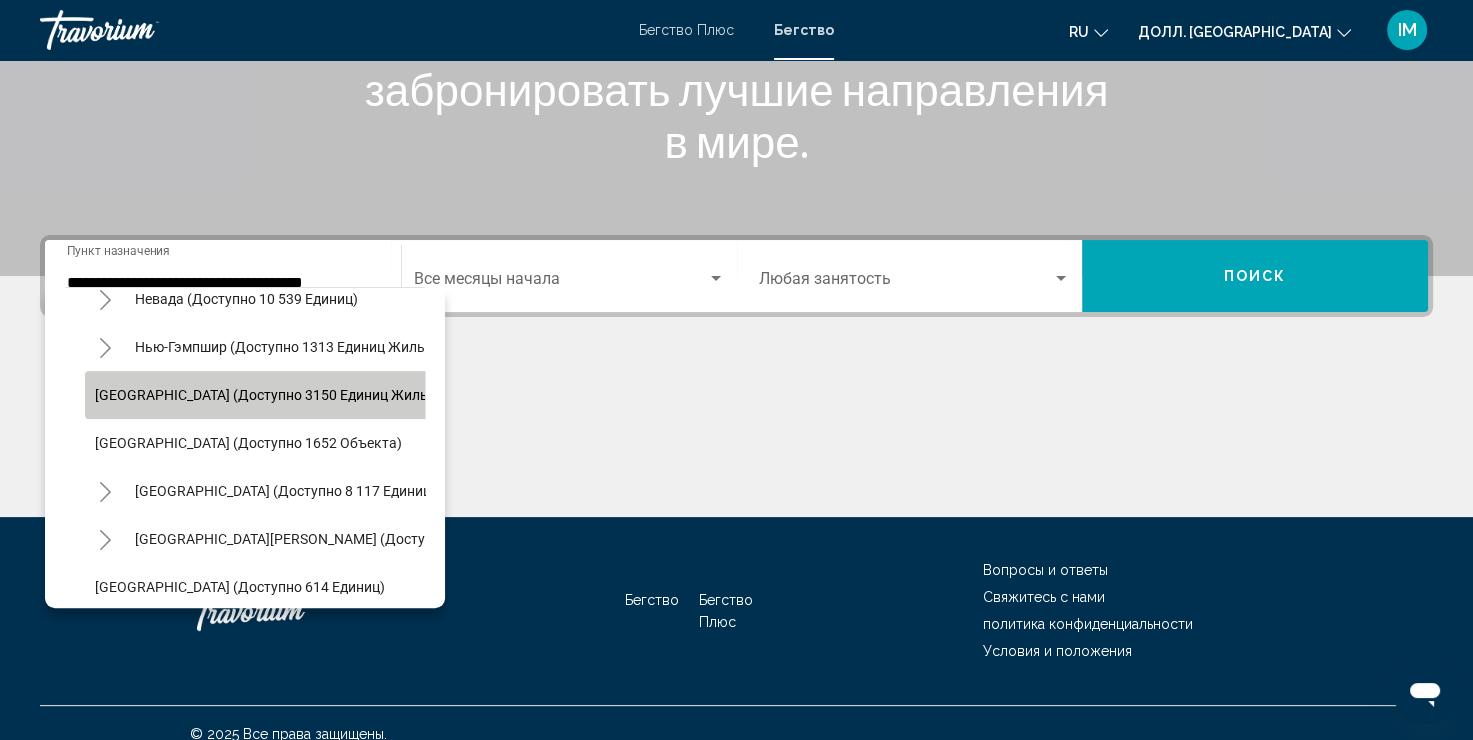 click on "[GEOGRAPHIC_DATA] (доступно 3150 единиц жилья)" 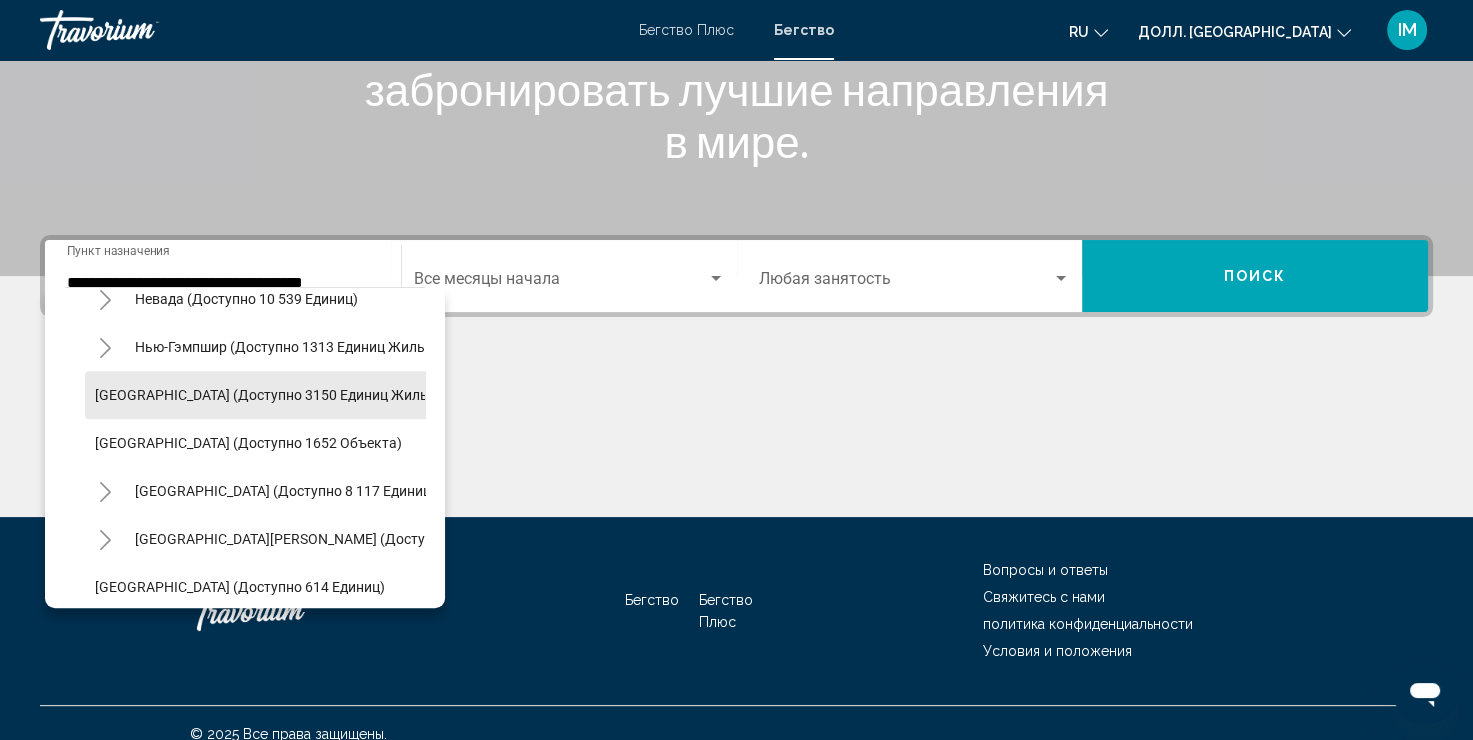 type on "**********" 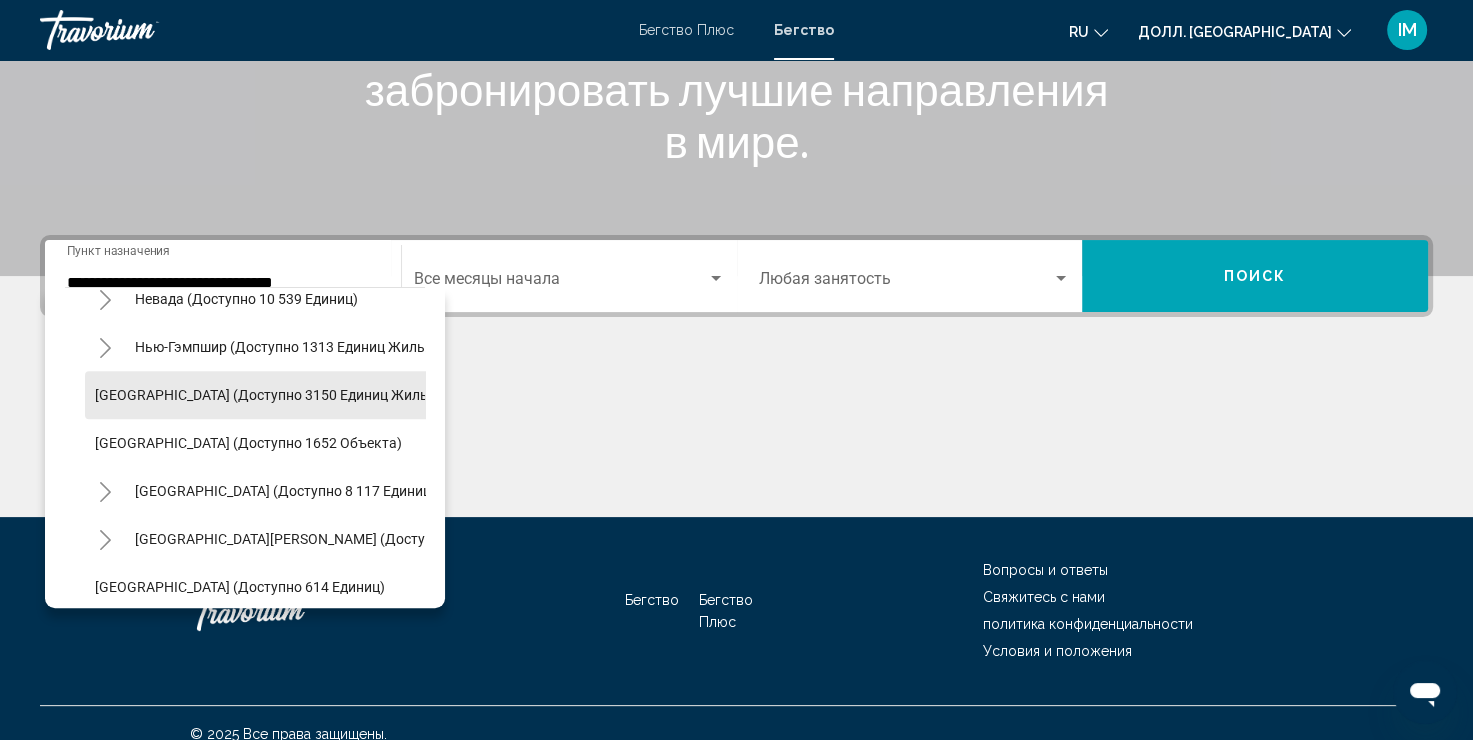 scroll, scrollTop: 345, scrollLeft: 0, axis: vertical 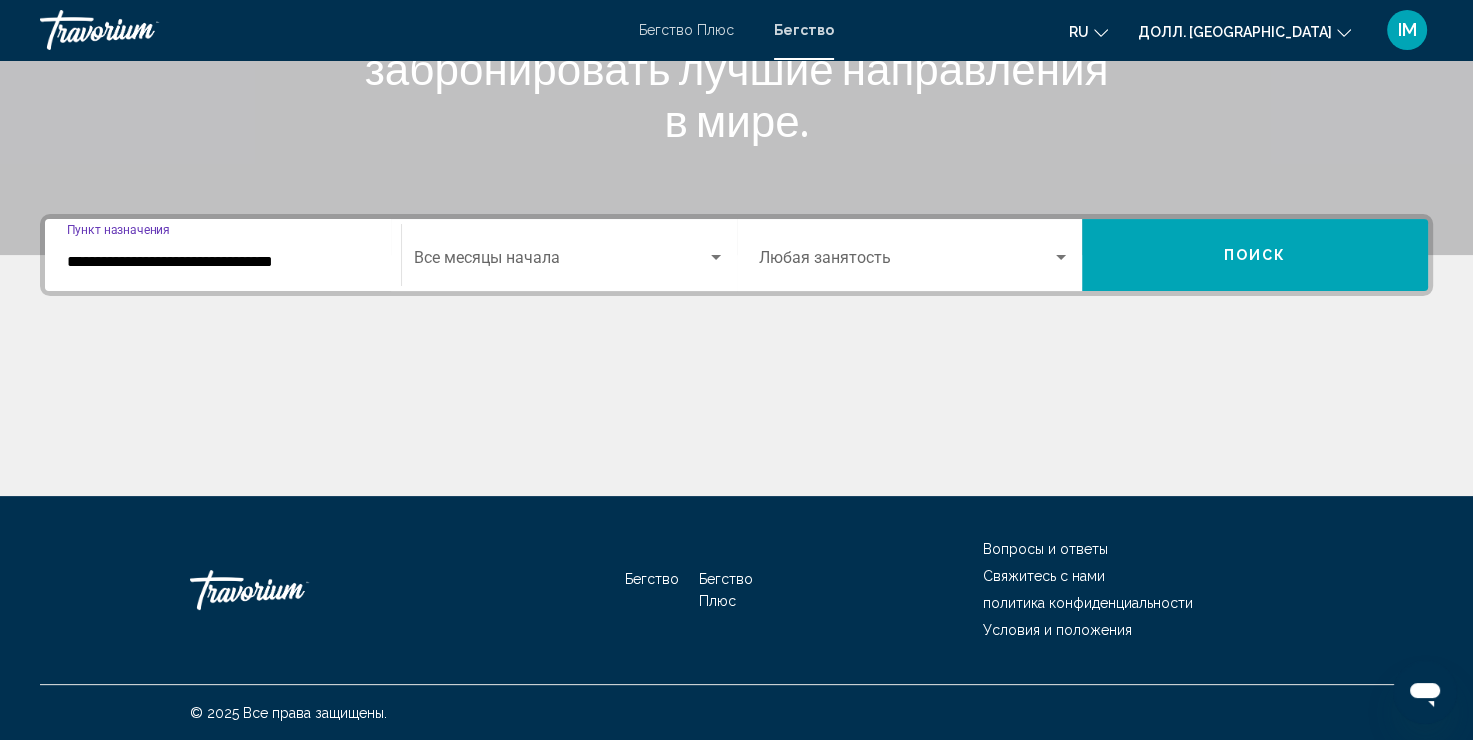 click at bounding box center (716, 257) 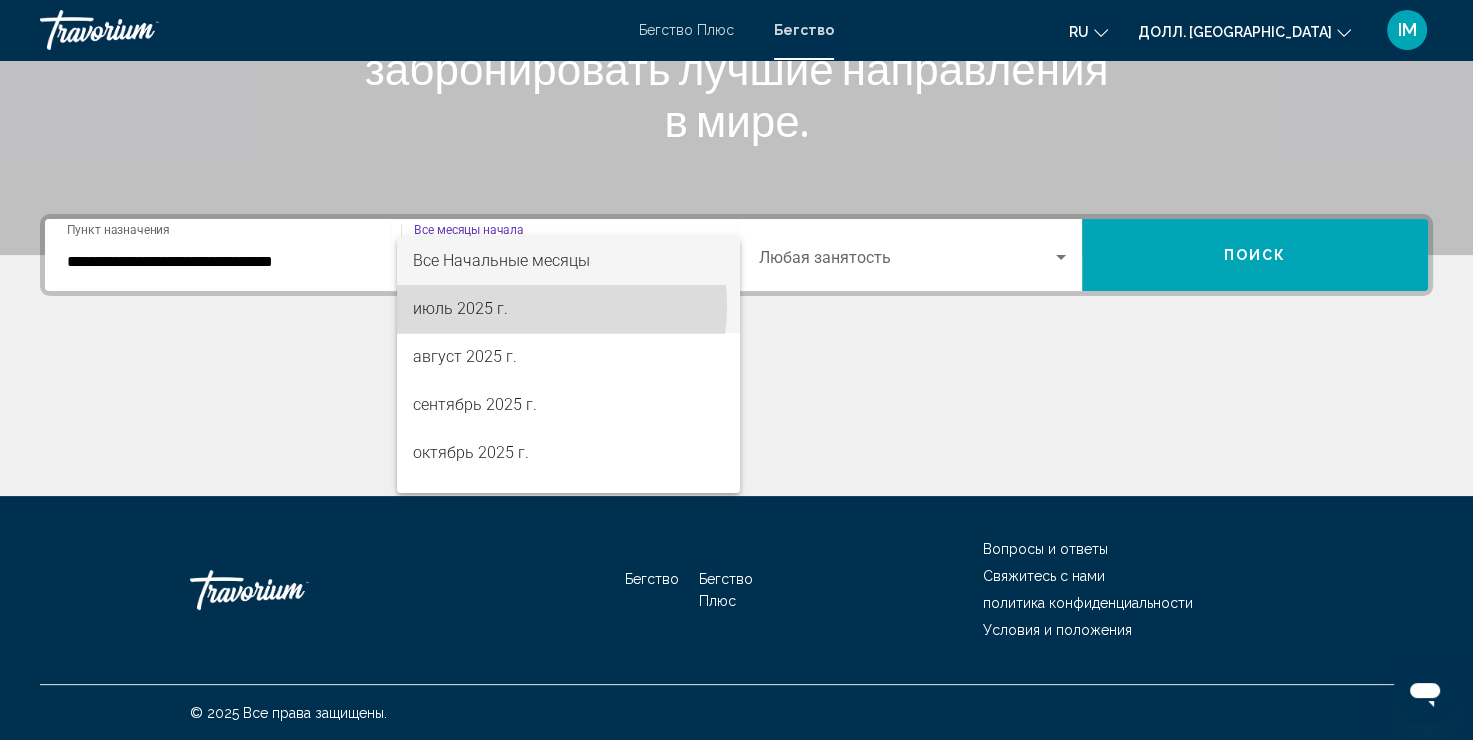click on "июль 2025 г." at bounding box center [568, 309] 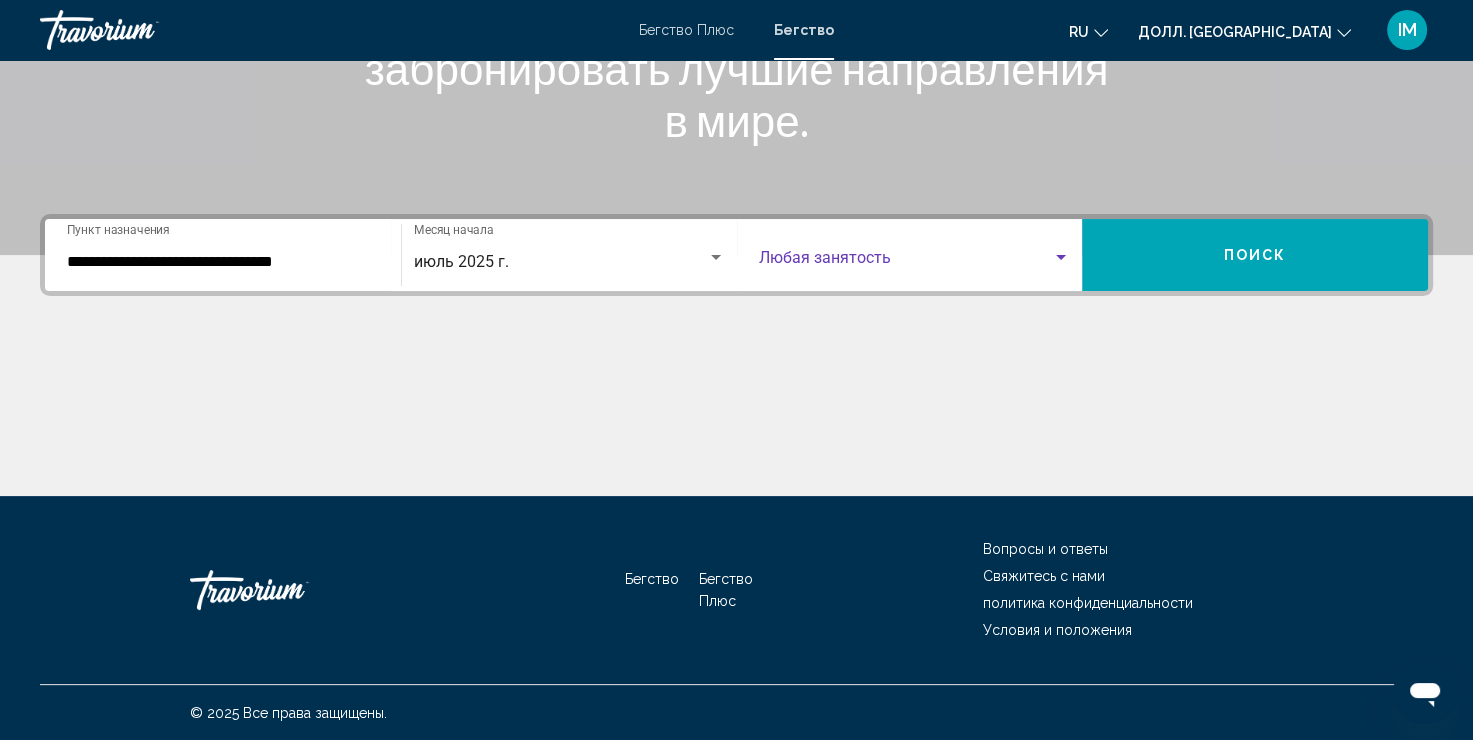 click at bounding box center (1061, 257) 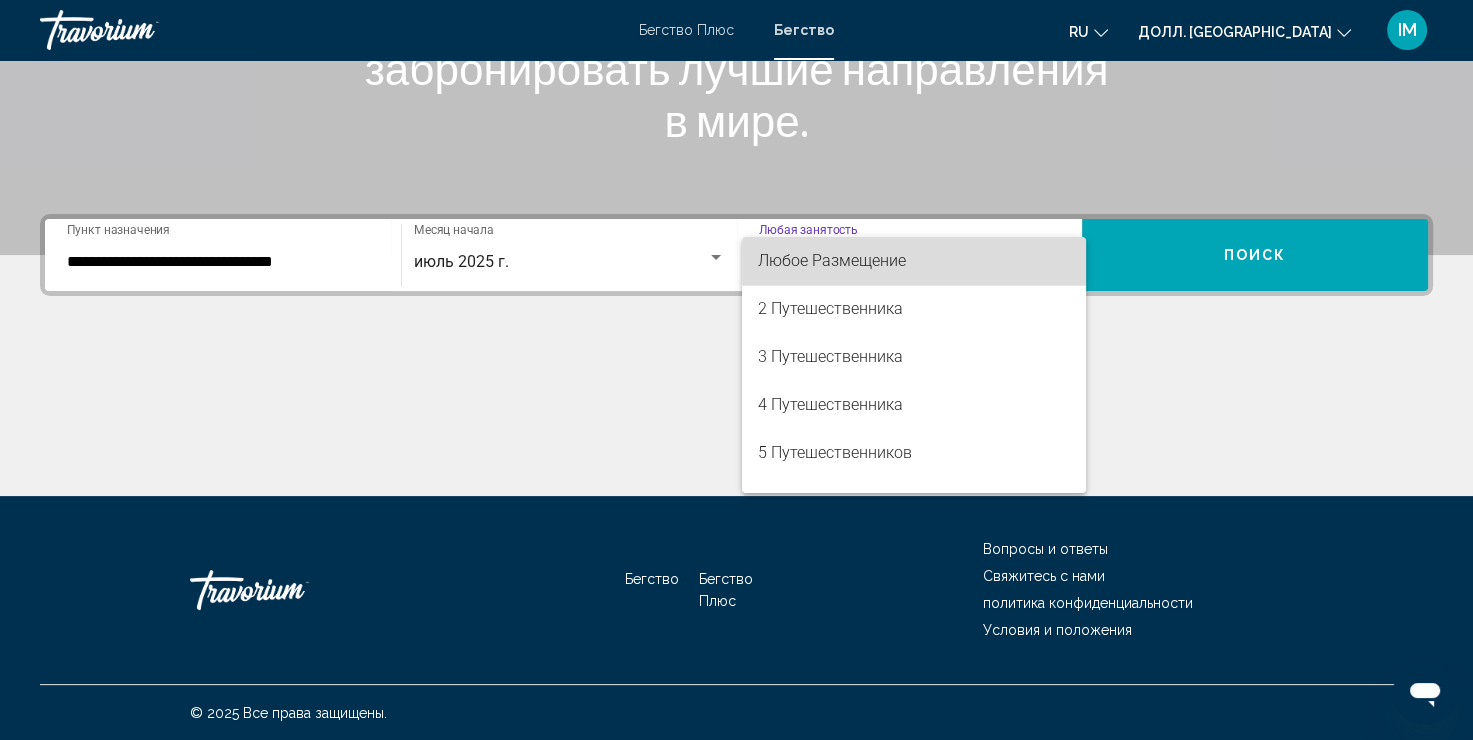 click on "Любое Размещение" at bounding box center (914, 261) 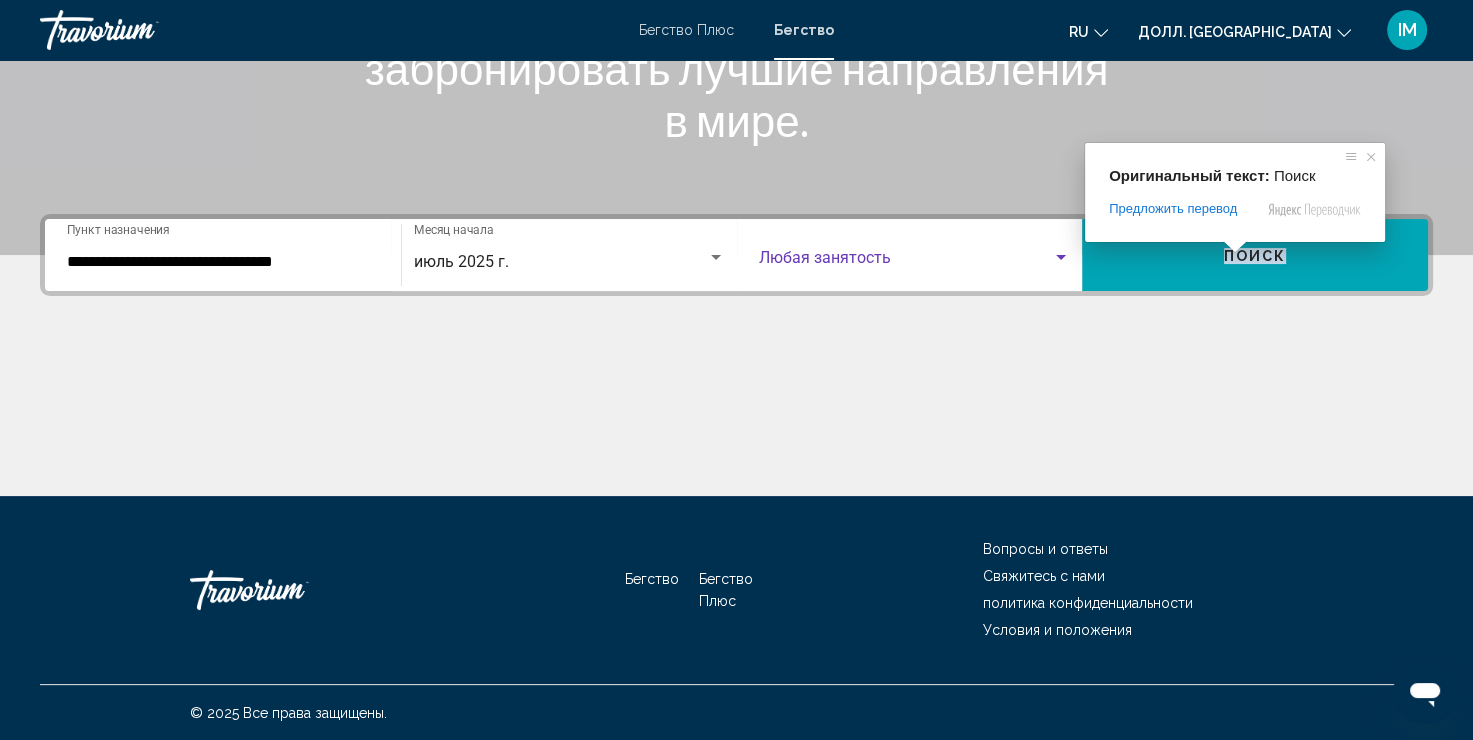 click on "Поиск" at bounding box center [1255, 256] 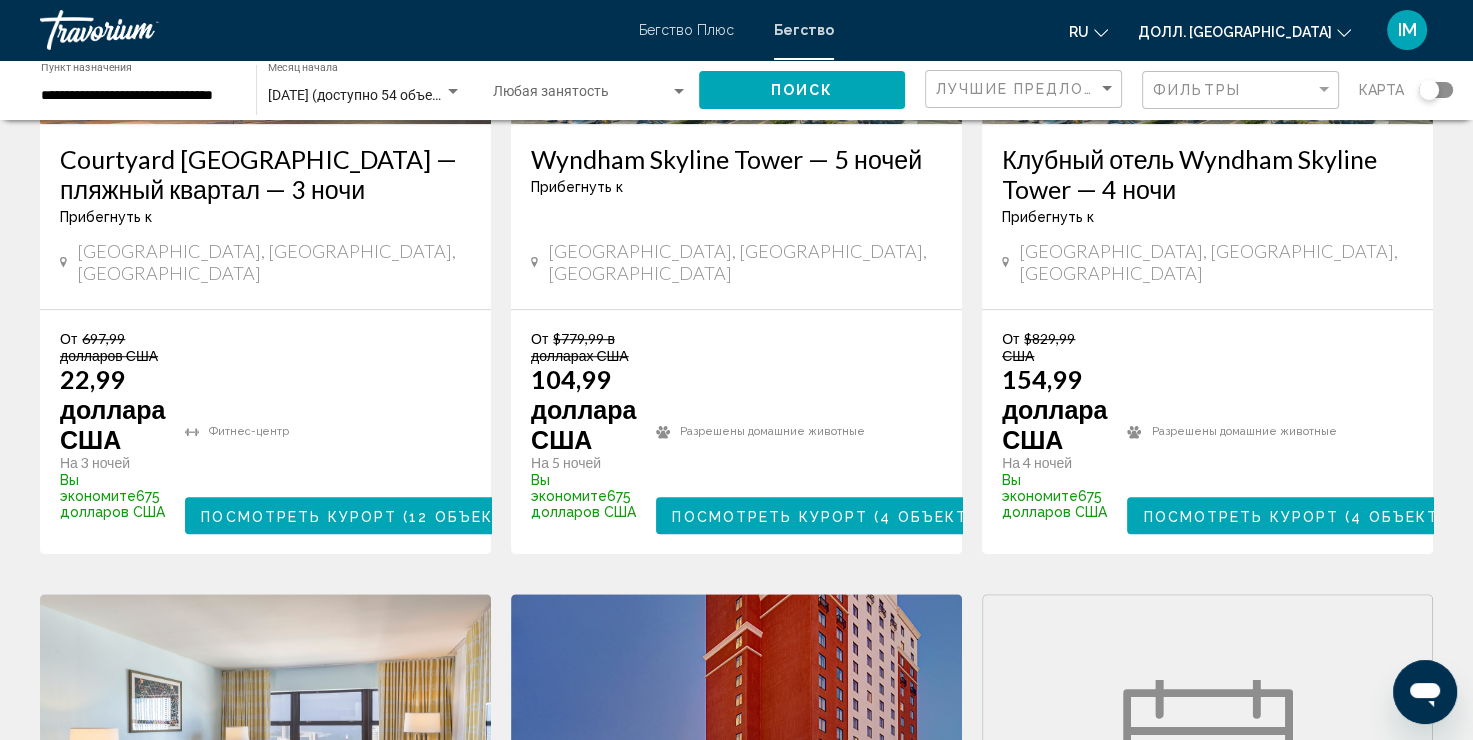 scroll, scrollTop: 1186, scrollLeft: 0, axis: vertical 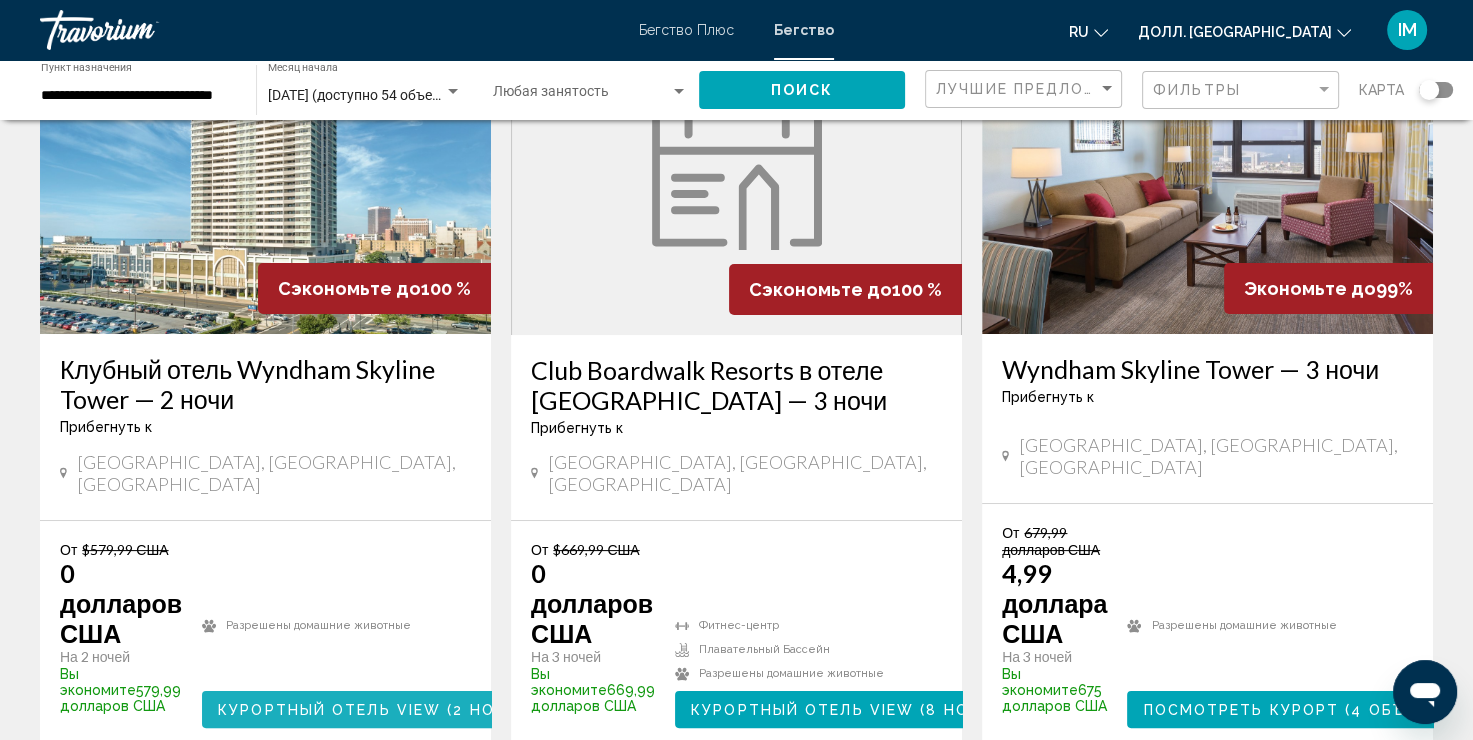 click on "Курортный отель View" at bounding box center (329, 710) 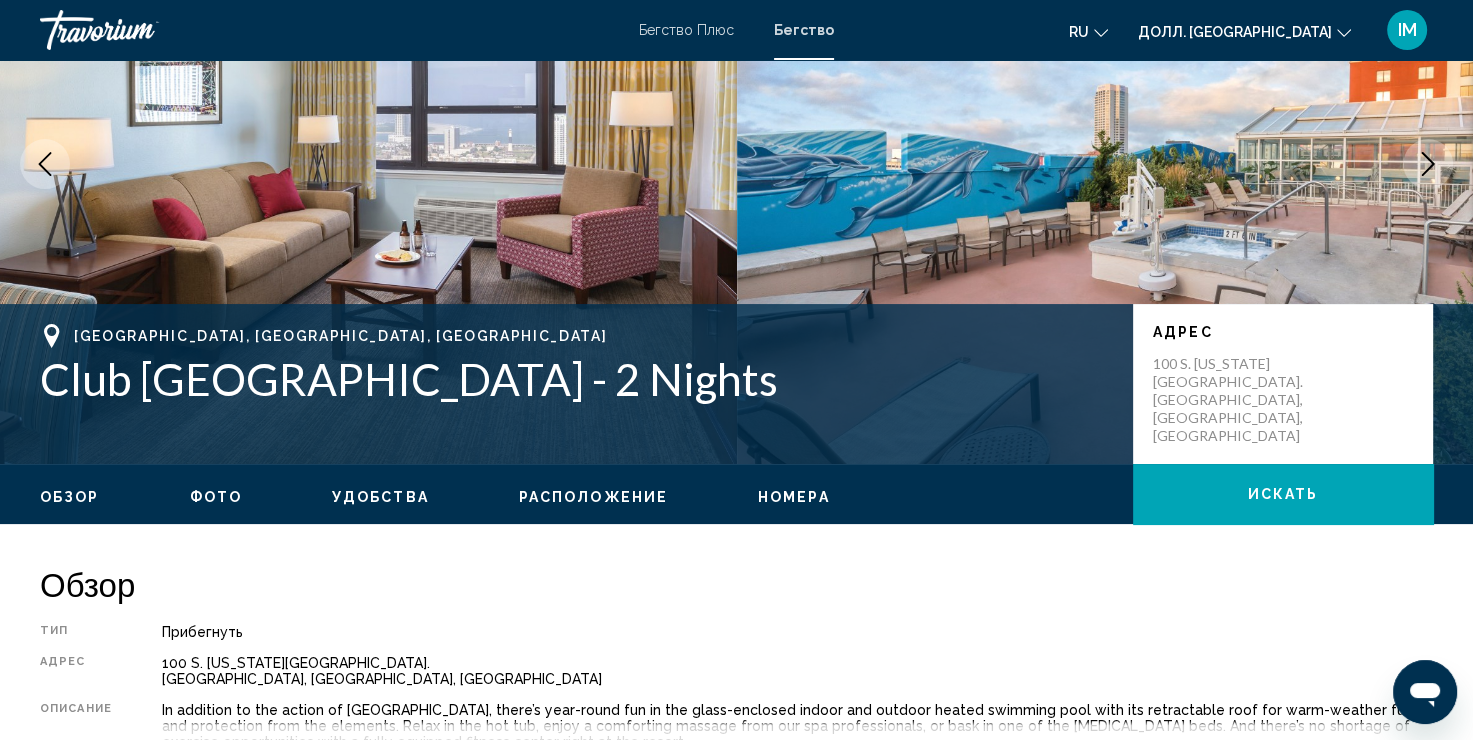 scroll, scrollTop: 0, scrollLeft: 0, axis: both 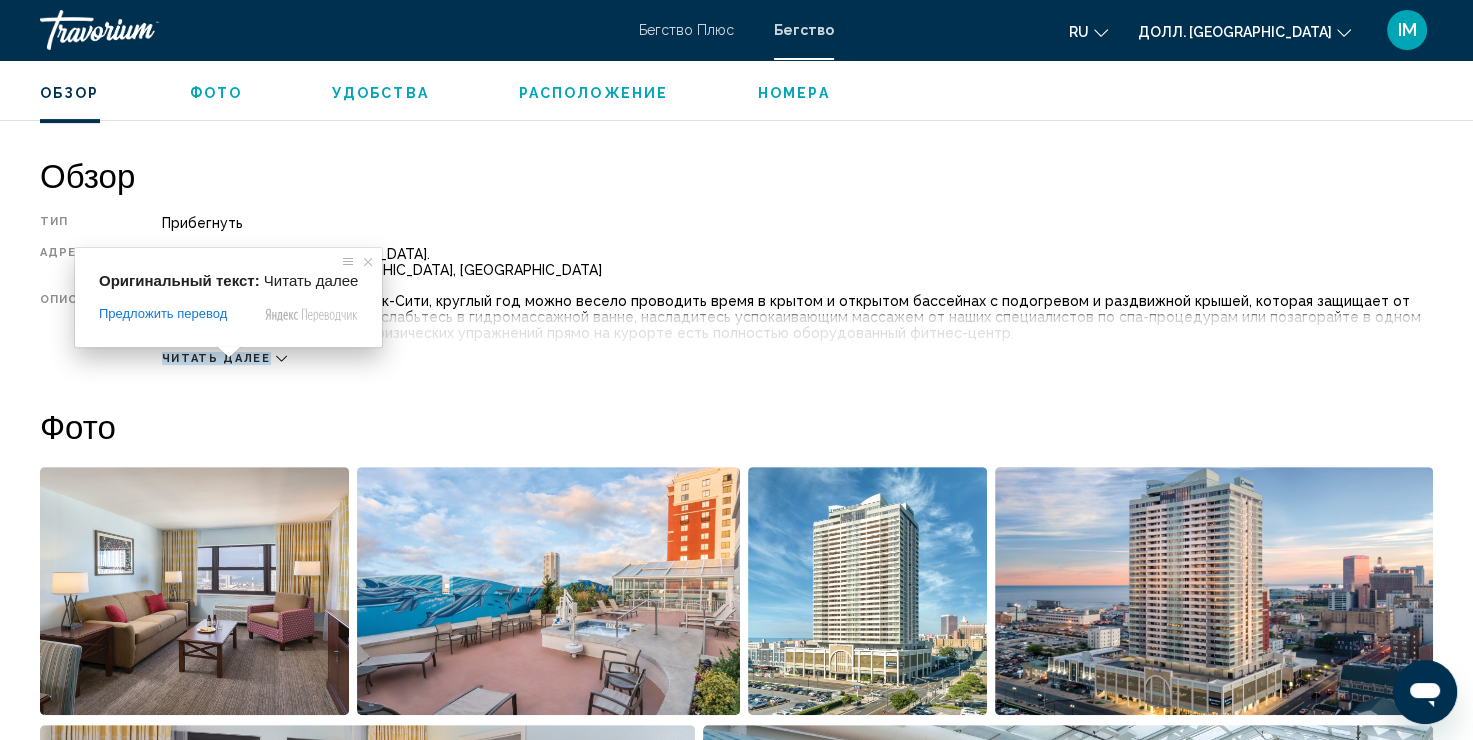 click on "Перейти к основному содержанию Бегство Плюс Бегство RU
English Español Français Italiano Português русский Долл. [GEOGRAPHIC_DATA]
USD ($) MXN (Mex$) CAD (Can$) GBP (£) EUR (€) AUD (A$) NZD (NZ$) CNY (CN¥) IM Авторизоваться
[GEOGRAPHIC_DATA], [GEOGRAPHIC_DATA], [GEOGRAPHIC_DATA] Клубный отель [GEOGRAPHIC_DATA] — 2 ночи Адрес 100 S. [US_STATE][GEOGRAPHIC_DATA]. [GEOGRAPHIC_DATA], [GEOGRAPHIC_DATA], [GEOGRAPHIC_DATA] Обзор
Фото
Удобства
Расположение
Номера
искать искать Обзор Тип Прибегнуть Все включено Нет «все включено» Адрес 100 S. [US_STATE][GEOGRAPHIC_DATA]. [GEOGRAPHIC_DATA], [GEOGRAPHIC_DATA], [GEOGRAPHIC_DATA] Фото" at bounding box center (736, -236) 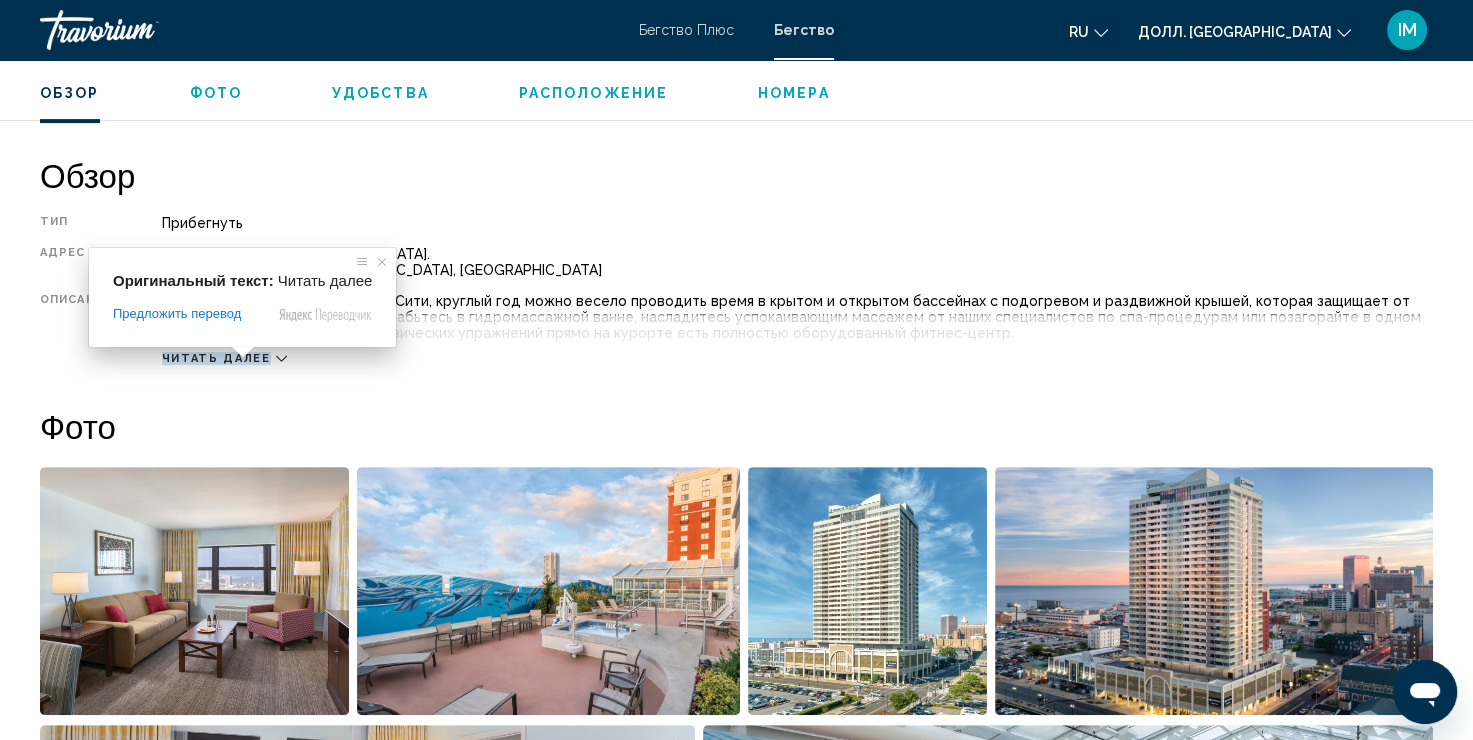 click on "Читать далее" at bounding box center (224, 358) 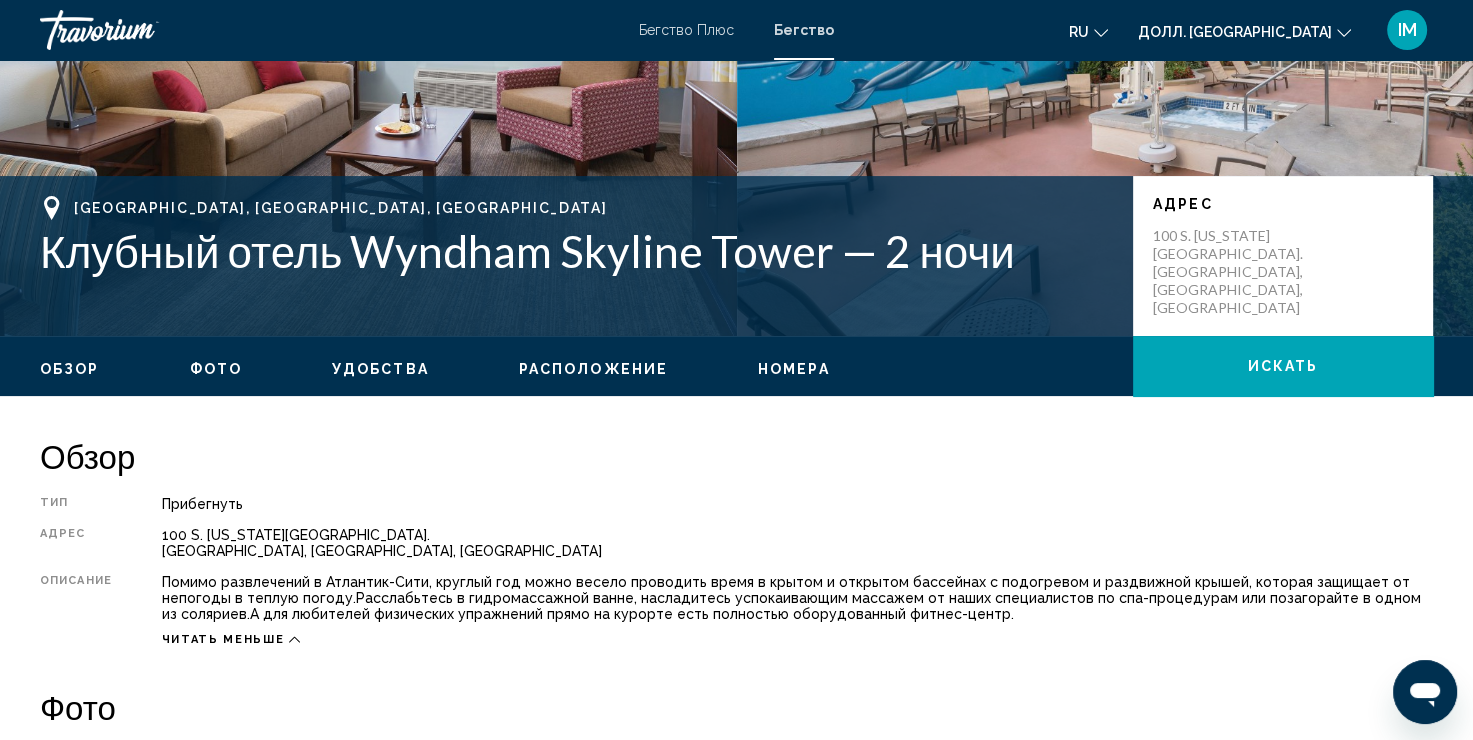 scroll, scrollTop: 0, scrollLeft: 0, axis: both 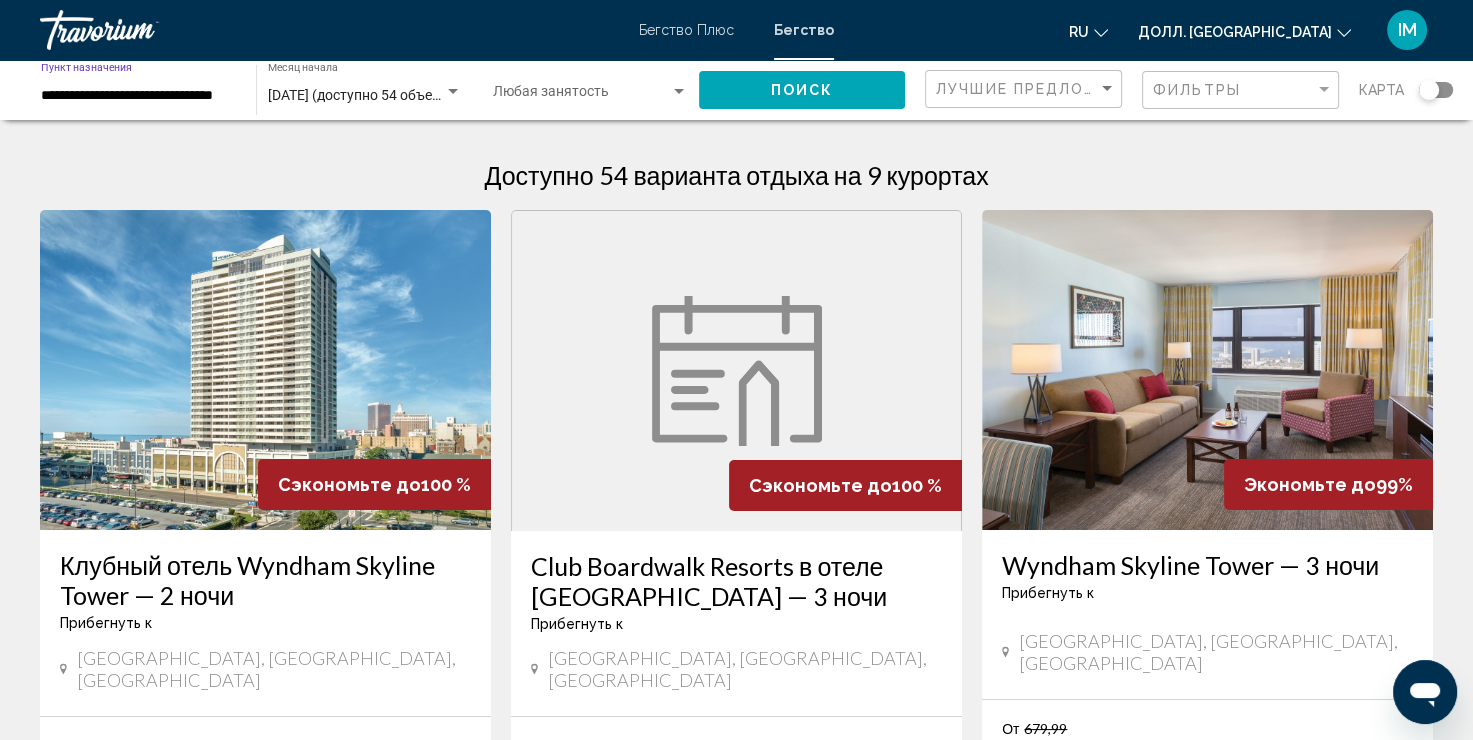 click on "**********" at bounding box center [138, 96] 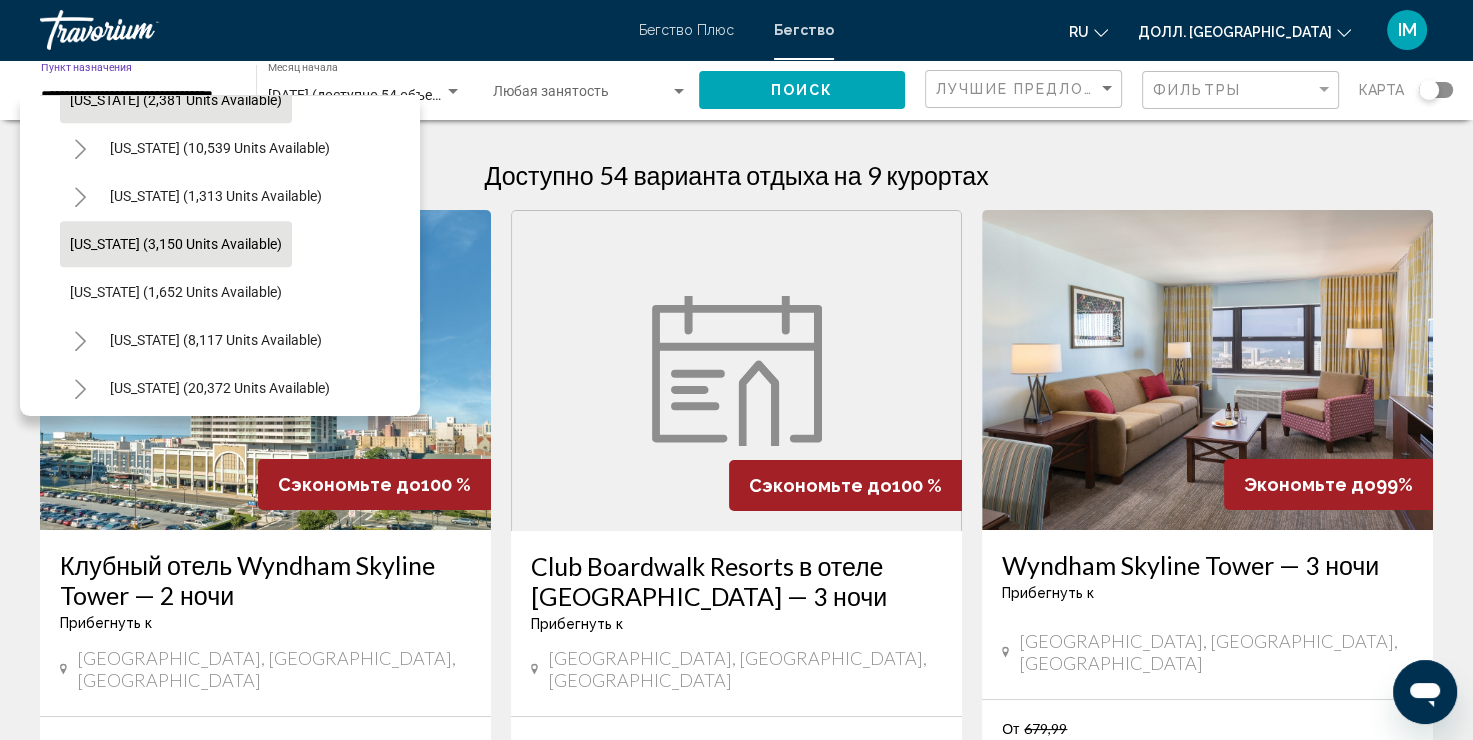 scroll, scrollTop: 1181, scrollLeft: 0, axis: vertical 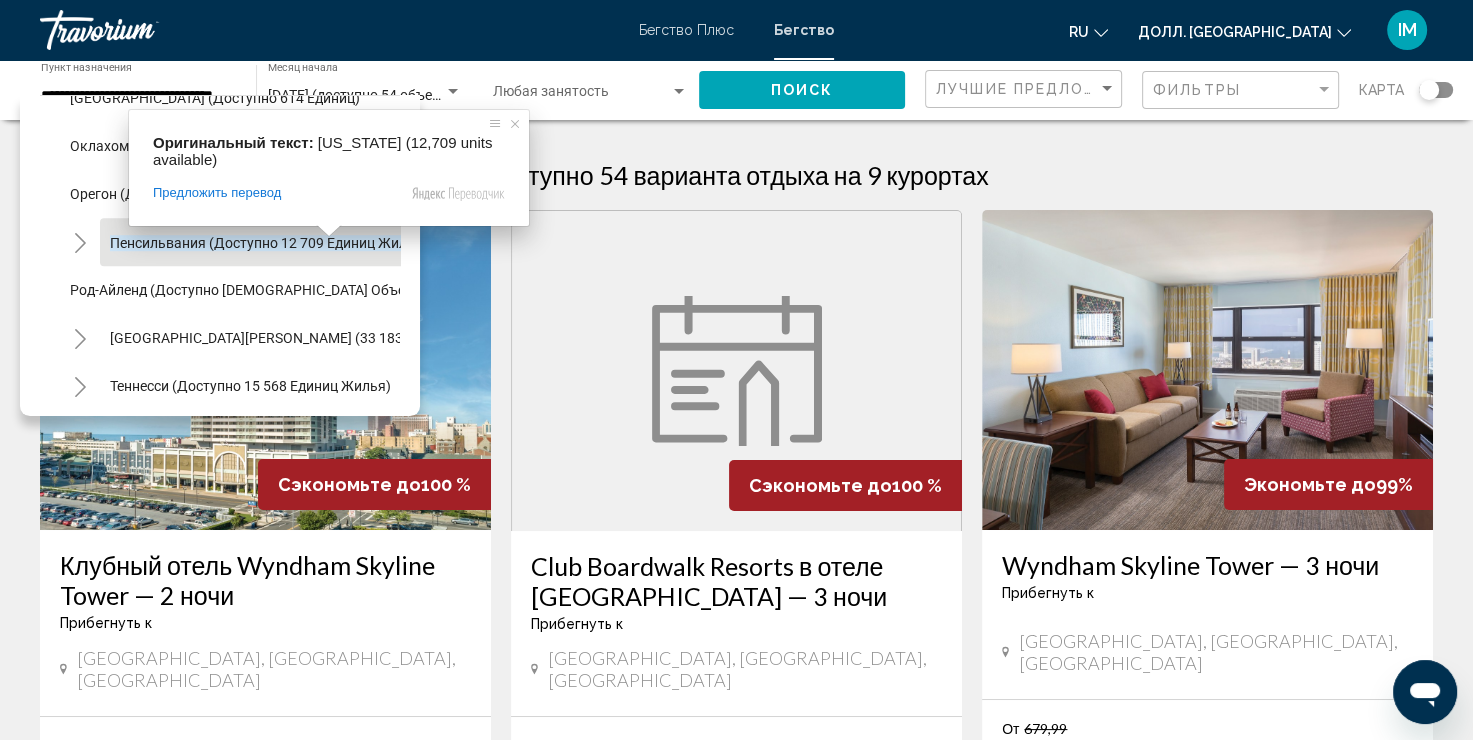 click on "Пенсильвания (доступно 12 709 единиц жилья)" 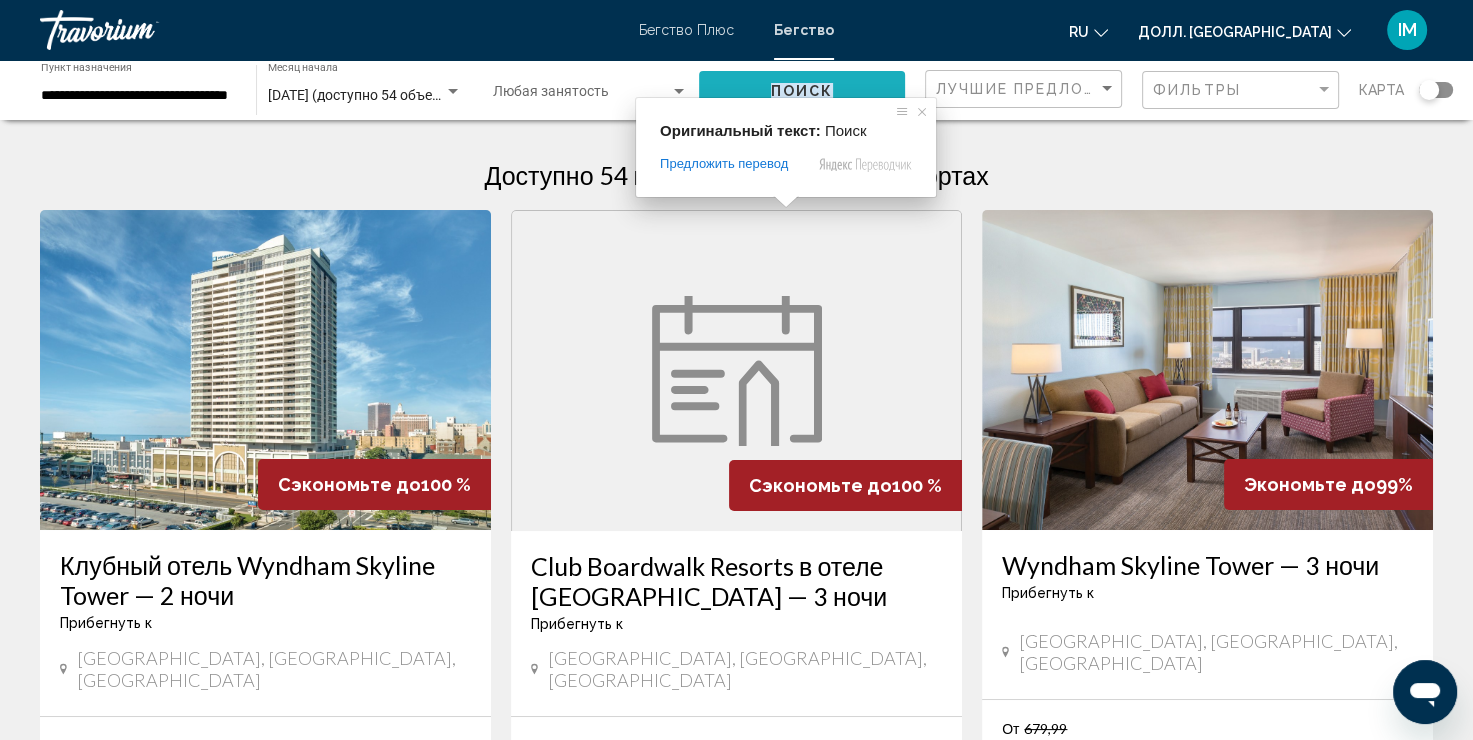 click on "**********" at bounding box center (736, 370) 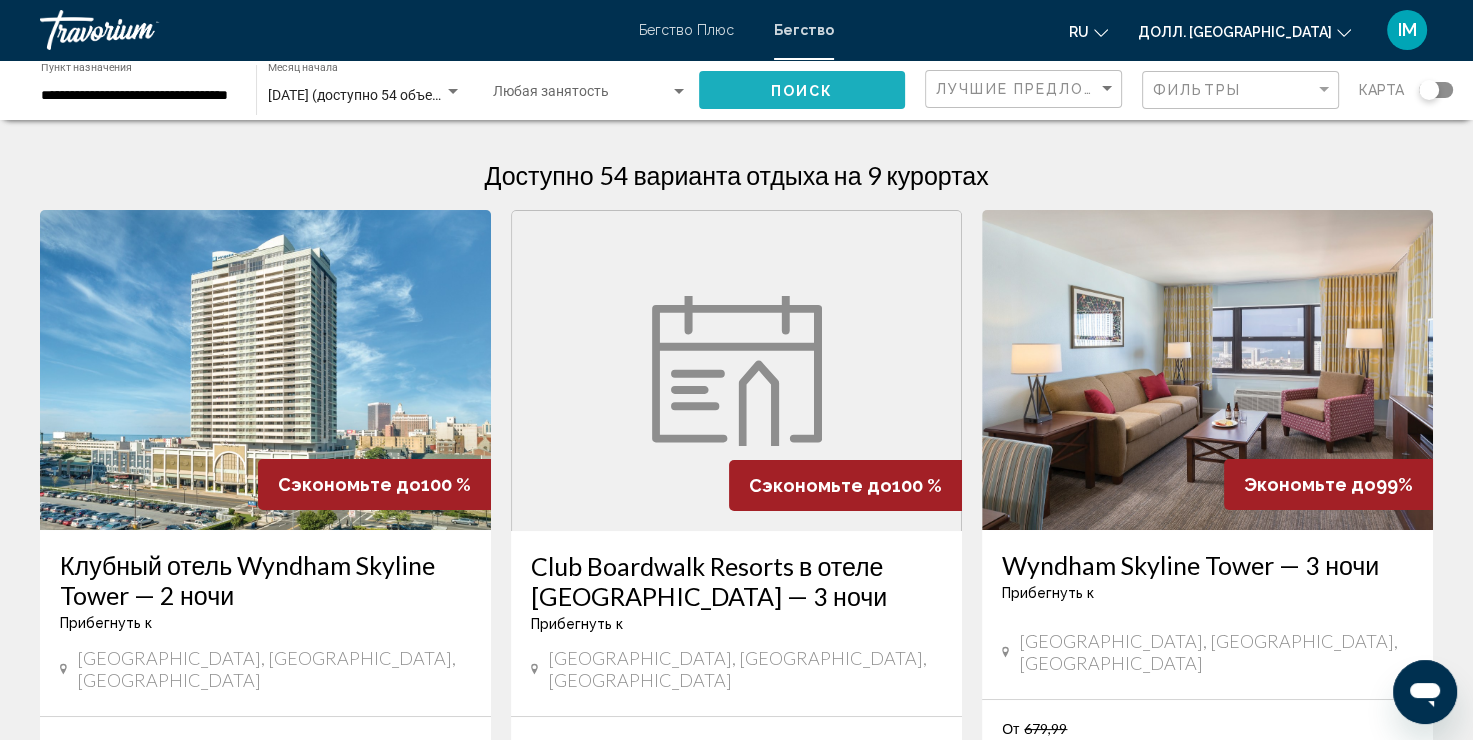 click on "Поиск" 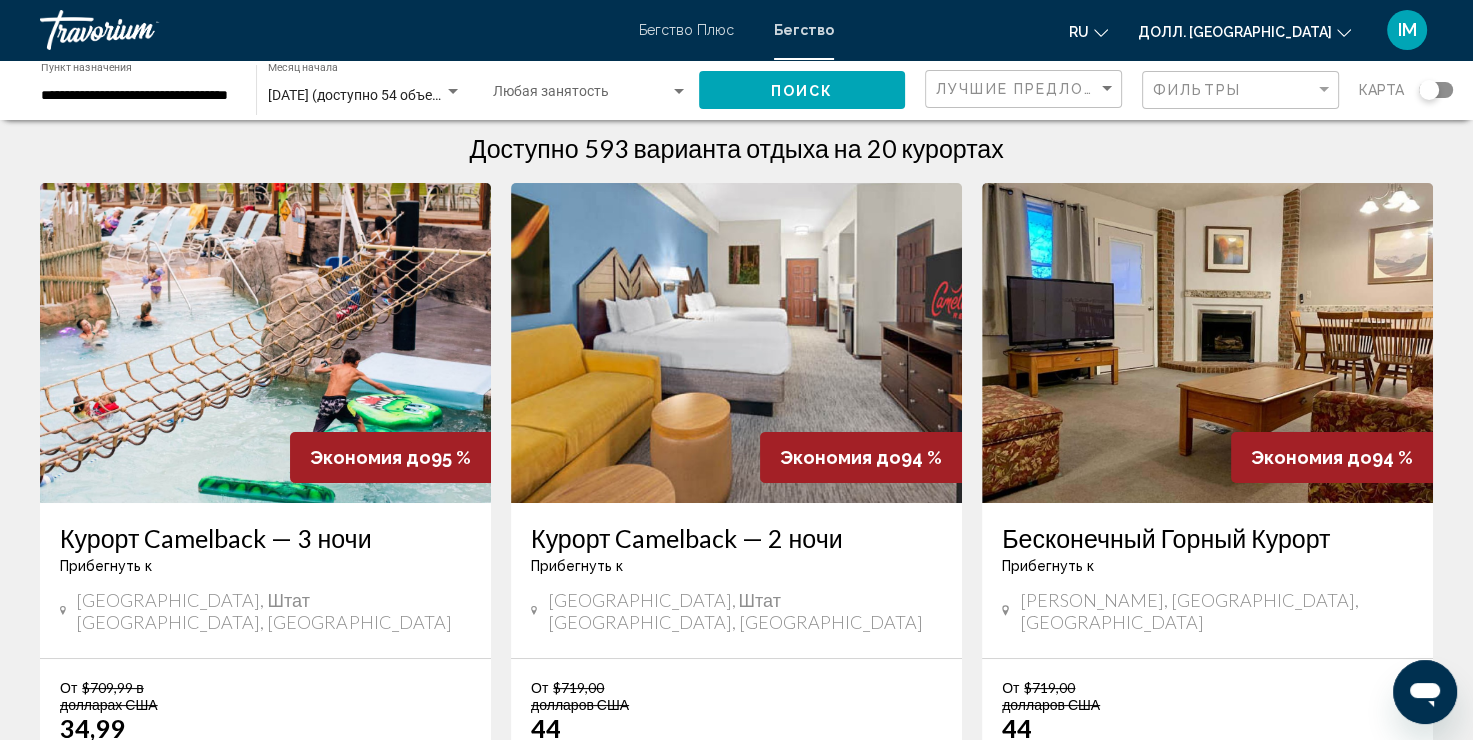 scroll, scrollTop: 31, scrollLeft: 0, axis: vertical 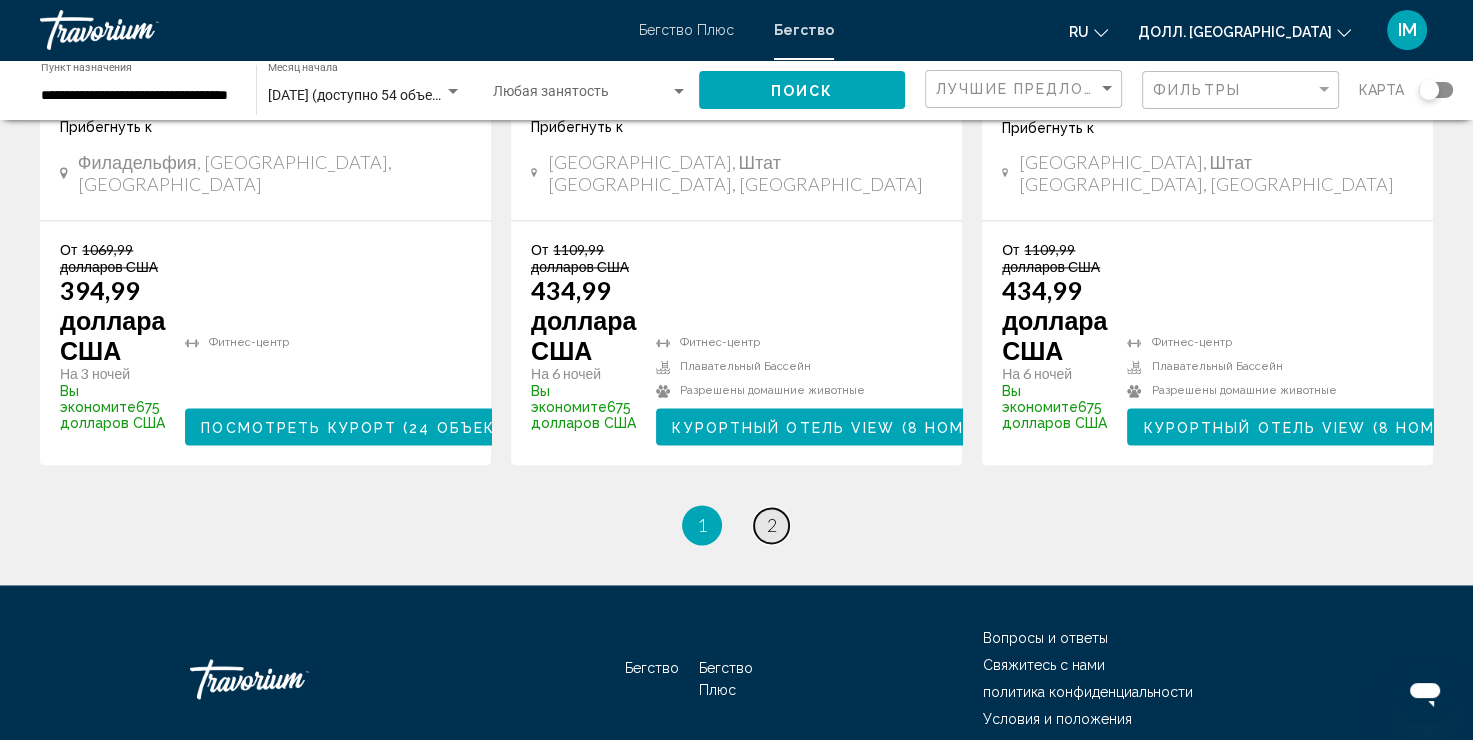 click on "страница  2" at bounding box center [771, 525] 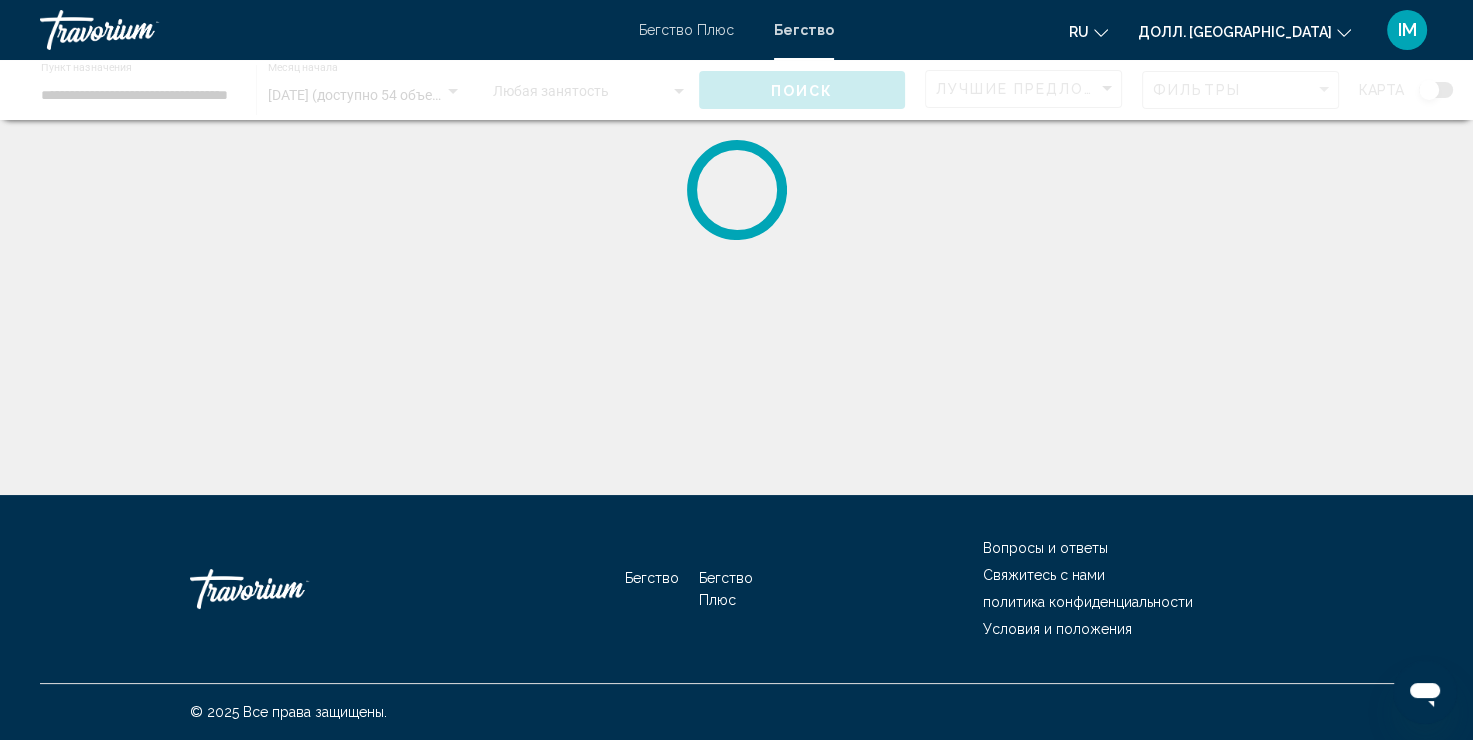 scroll, scrollTop: 0, scrollLeft: 0, axis: both 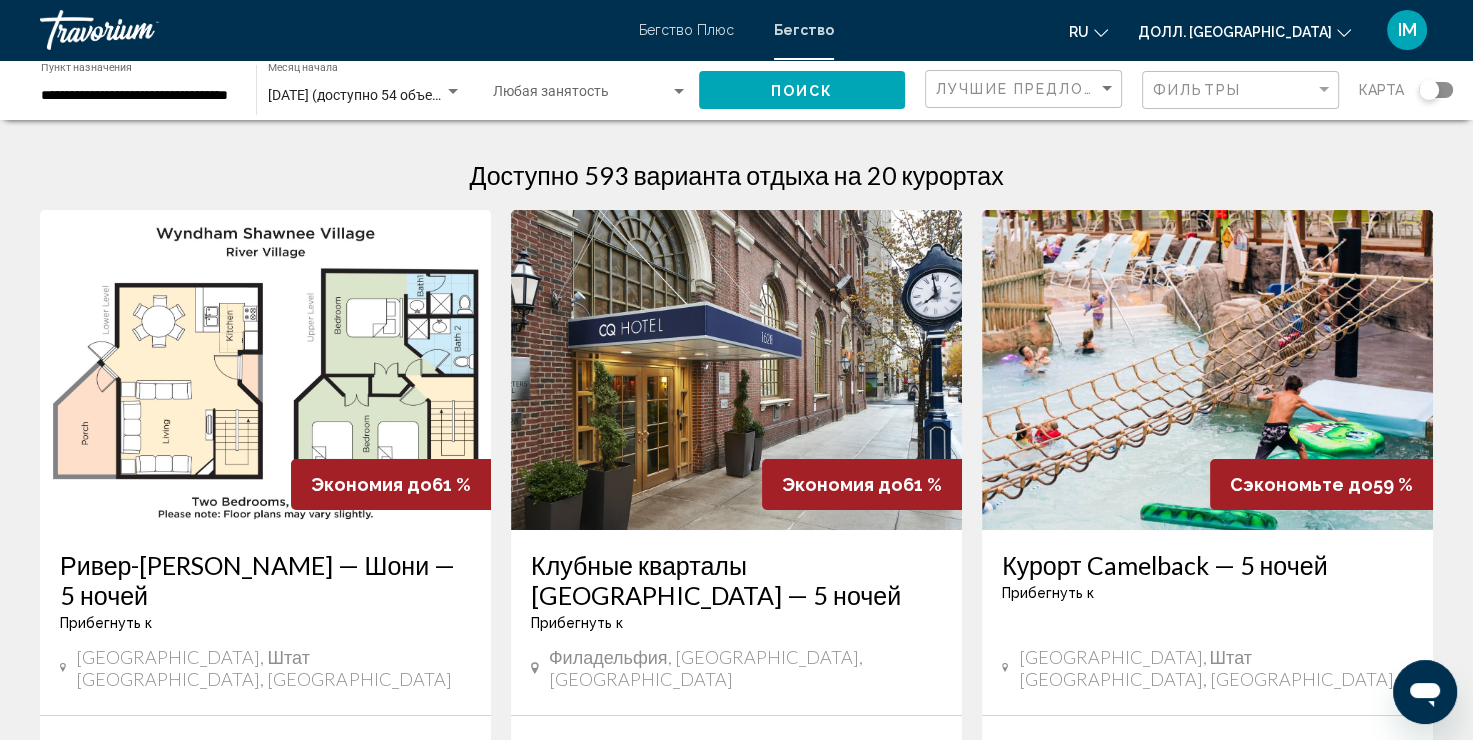 click on "**********" at bounding box center [138, 96] 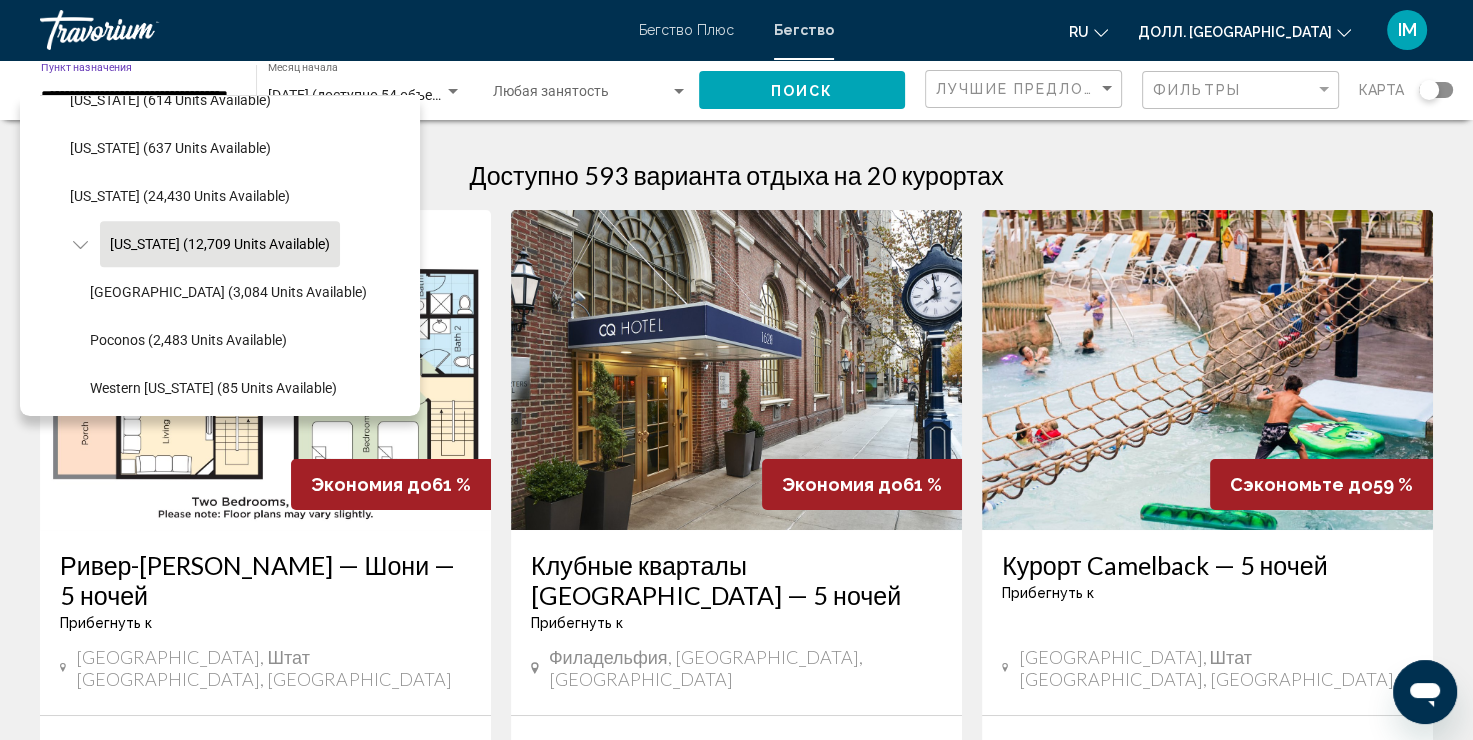 scroll, scrollTop: 1517, scrollLeft: 0, axis: vertical 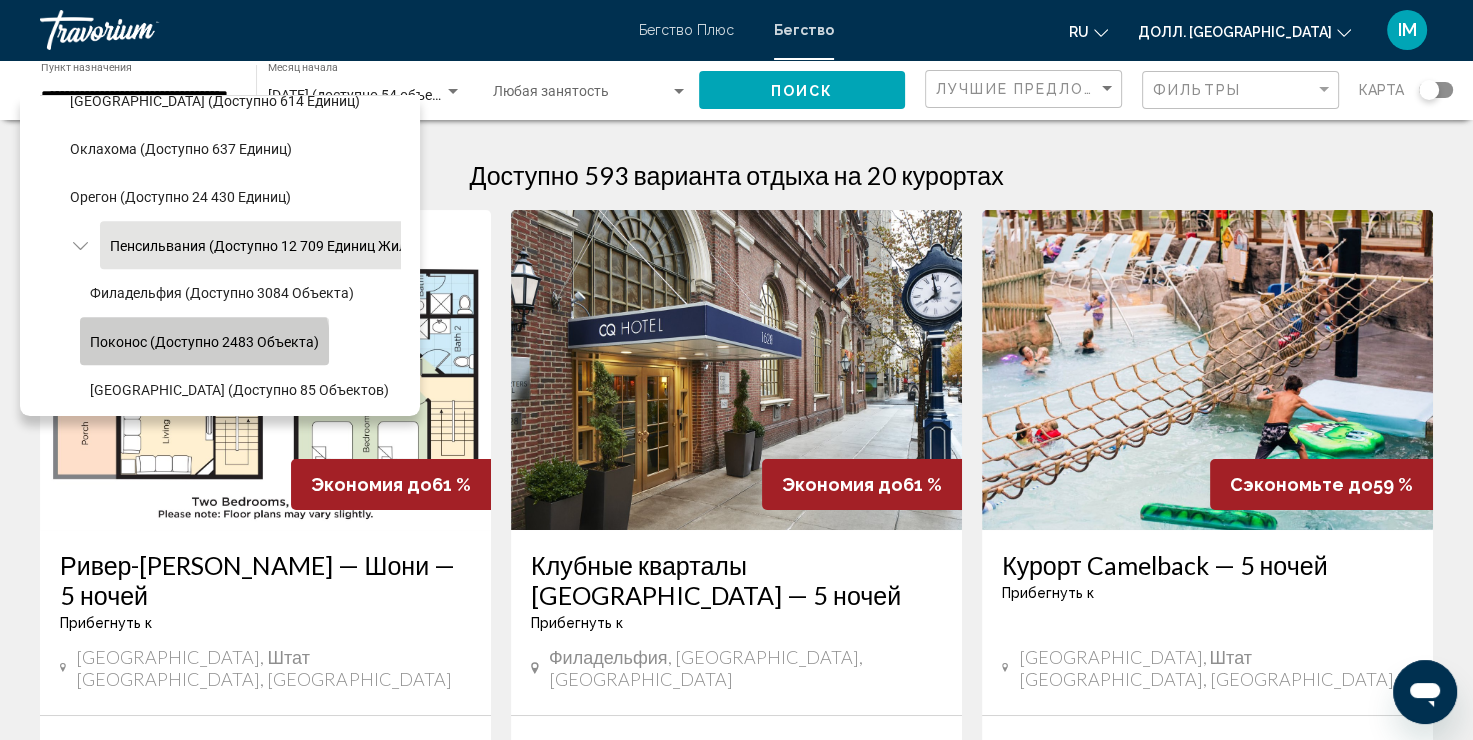 click on "Поконос (доступно 2483 объекта)" 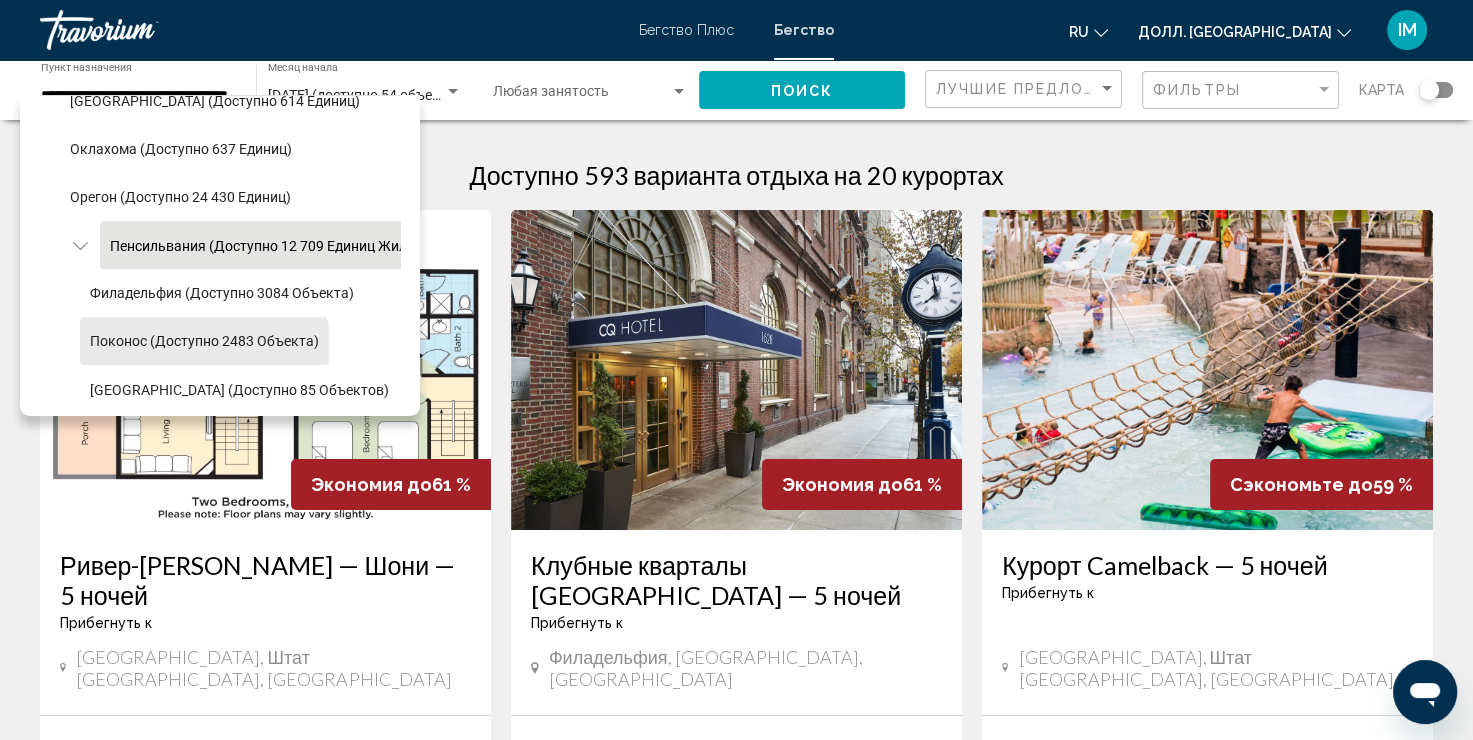 type on "**********" 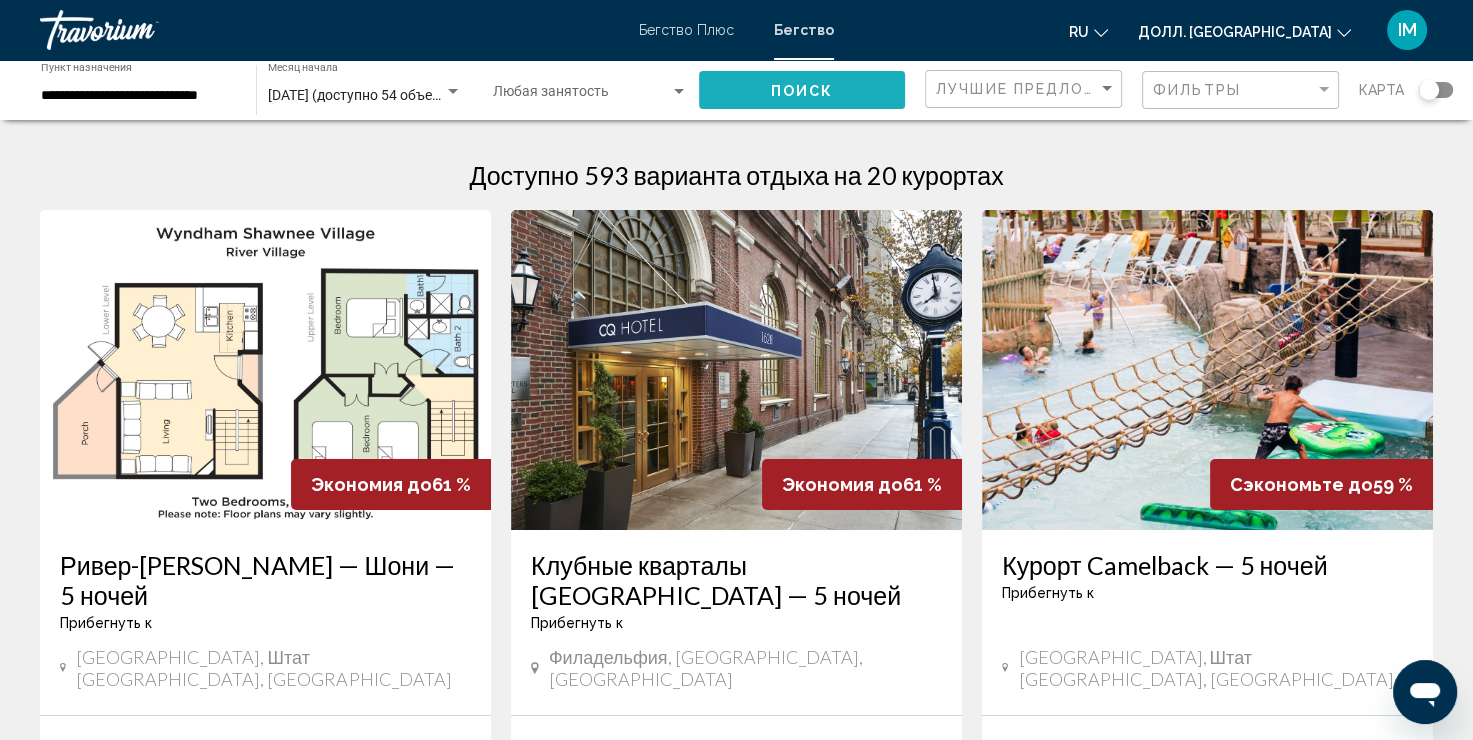 click on "Поиск" 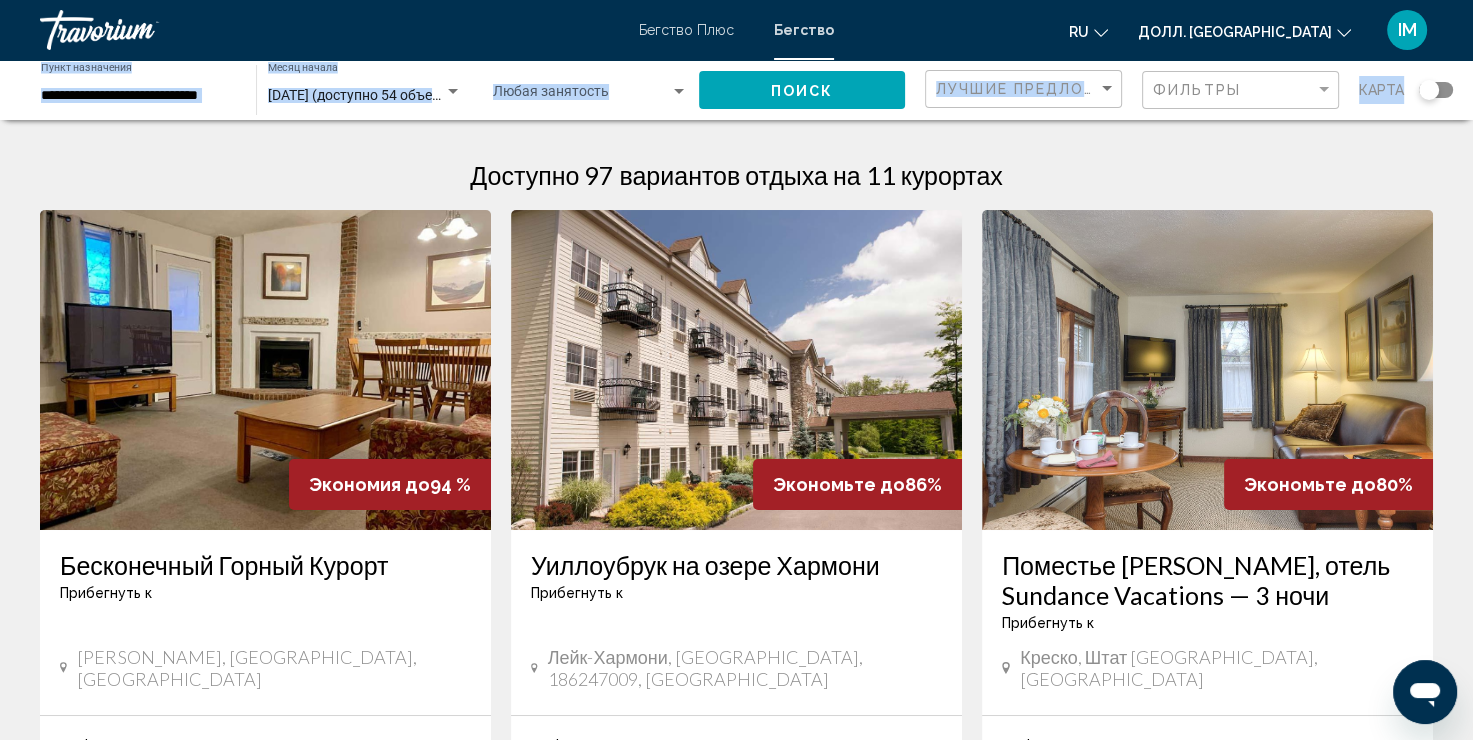 drag, startPoint x: 1470, startPoint y: 44, endPoint x: 1469, endPoint y: 91, distance: 47.010635 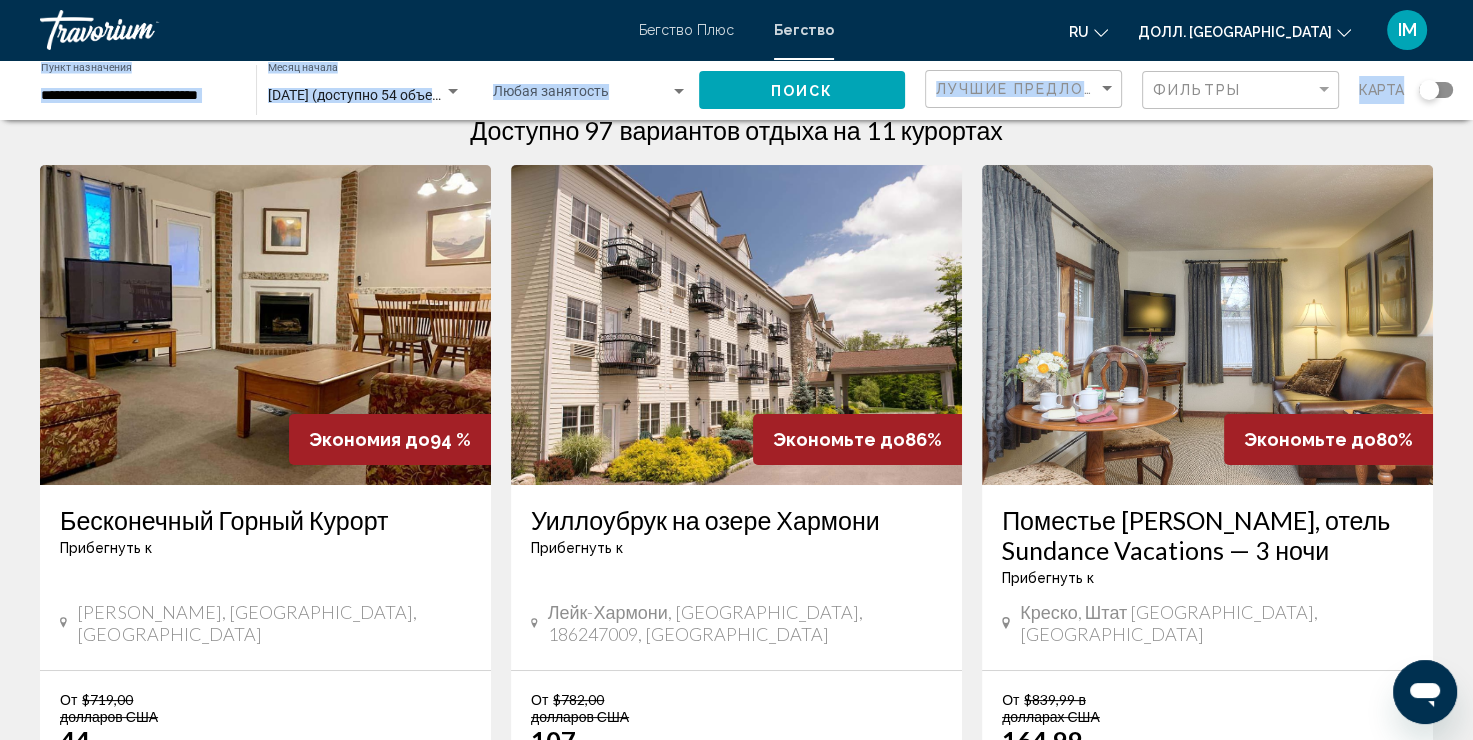 scroll, scrollTop: 0, scrollLeft: 0, axis: both 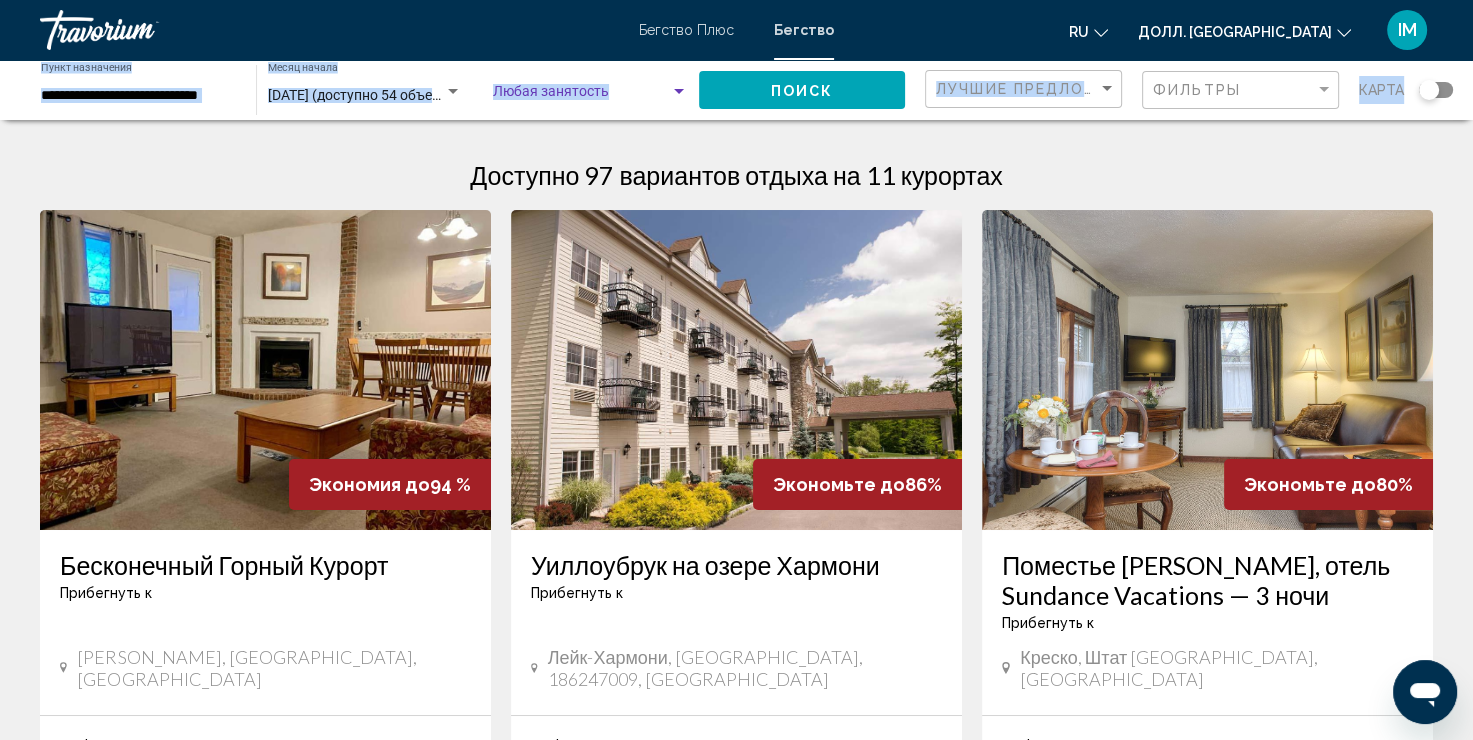 click at bounding box center [679, 91] 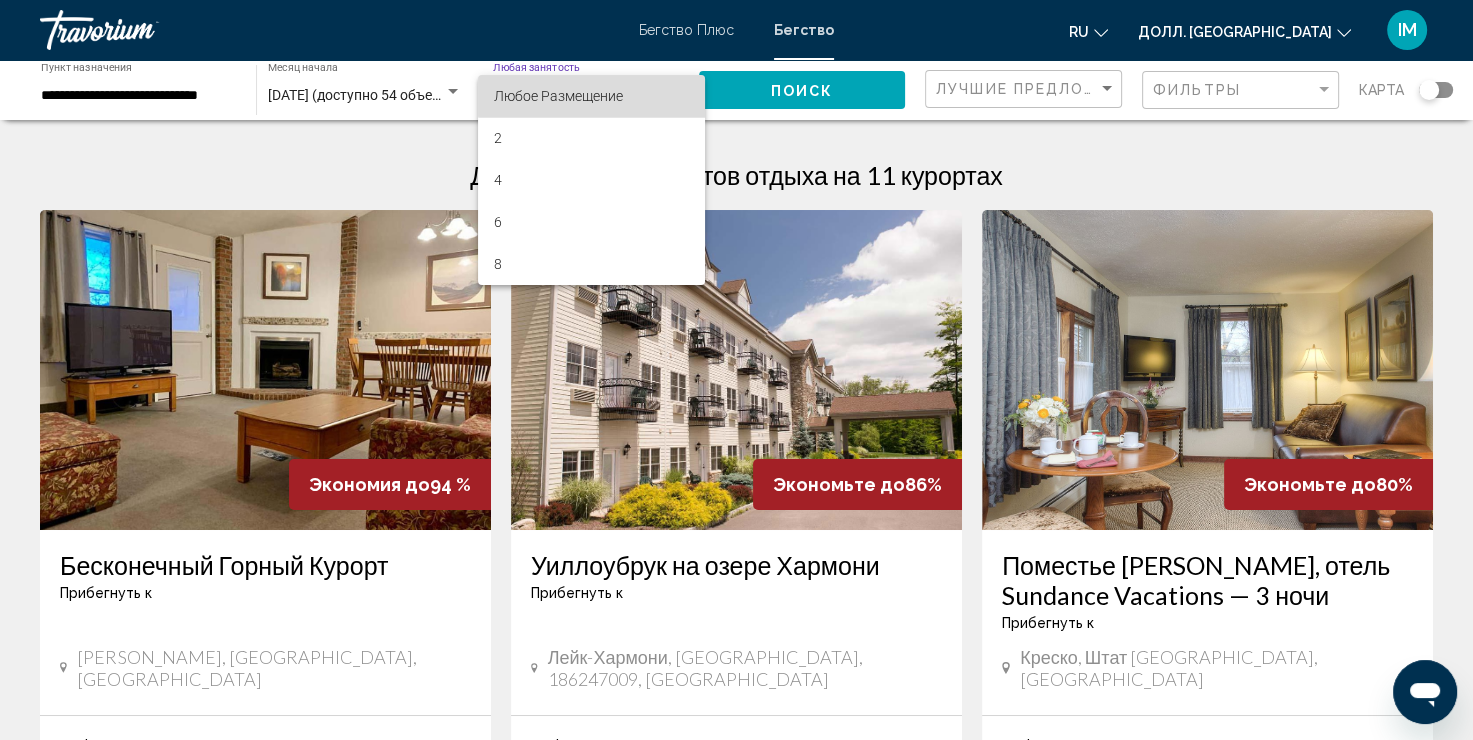 click on "Любое Размещение" at bounding box center [592, 96] 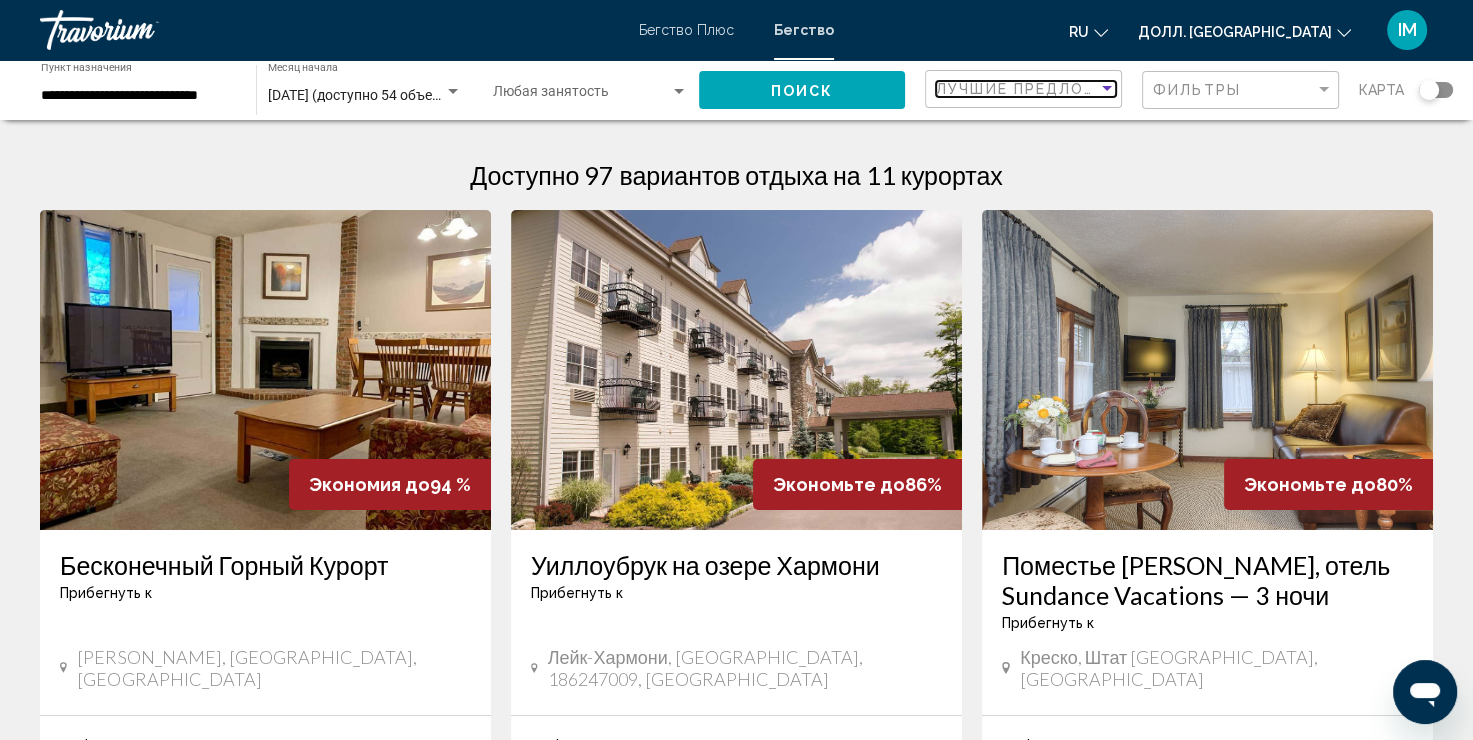click at bounding box center [1107, 89] 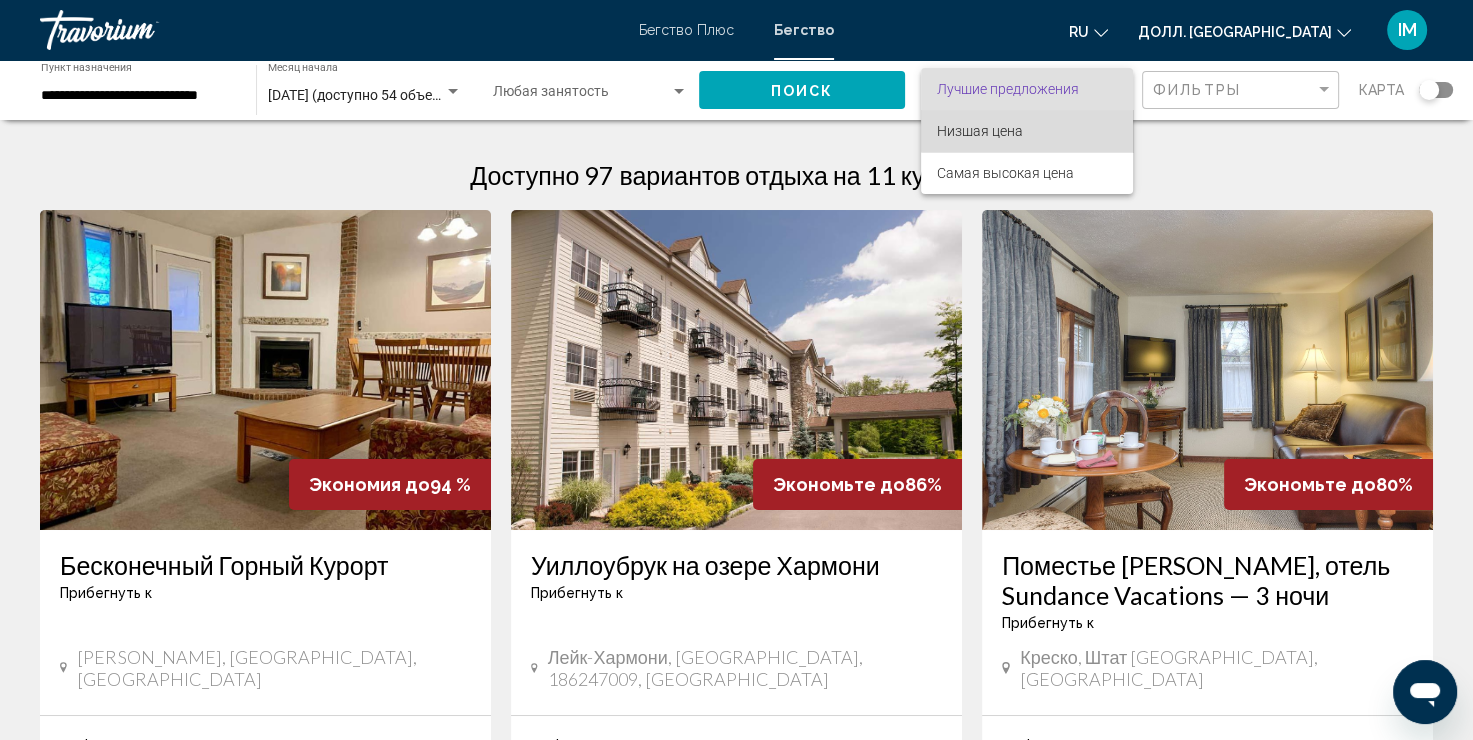 click on "Низшая цена" at bounding box center [1027, 131] 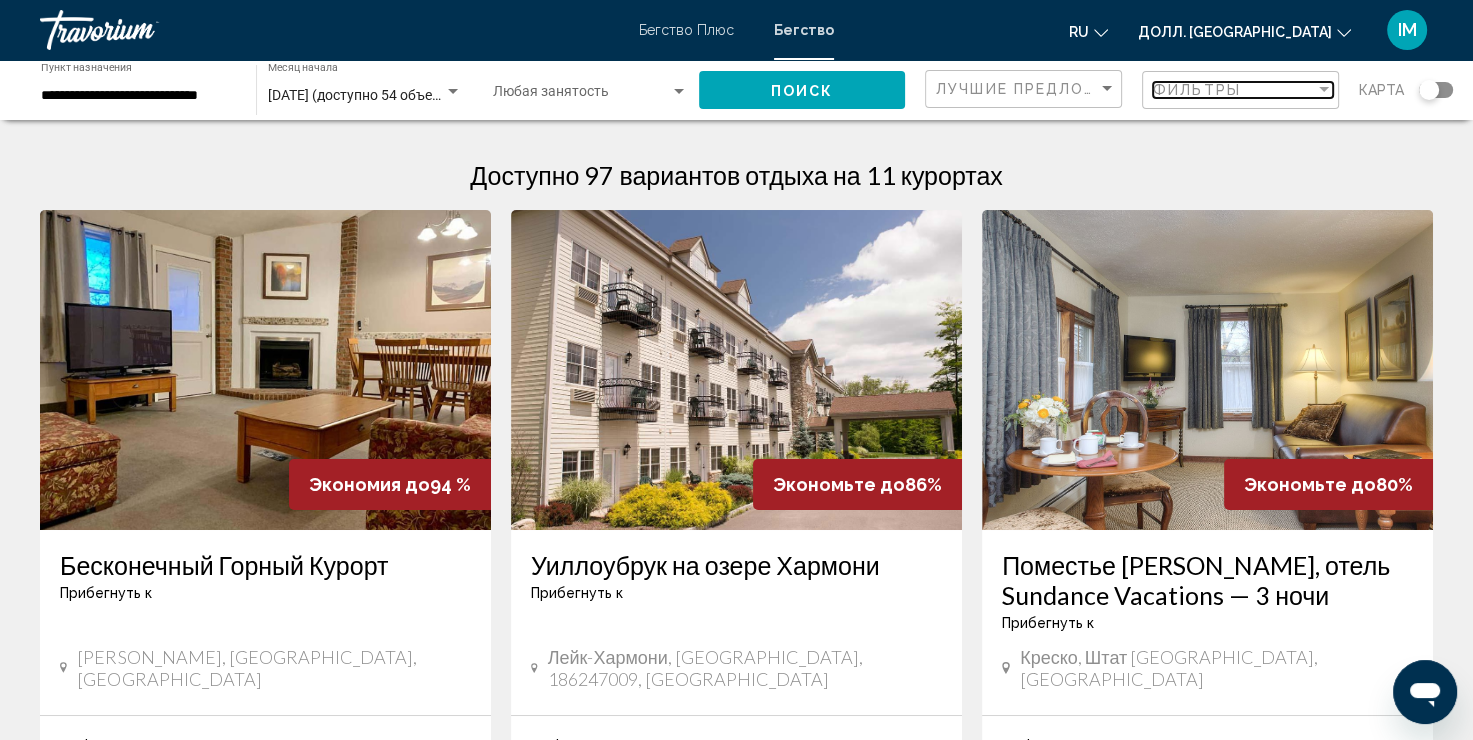 click at bounding box center [1324, 89] 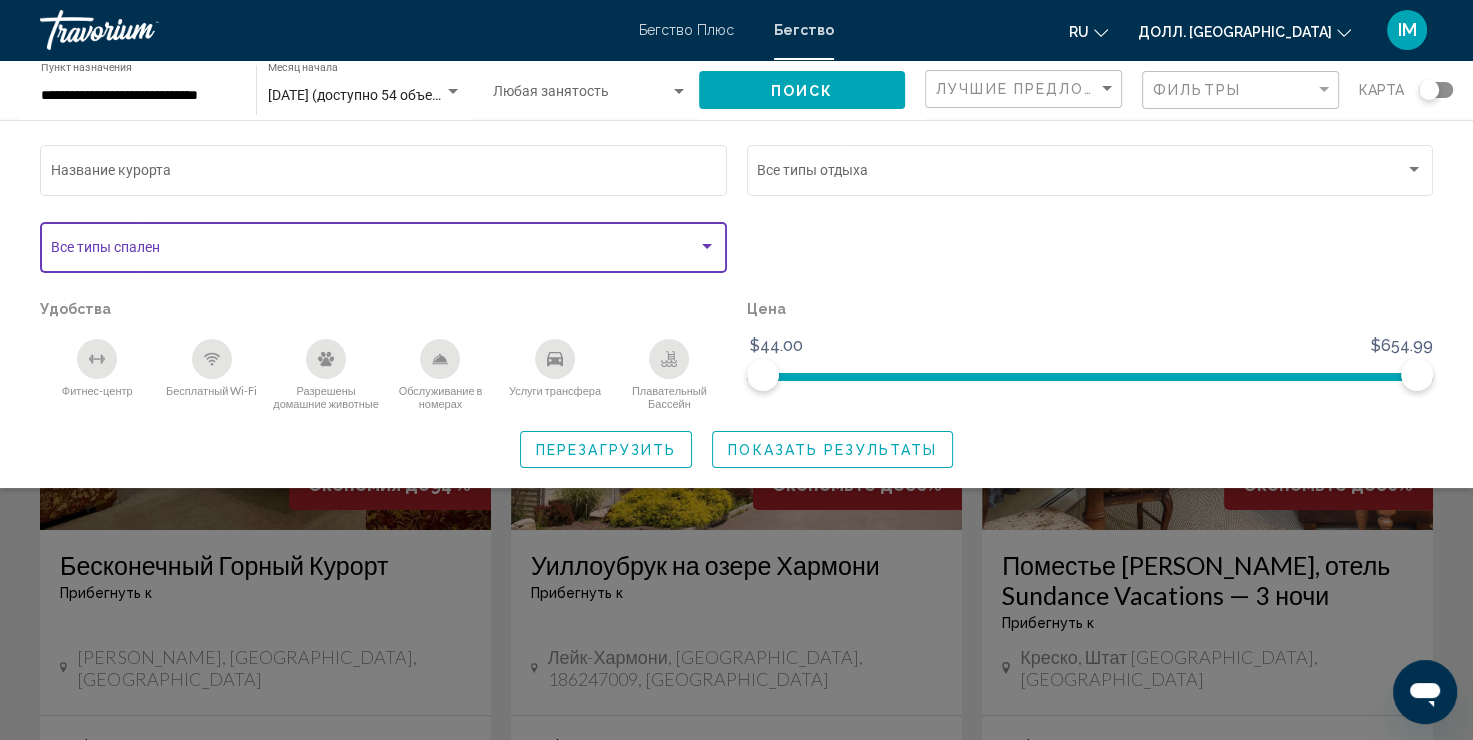 click at bounding box center [707, 246] 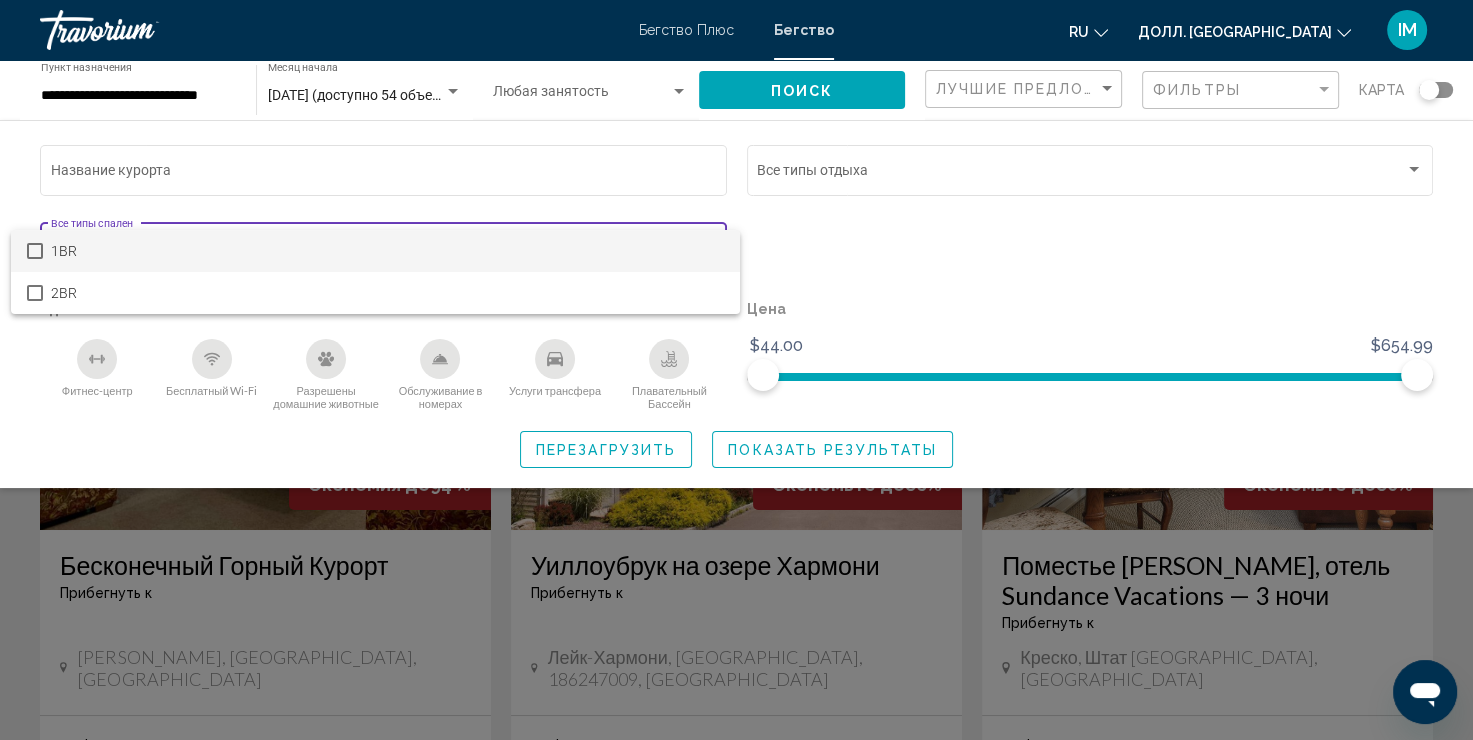 click at bounding box center [736, 370] 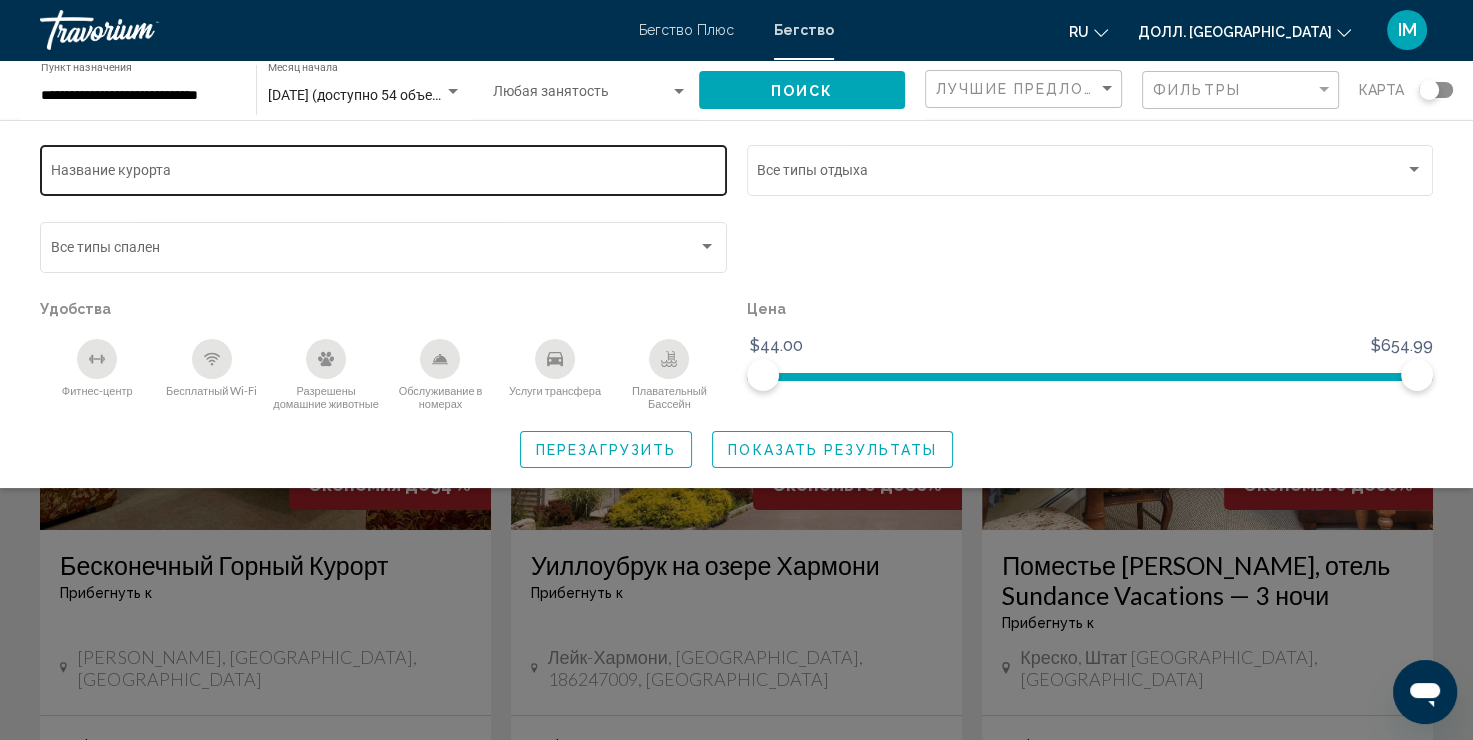 click on "Название курорта" at bounding box center [384, 174] 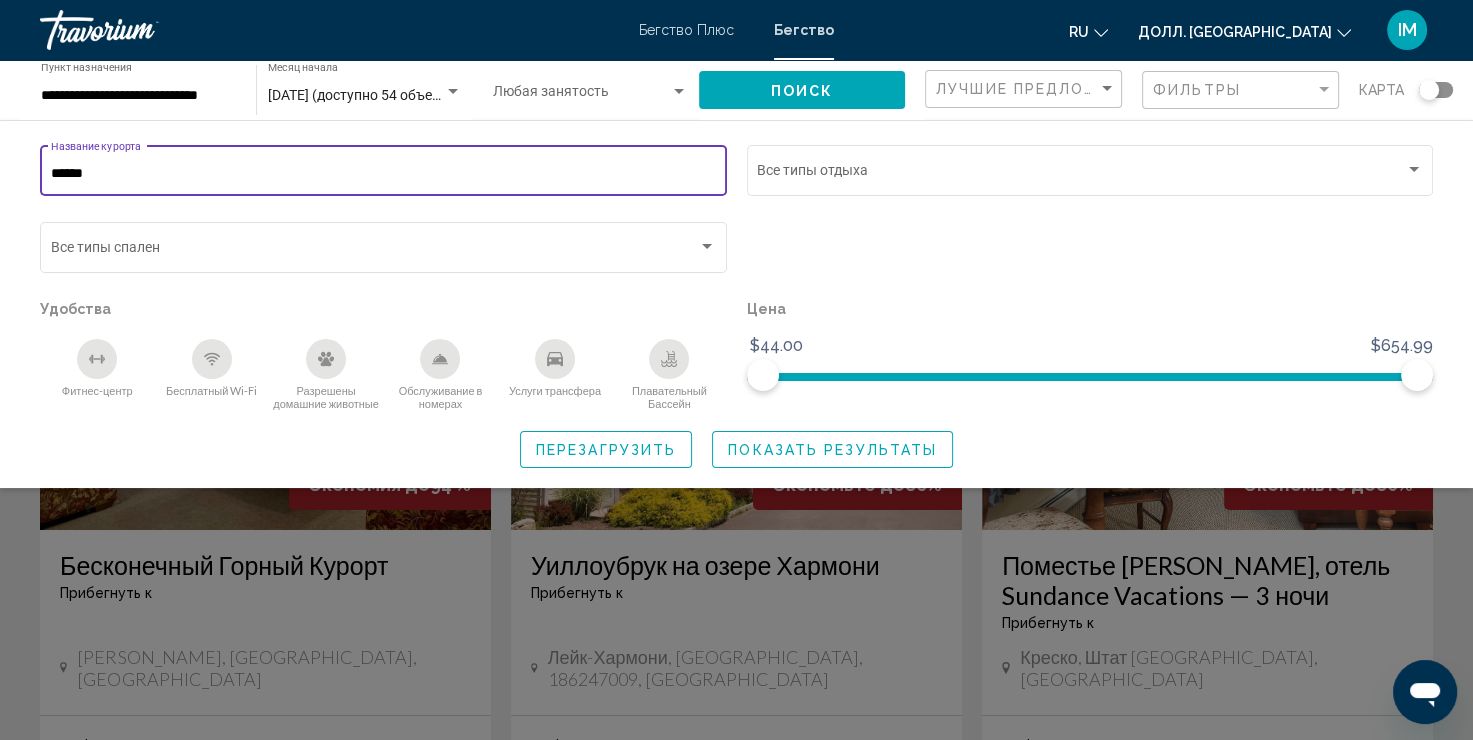 type on "******" 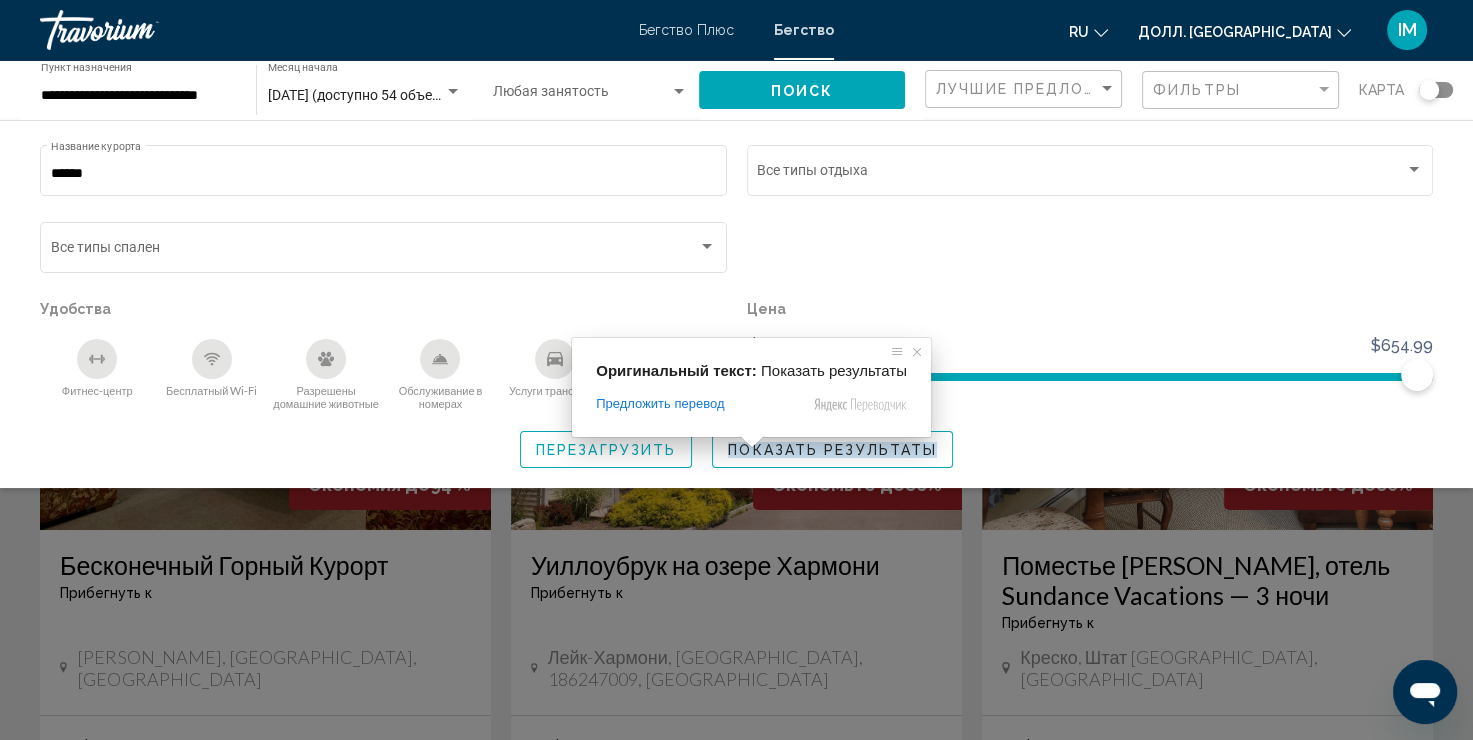 click on "**********" at bounding box center [736, 370] 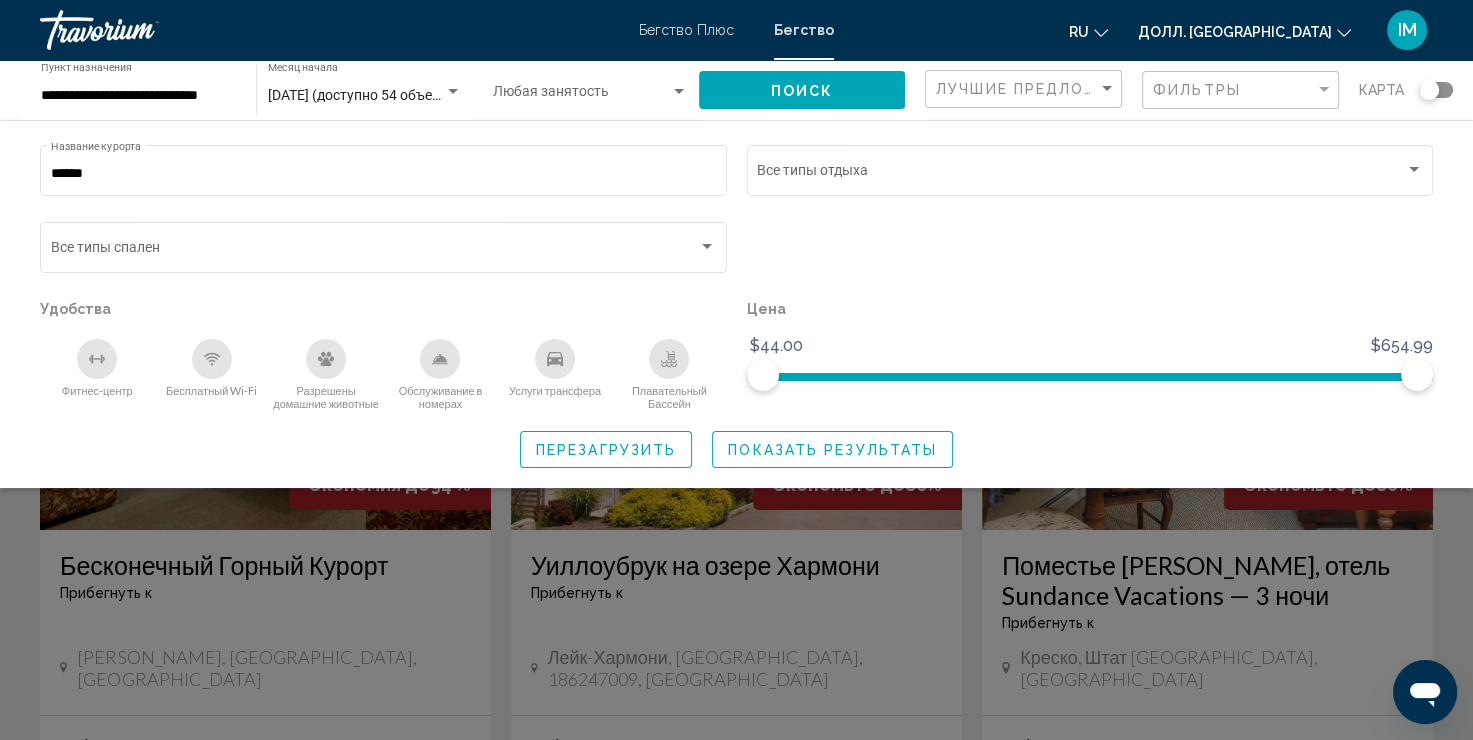 click on "Поиск" 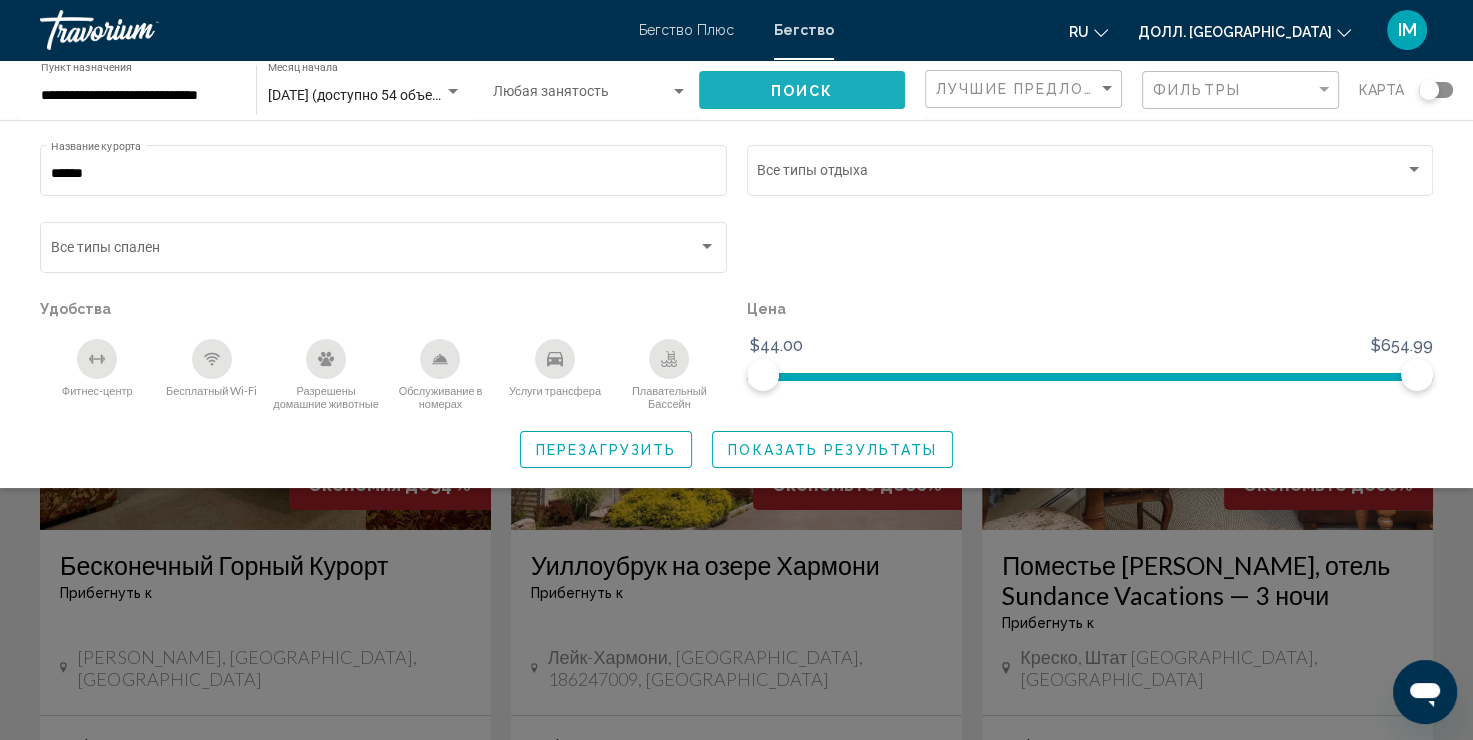 click on "Поиск" 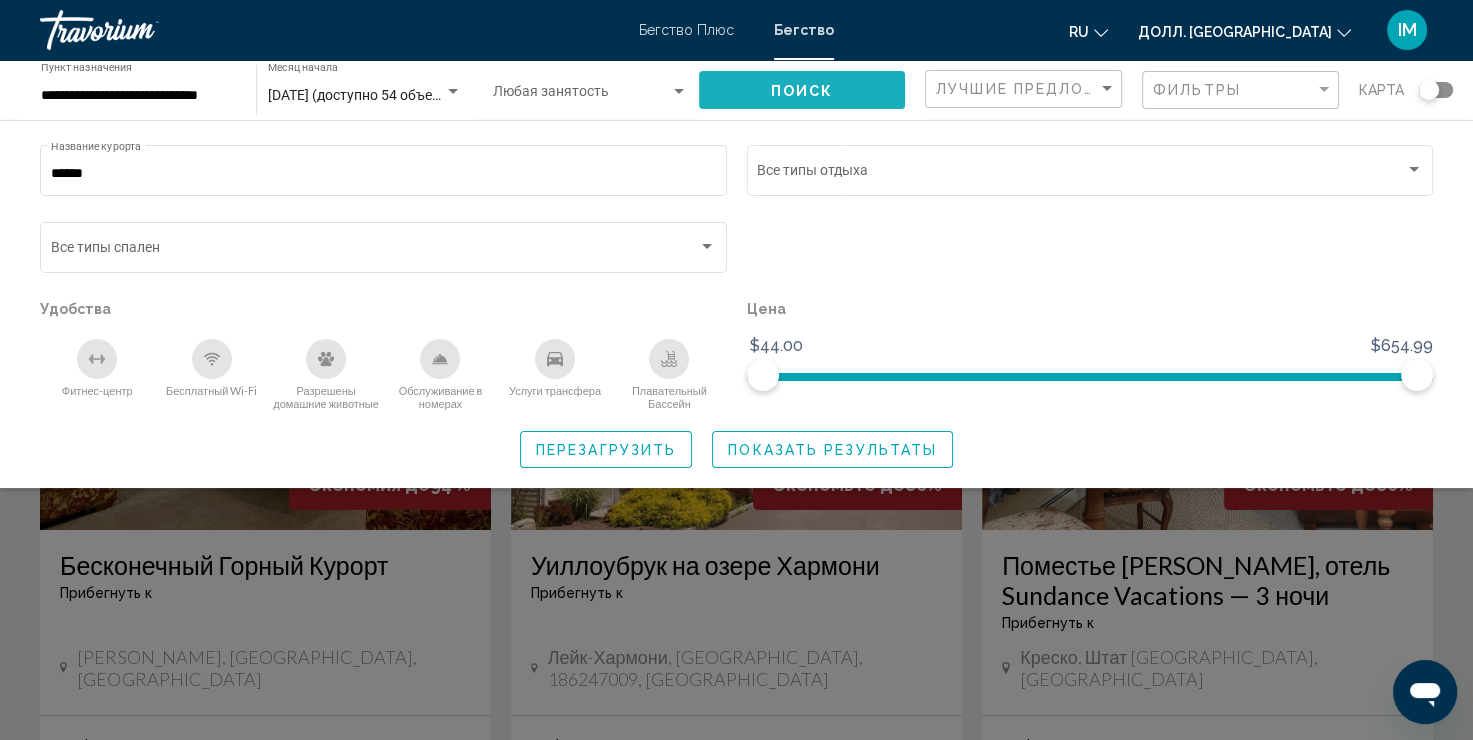 click on "Поиск" 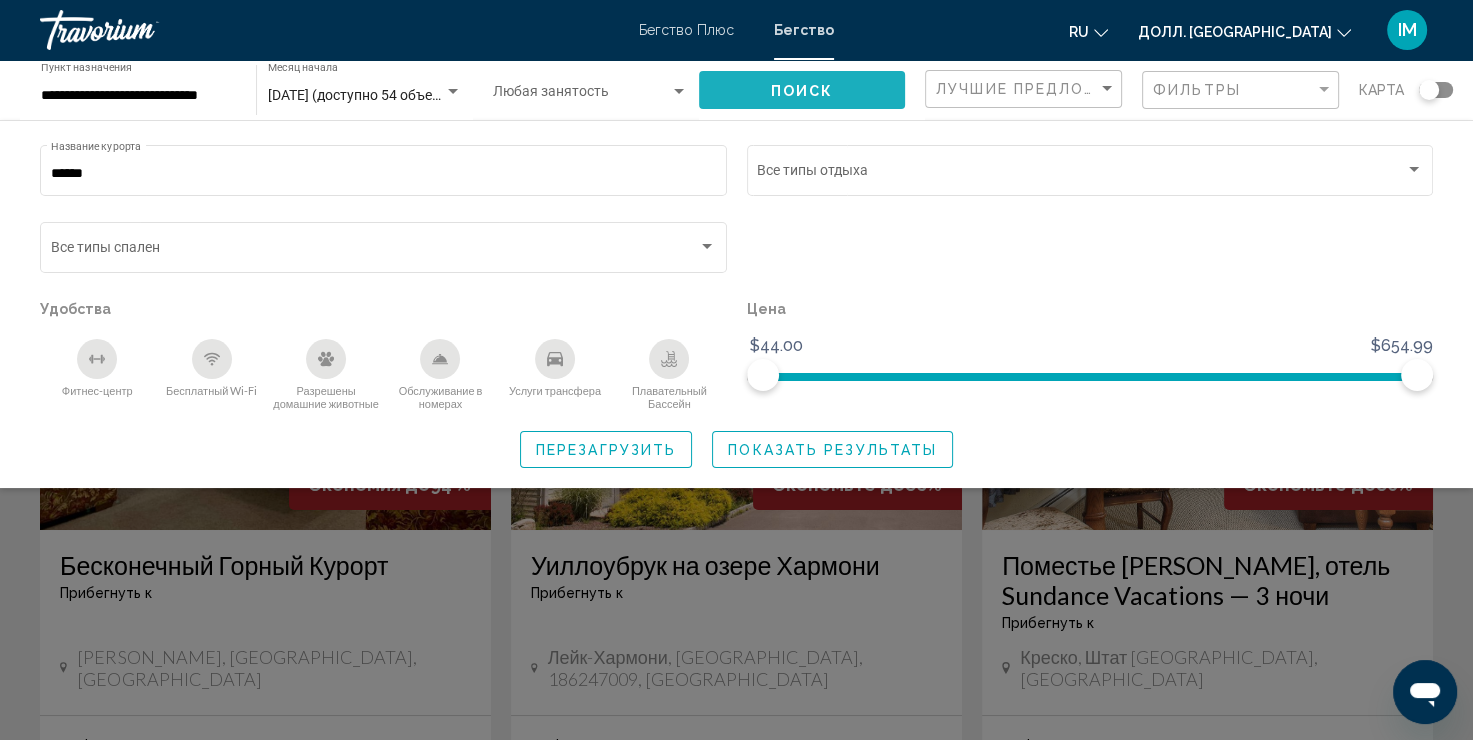 click on "Поиск" 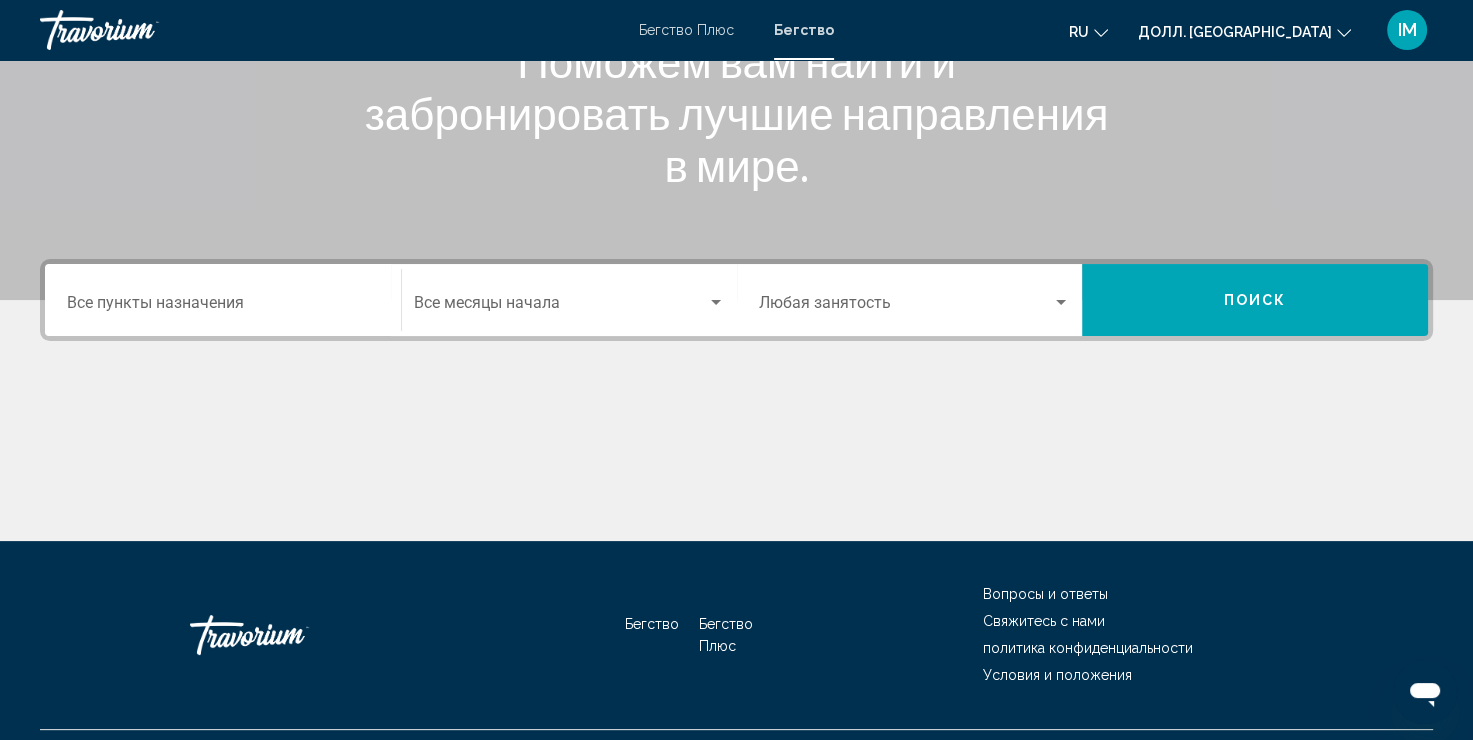 scroll, scrollTop: 304, scrollLeft: 0, axis: vertical 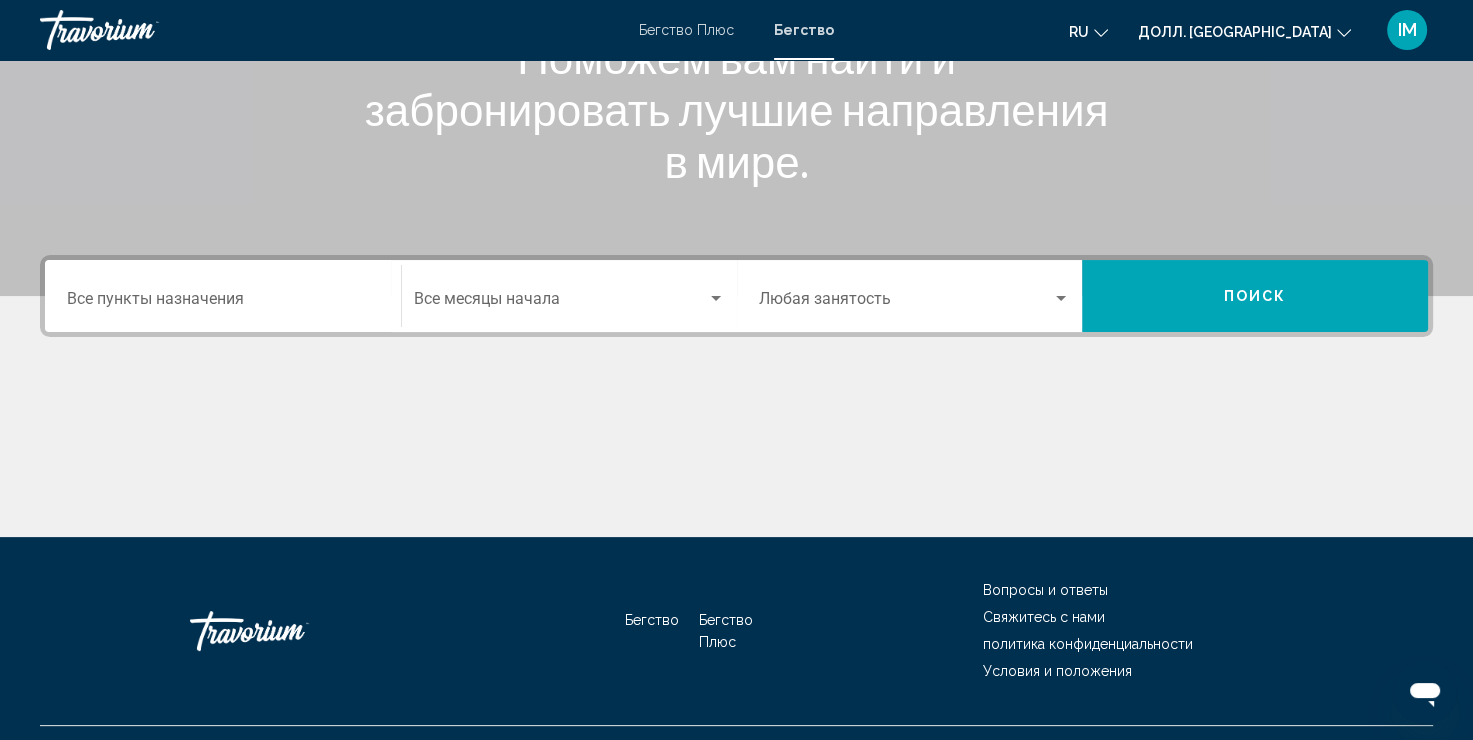 click on "Пункт назначения Все пункты назначения" at bounding box center (223, 296) 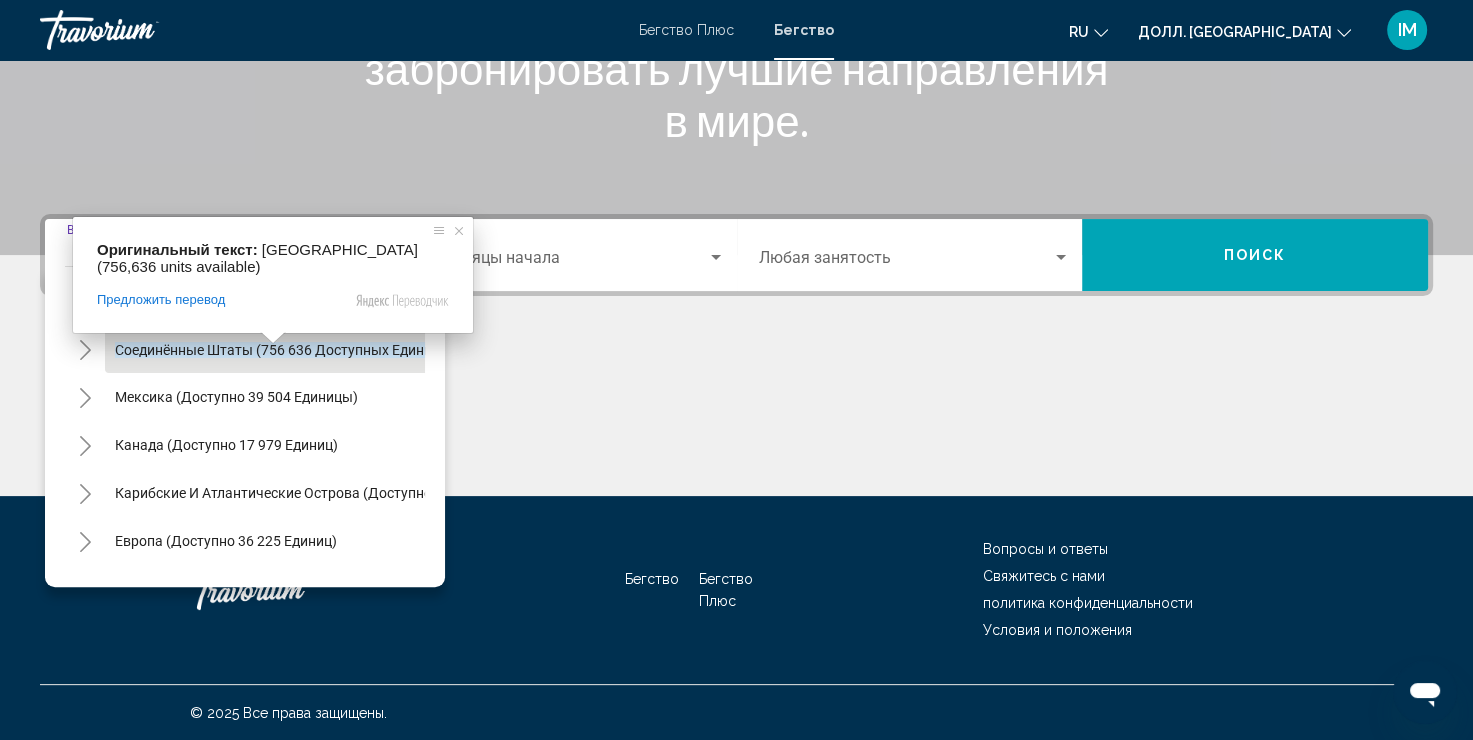 click on "Соединённые Штаты (756 636 доступных единиц)" 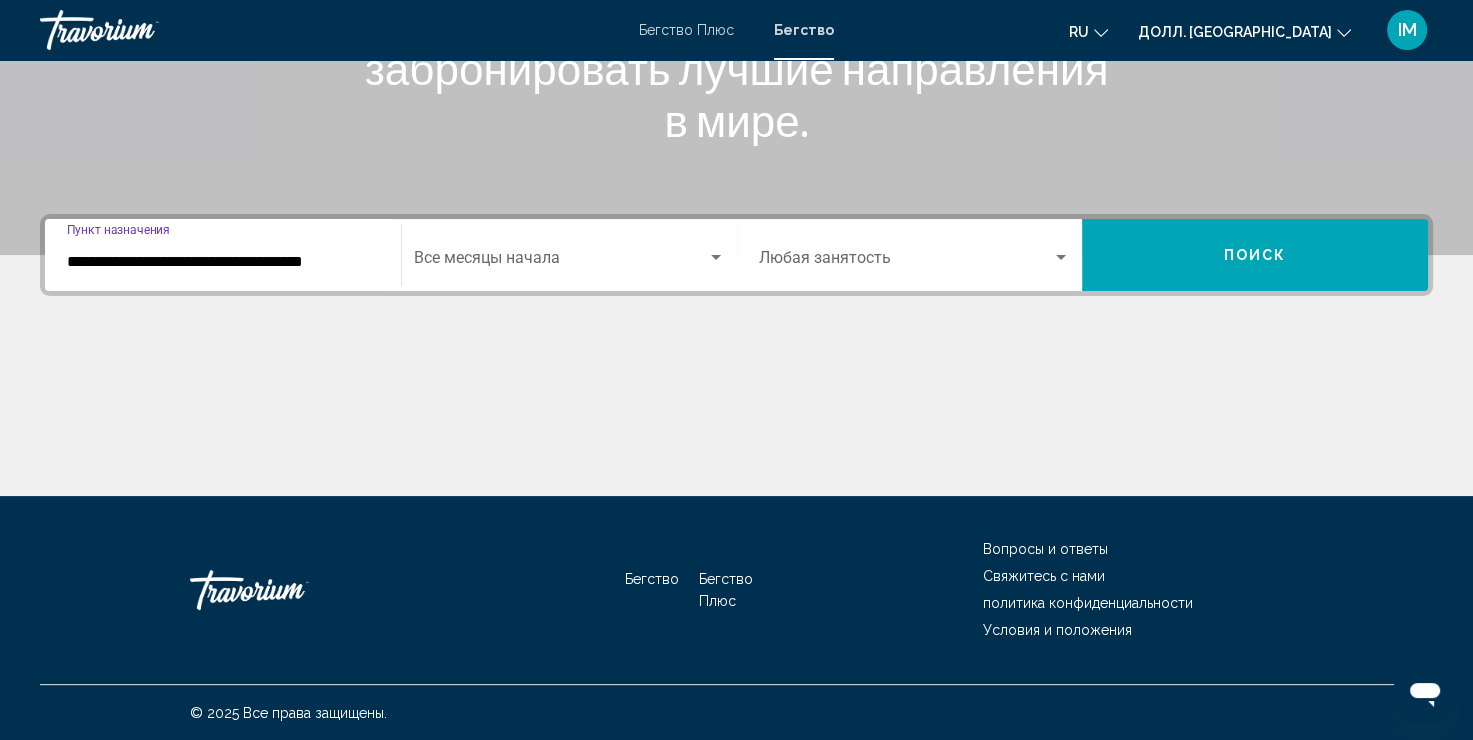 click on "**********" at bounding box center (223, 262) 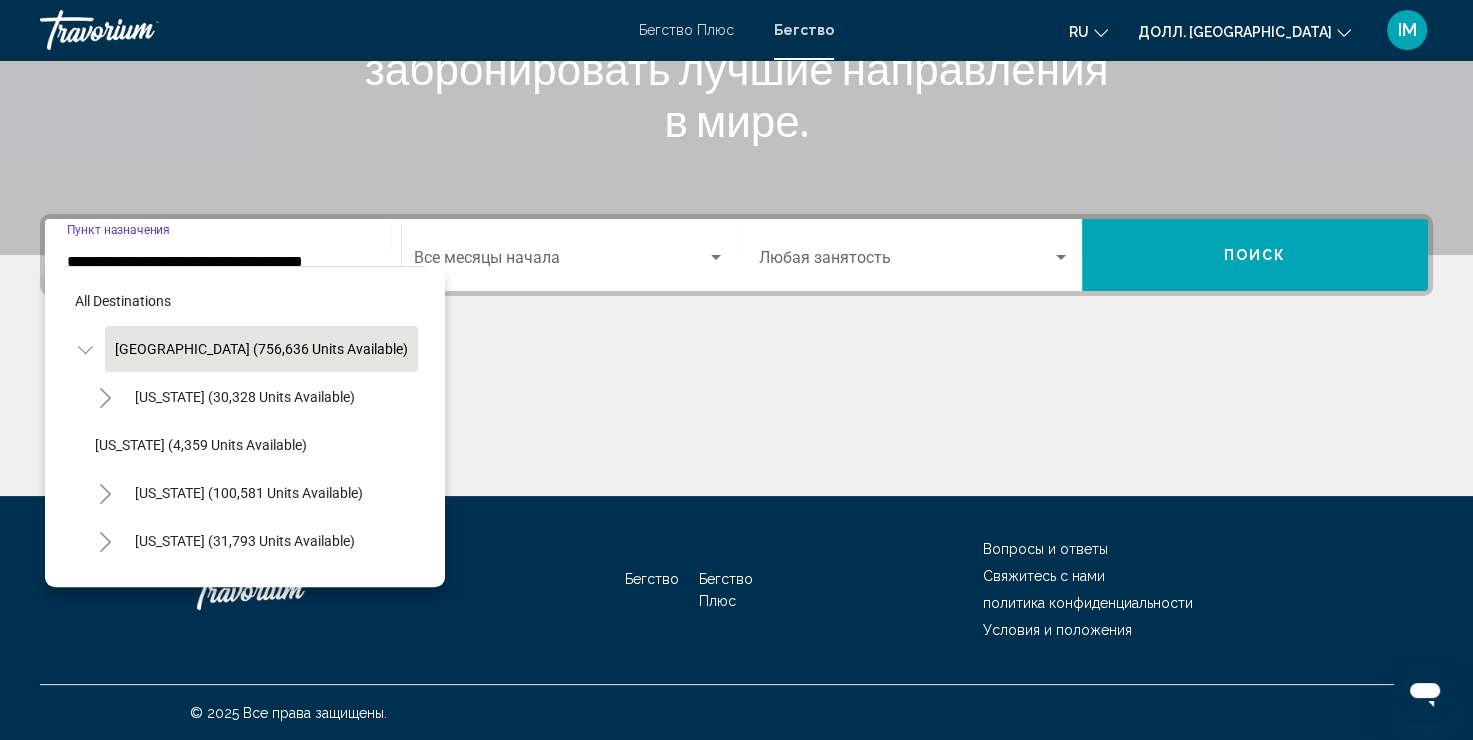 scroll, scrollTop: 324, scrollLeft: 0, axis: vertical 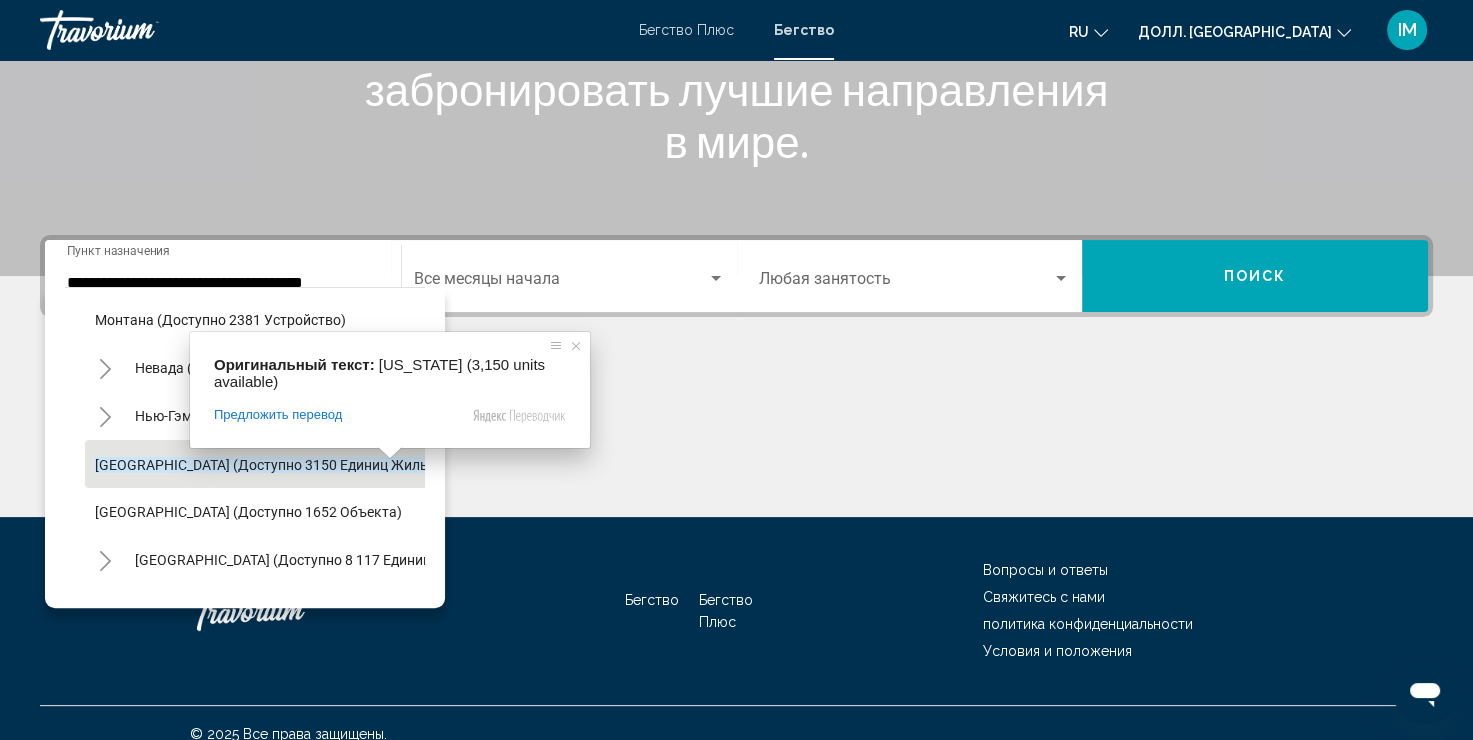 click on "[GEOGRAPHIC_DATA] (доступно 3150 единиц жилья)" 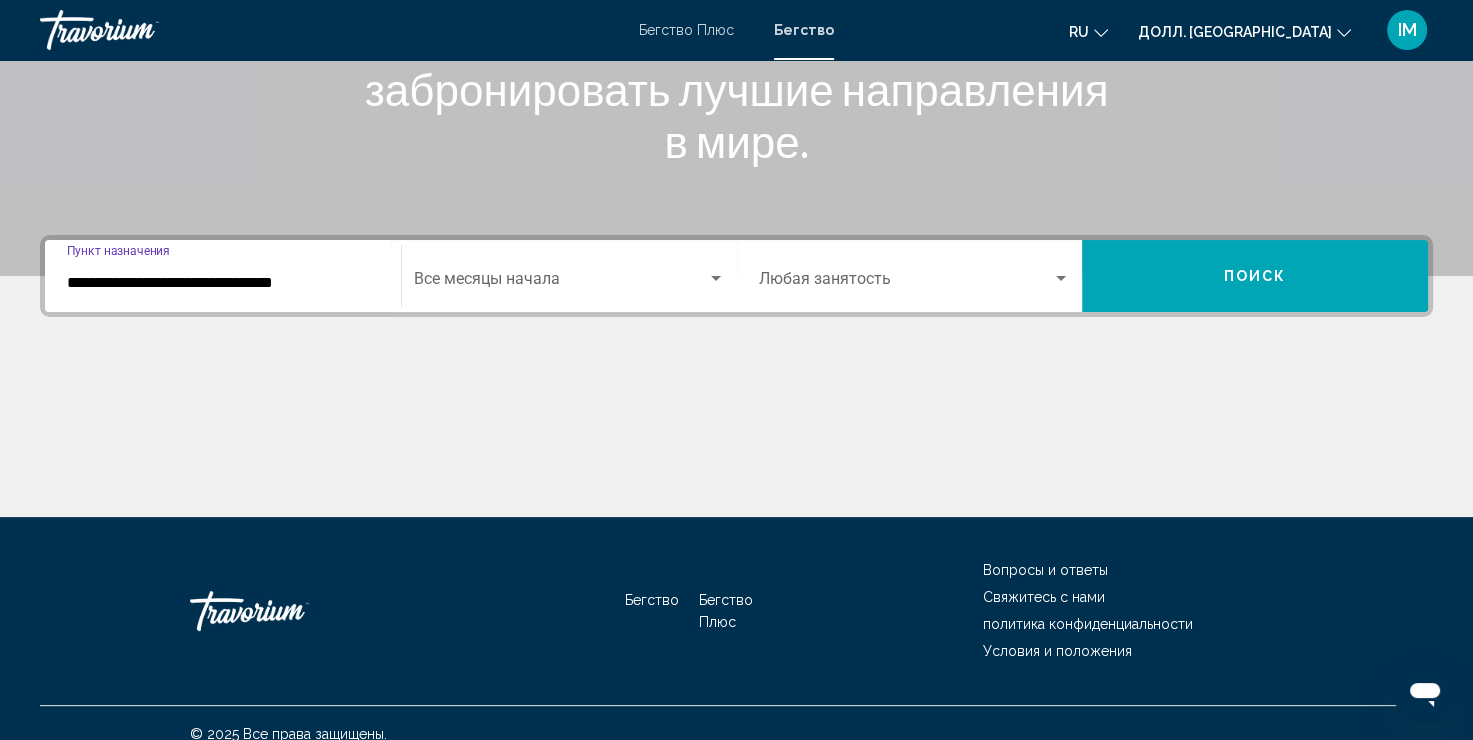 scroll, scrollTop: 345, scrollLeft: 0, axis: vertical 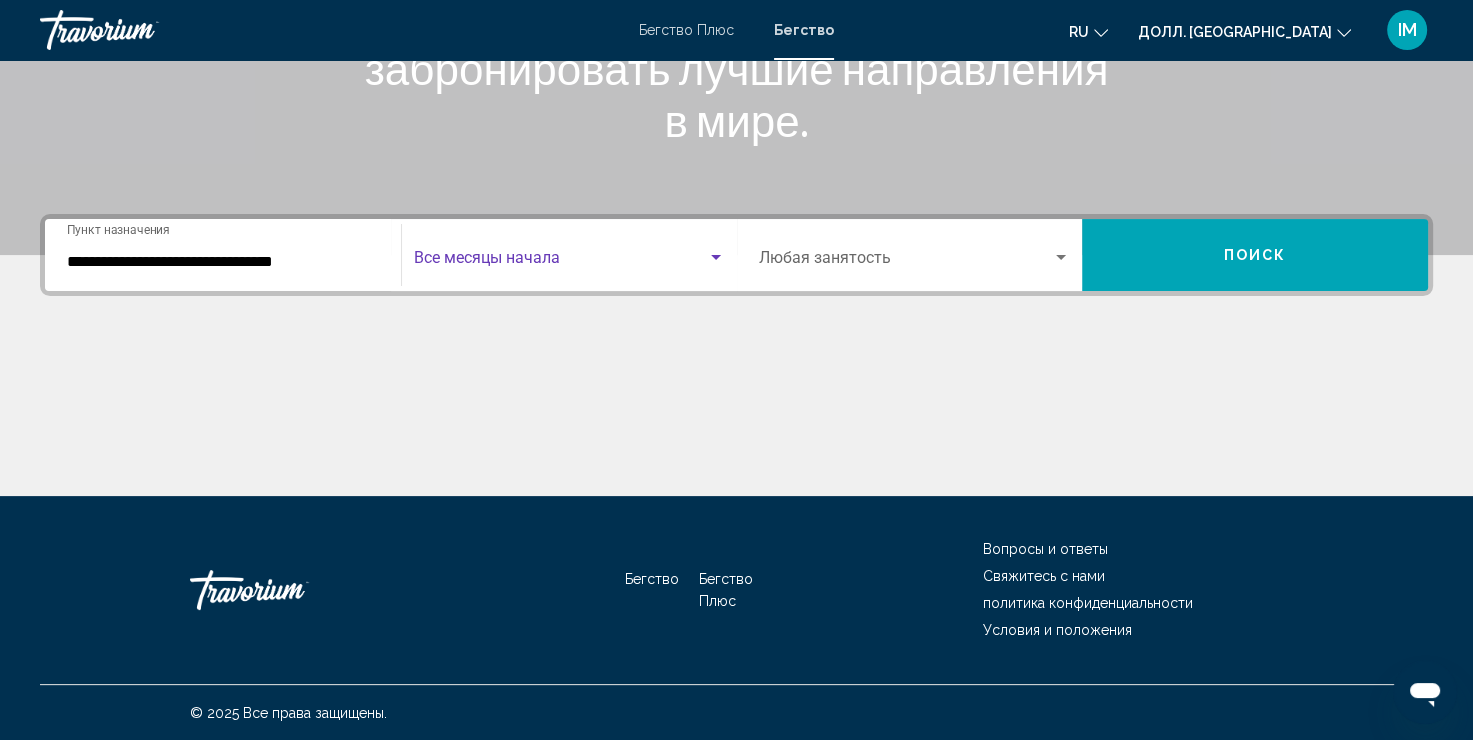 click at bounding box center [716, 258] 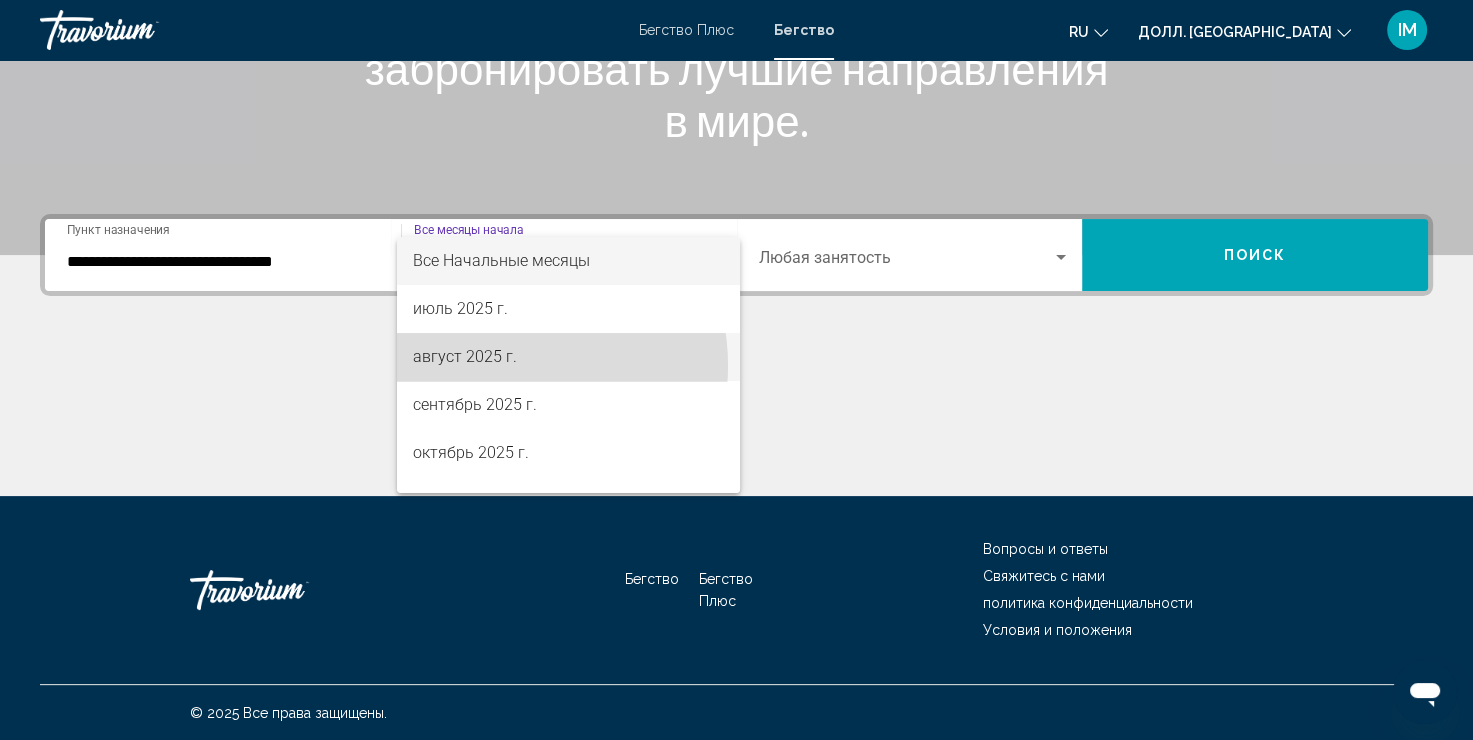 click on "август 2025 г." at bounding box center [568, 357] 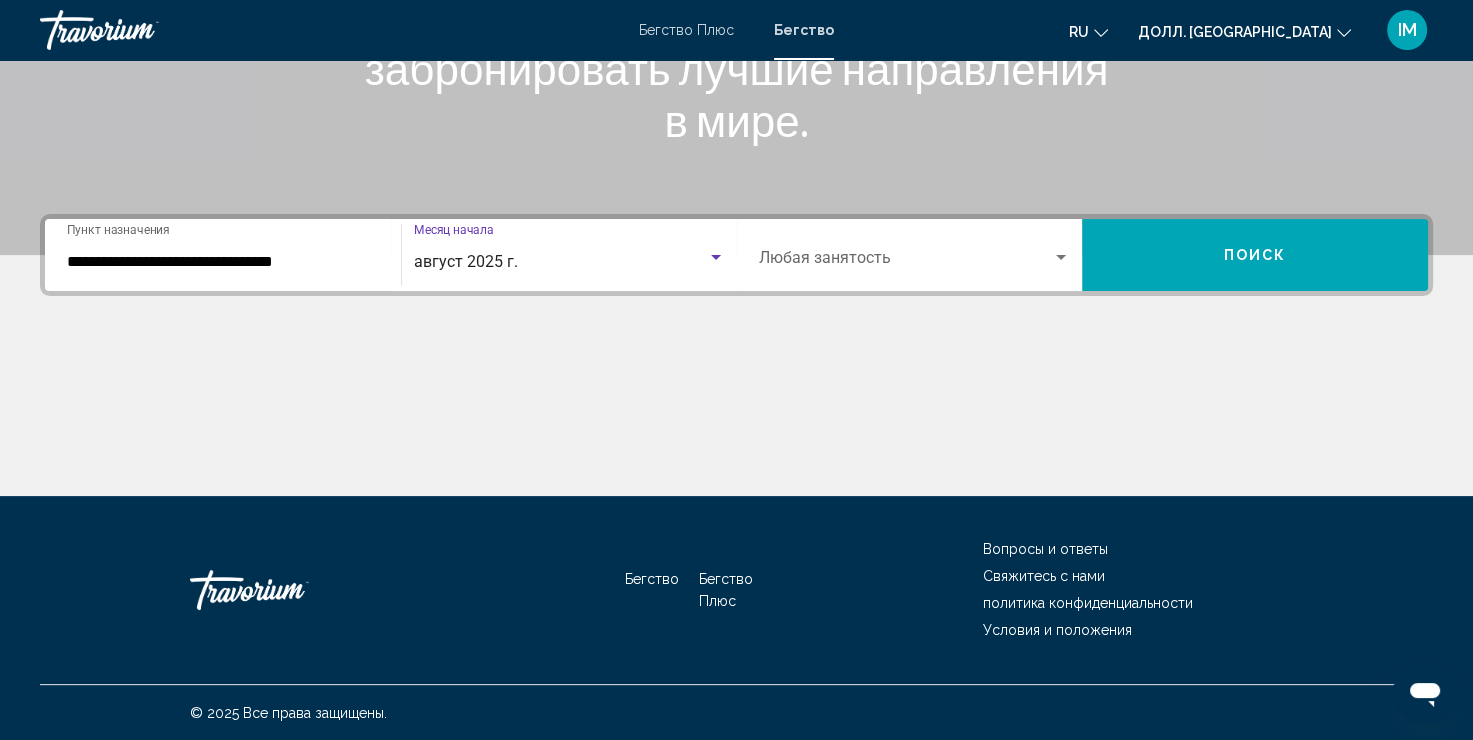 click at bounding box center (1061, 257) 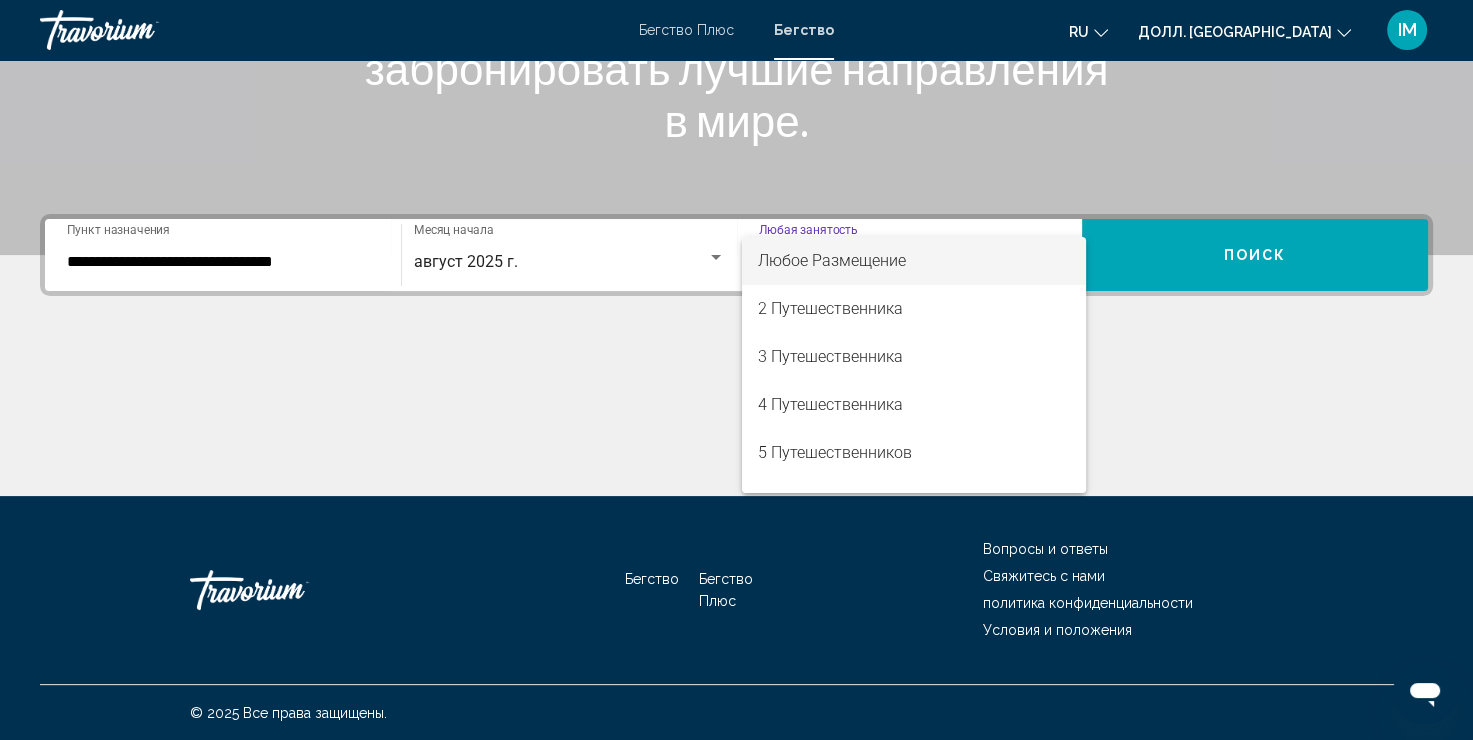 click on "Любое Размещение" at bounding box center (914, 261) 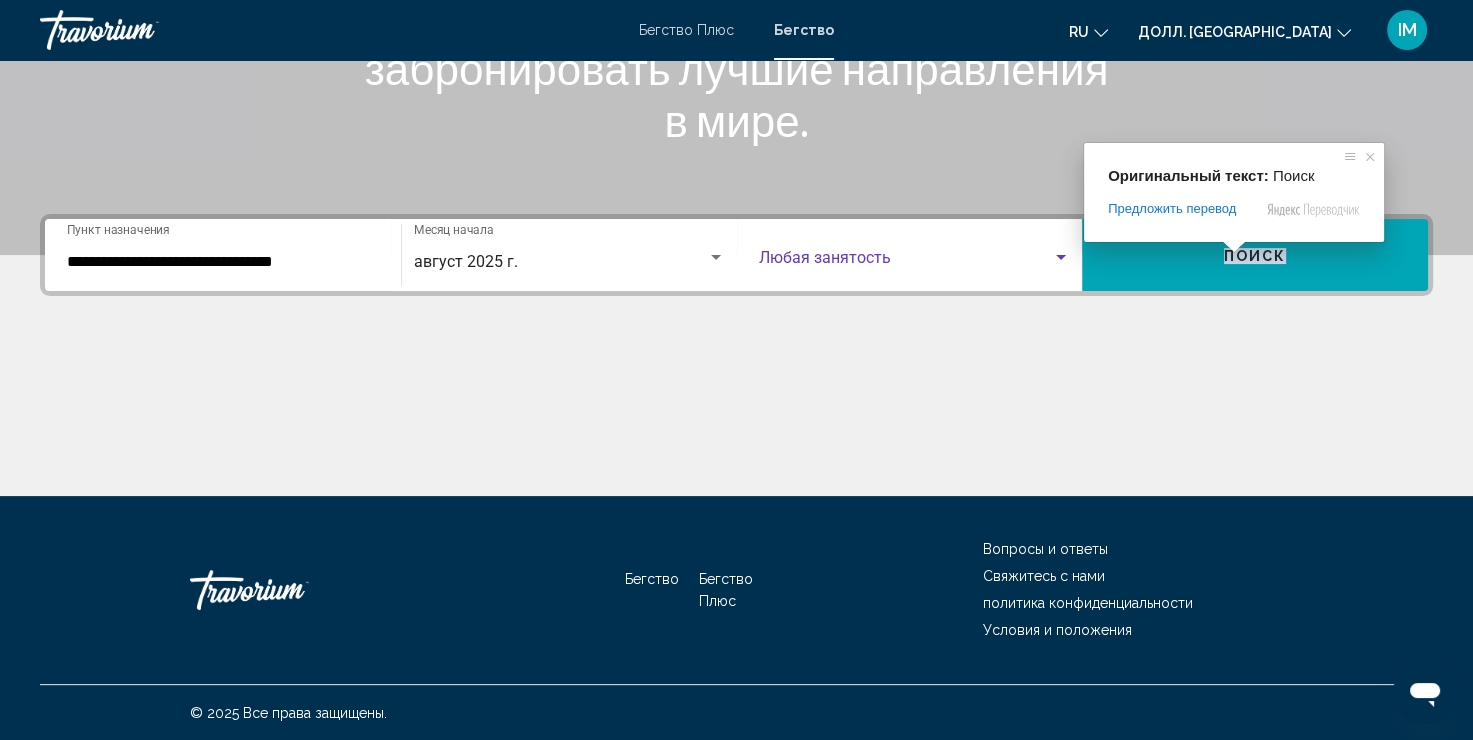 click on "Поиск" at bounding box center (1255, 256) 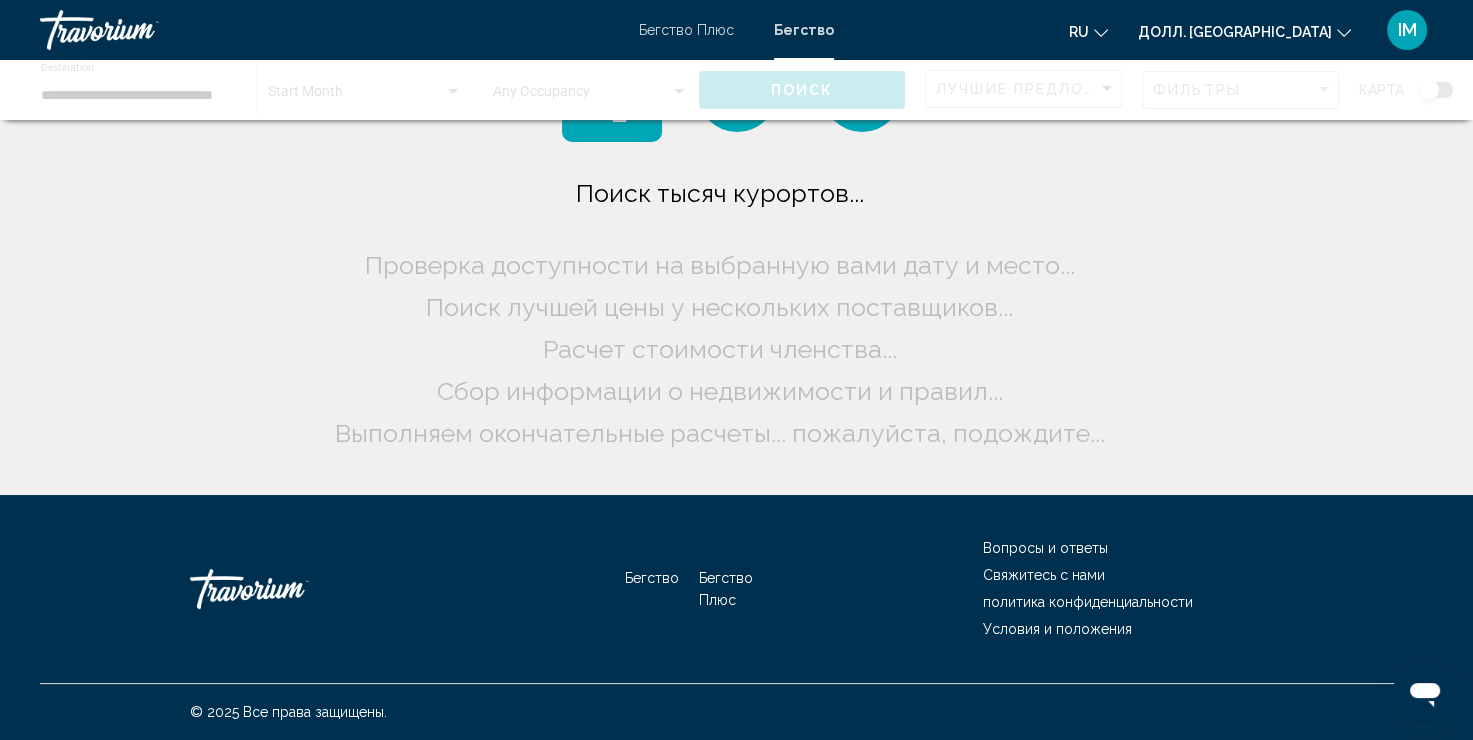 scroll, scrollTop: 0, scrollLeft: 0, axis: both 